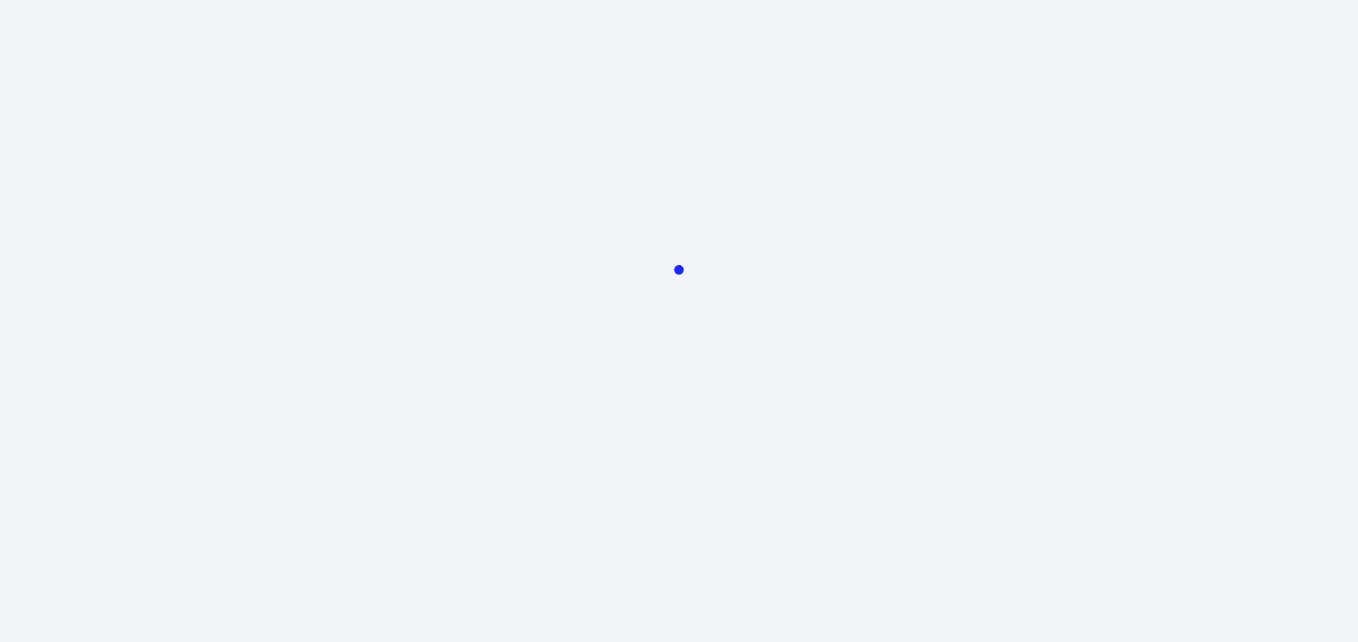 scroll, scrollTop: 0, scrollLeft: 0, axis: both 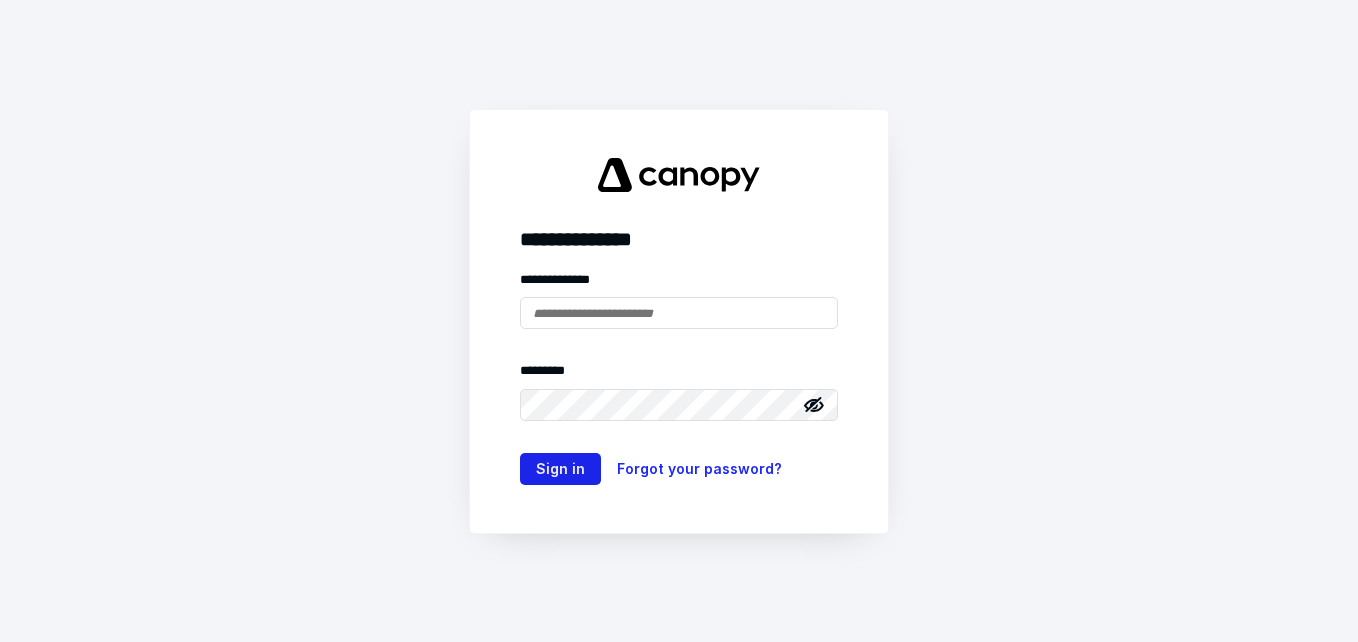 type on "**********" 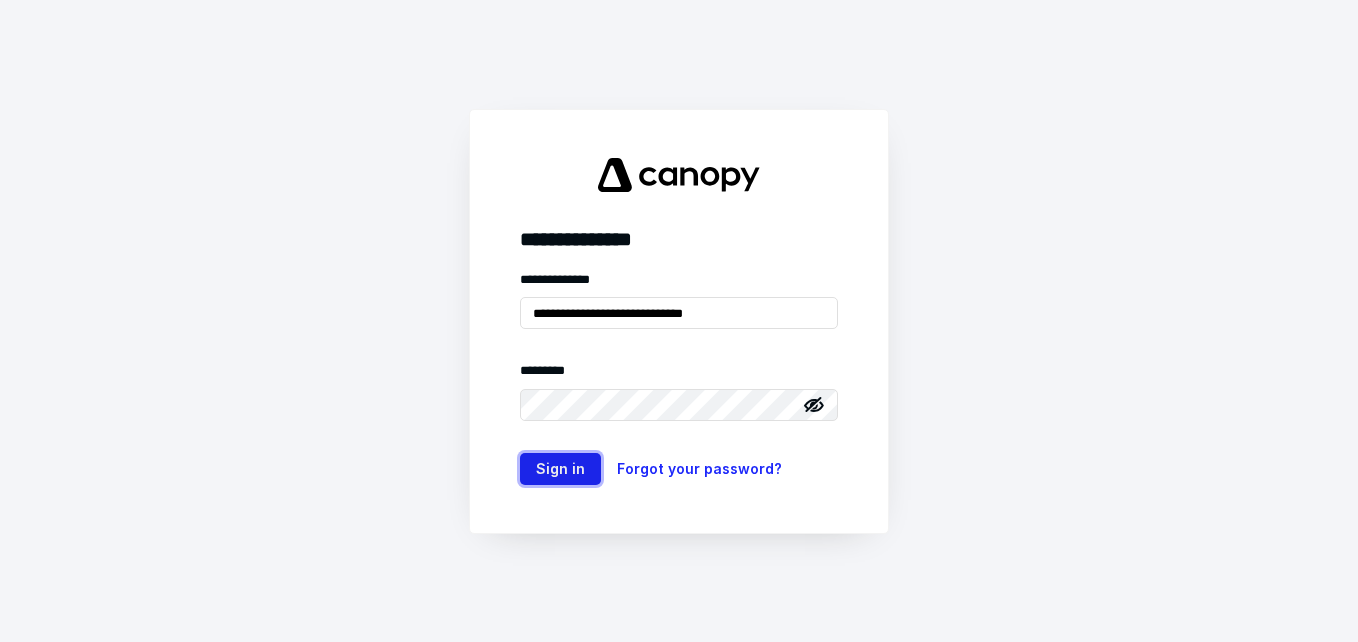 click on "Sign in" at bounding box center (560, 469) 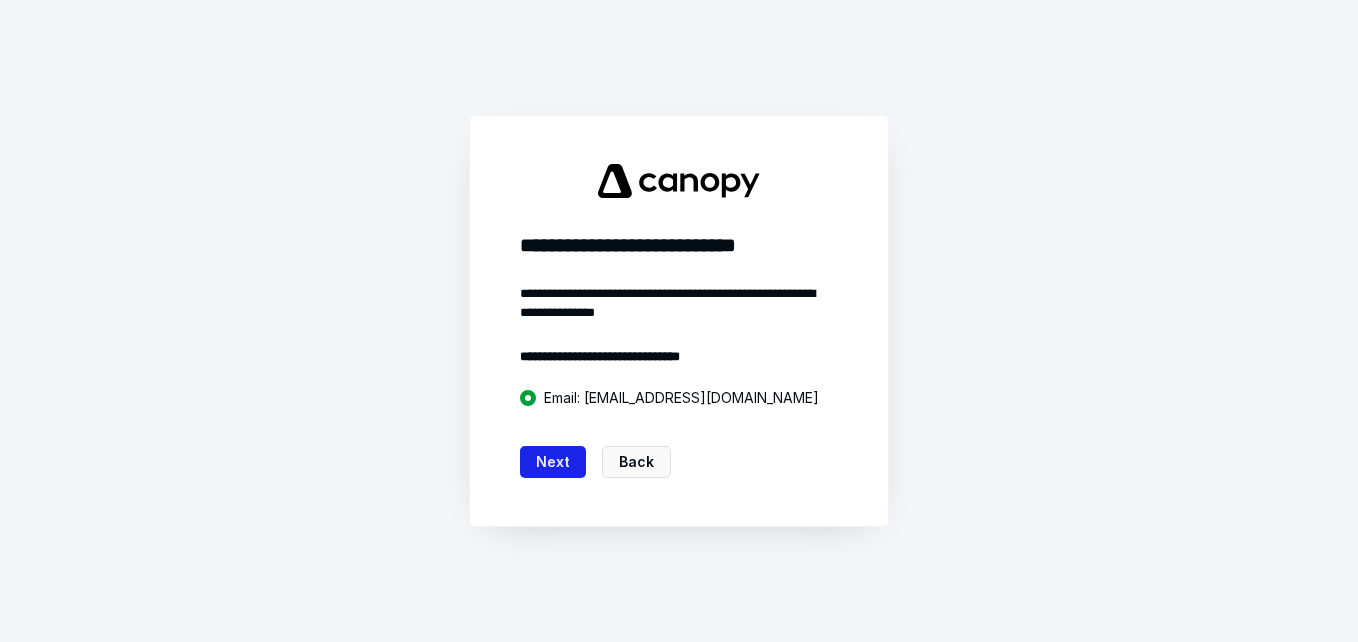 click on "Next" at bounding box center (553, 462) 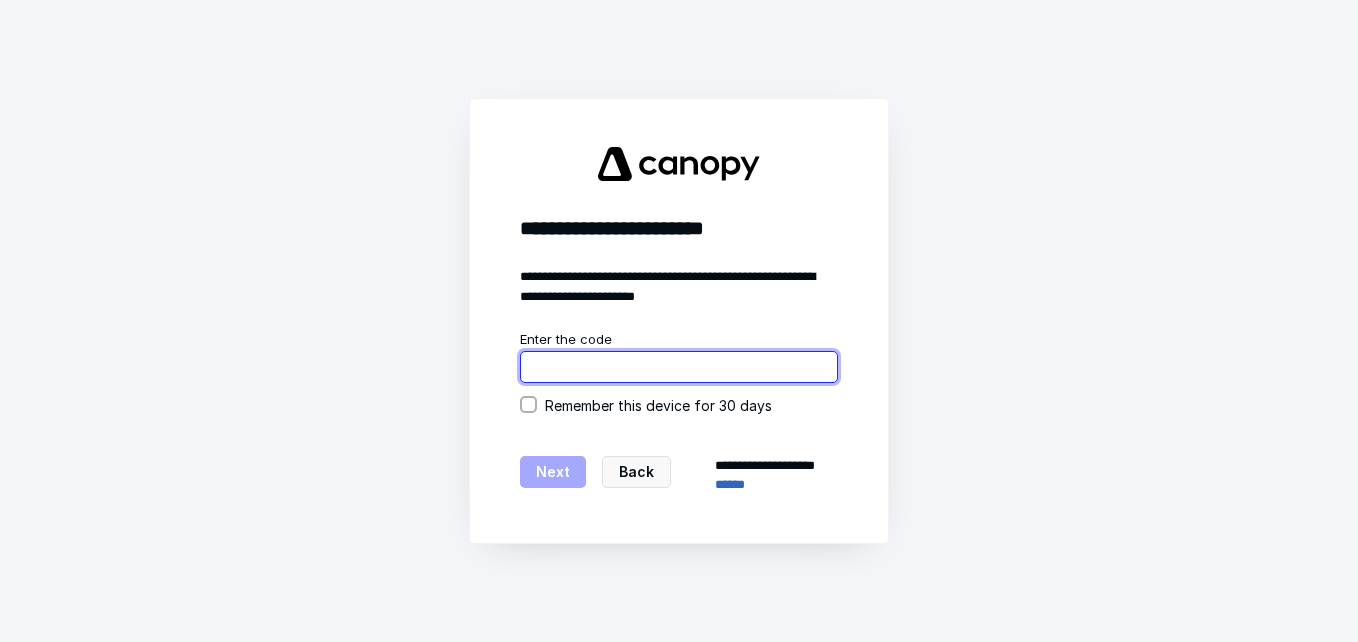 click at bounding box center (679, 367) 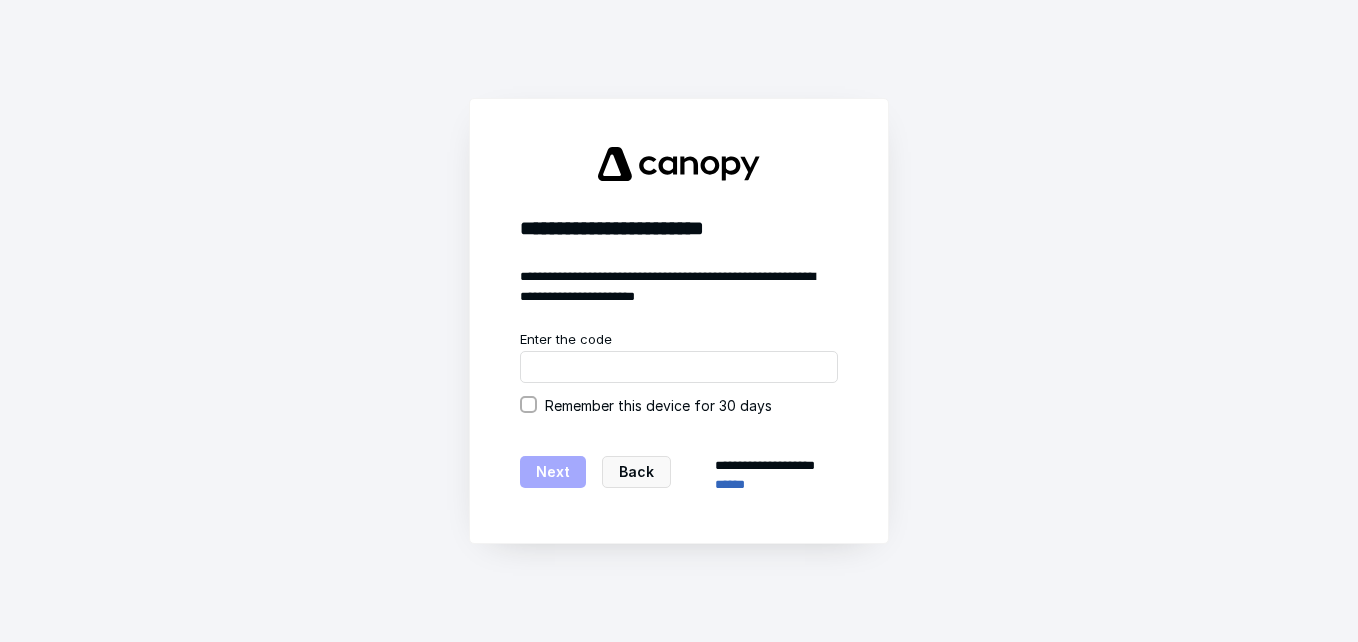 click on "Remember this device for 30 days" at bounding box center (528, 405) 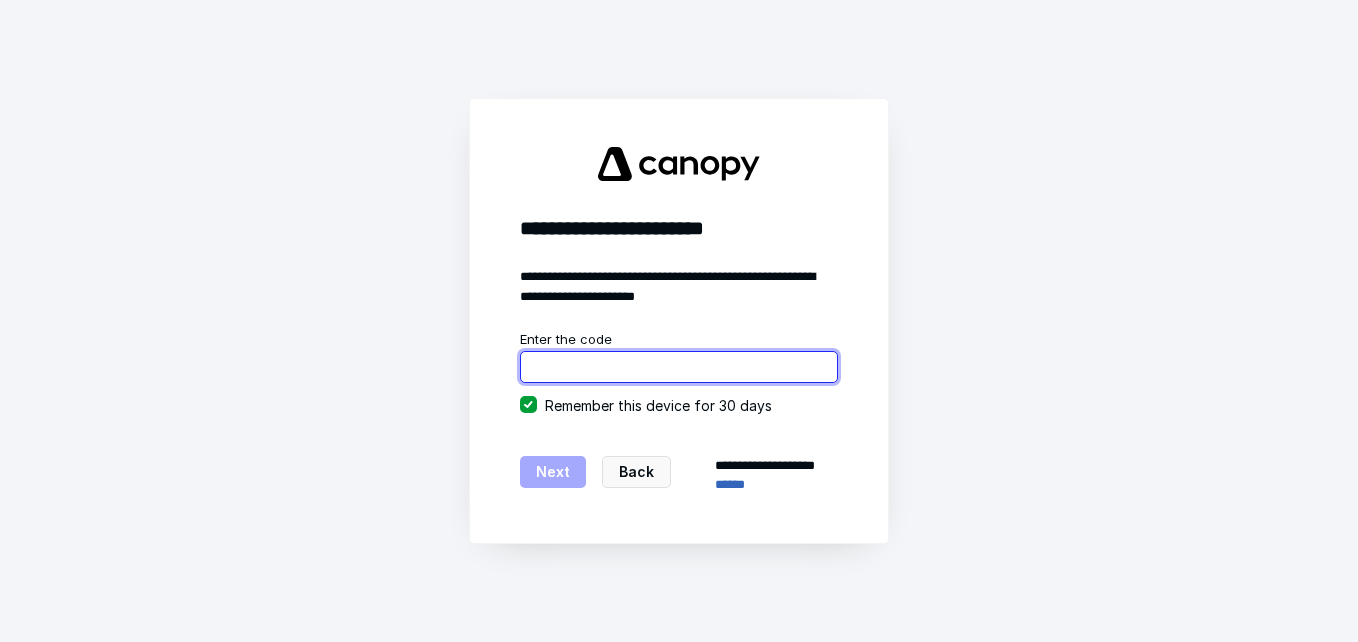 click at bounding box center [679, 367] 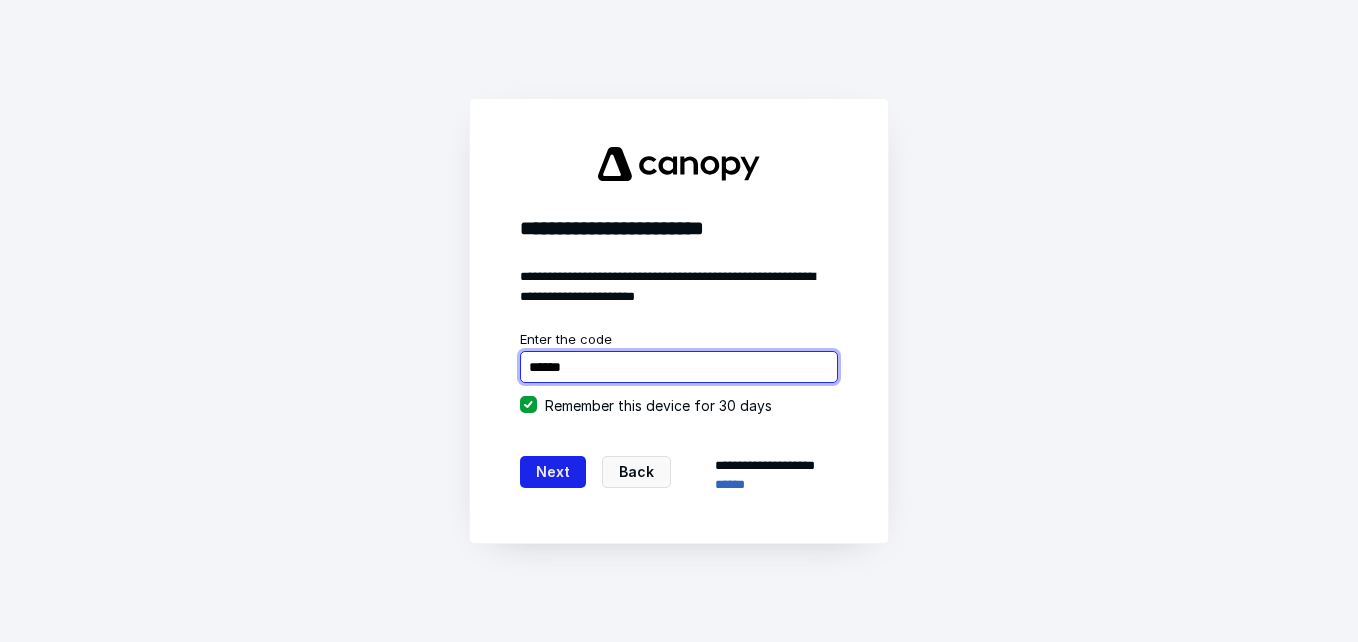 type on "******" 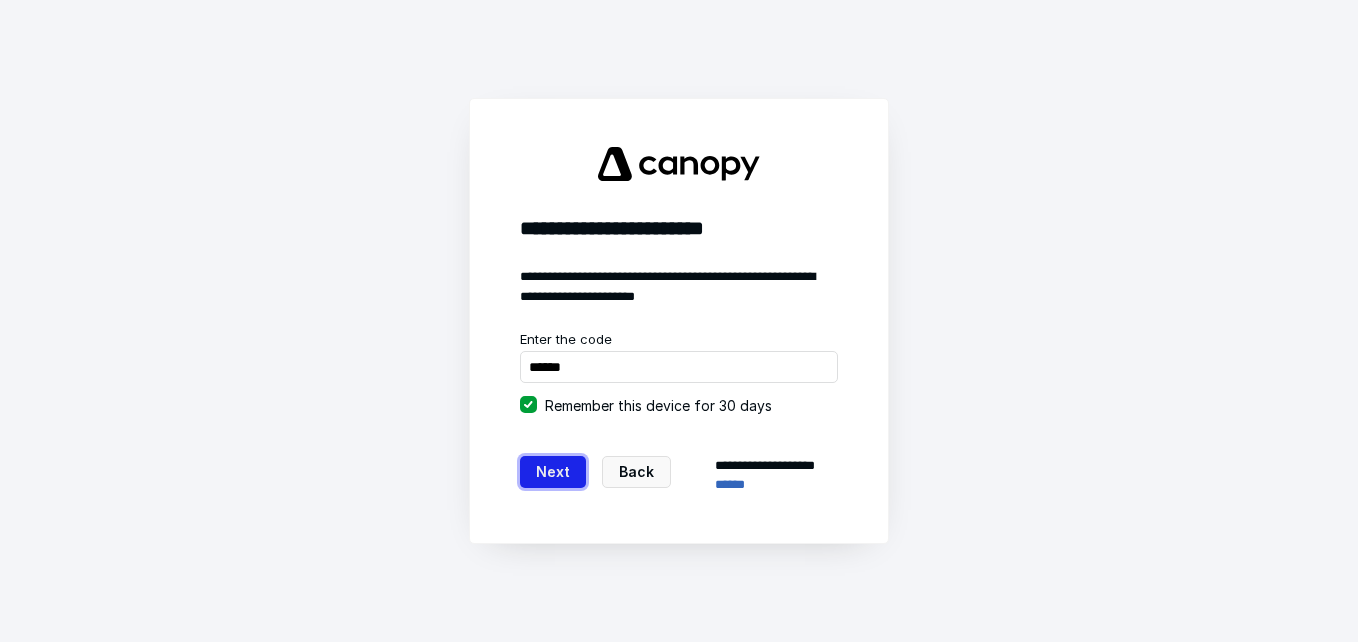 click on "Next" at bounding box center [553, 472] 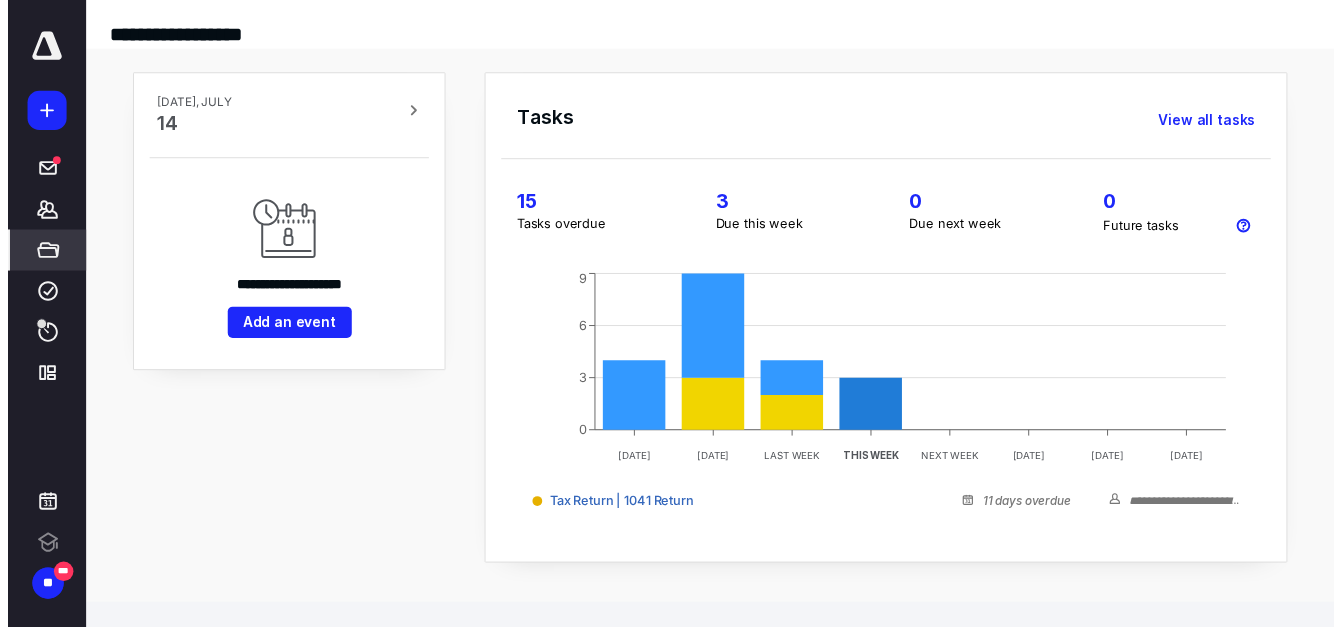 scroll, scrollTop: 0, scrollLeft: 0, axis: both 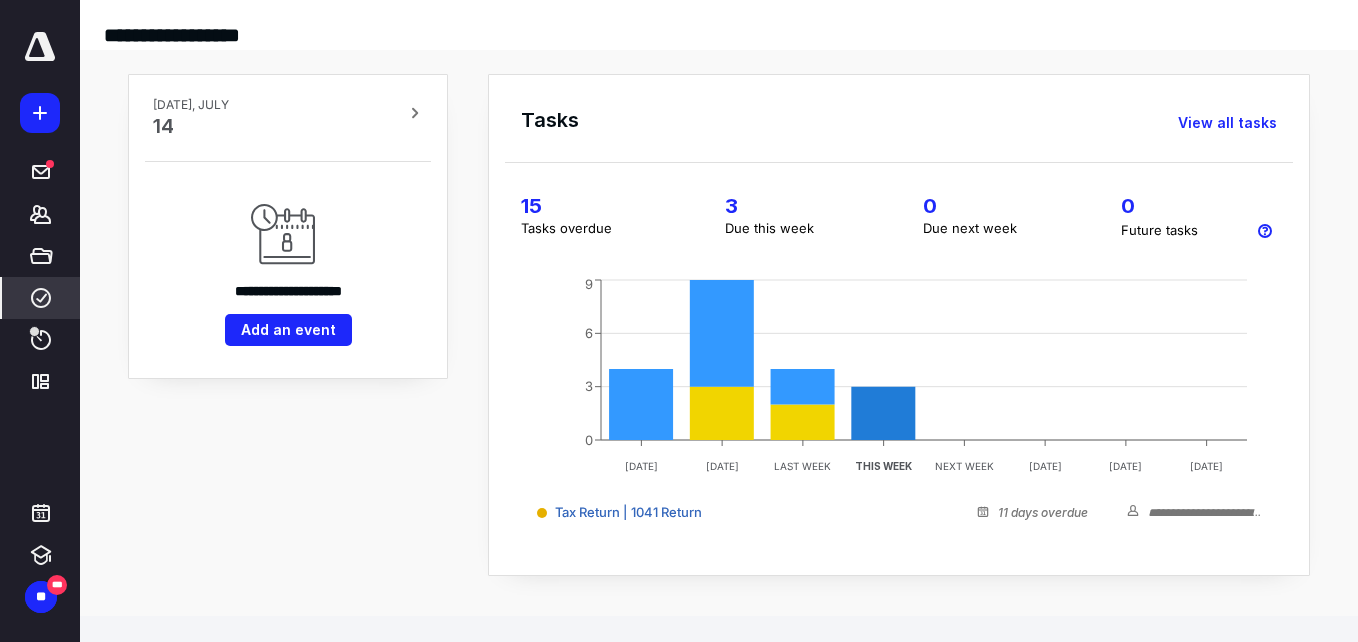 click 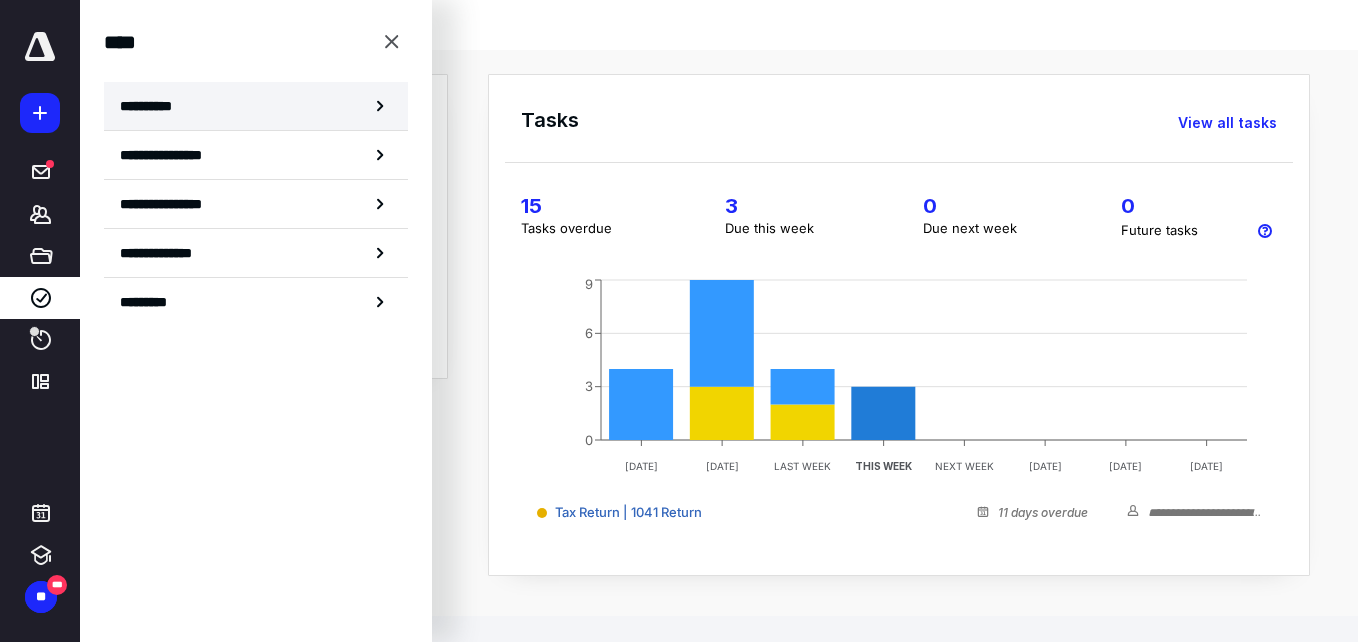 click on "**********" at bounding box center [153, 106] 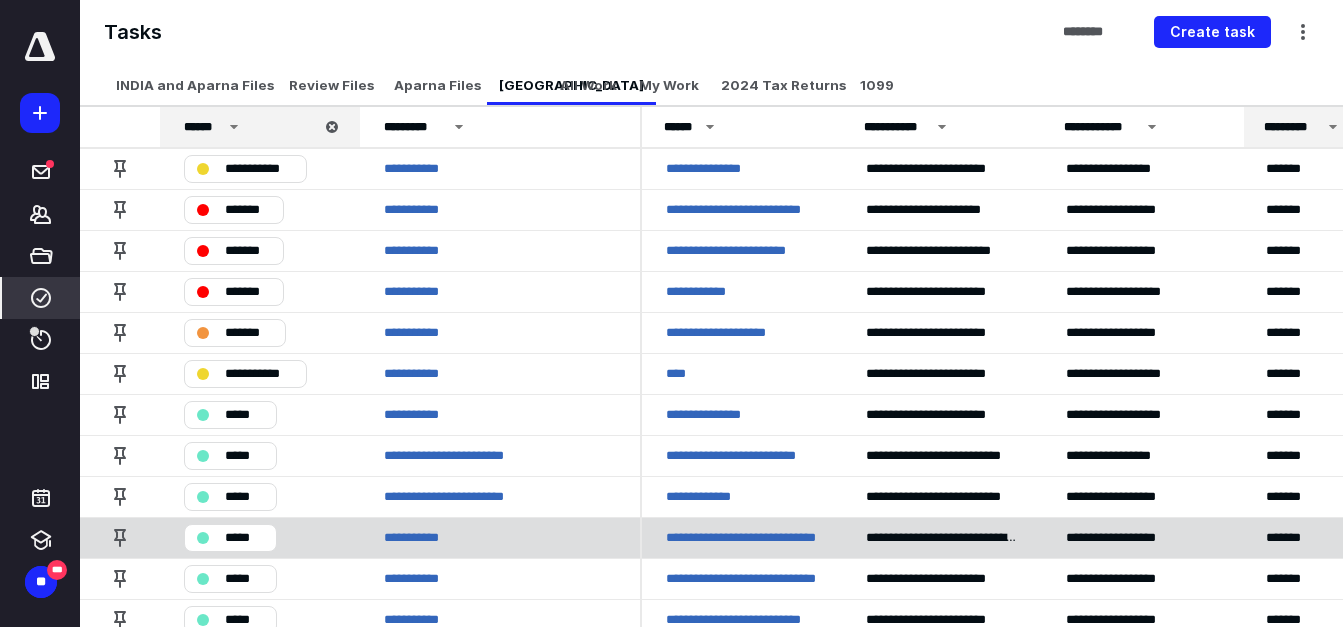 scroll, scrollTop: 38, scrollLeft: 0, axis: vertical 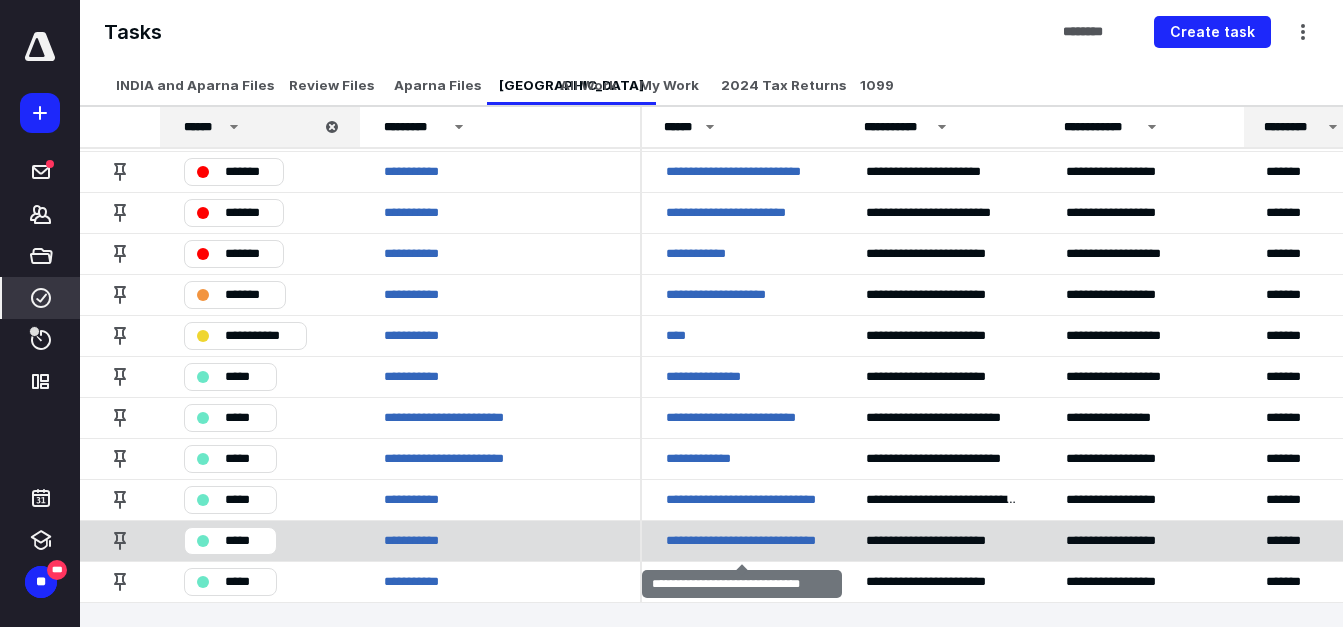 click on "**********" at bounding box center [742, 541] 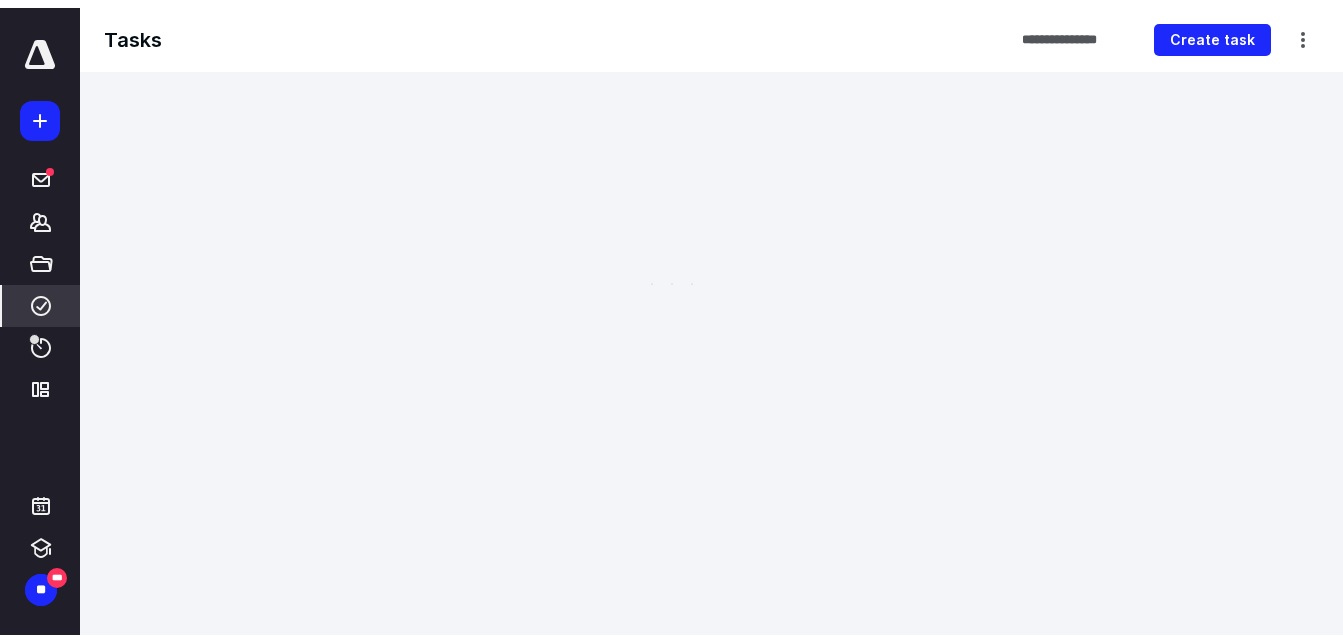 scroll, scrollTop: 0, scrollLeft: 0, axis: both 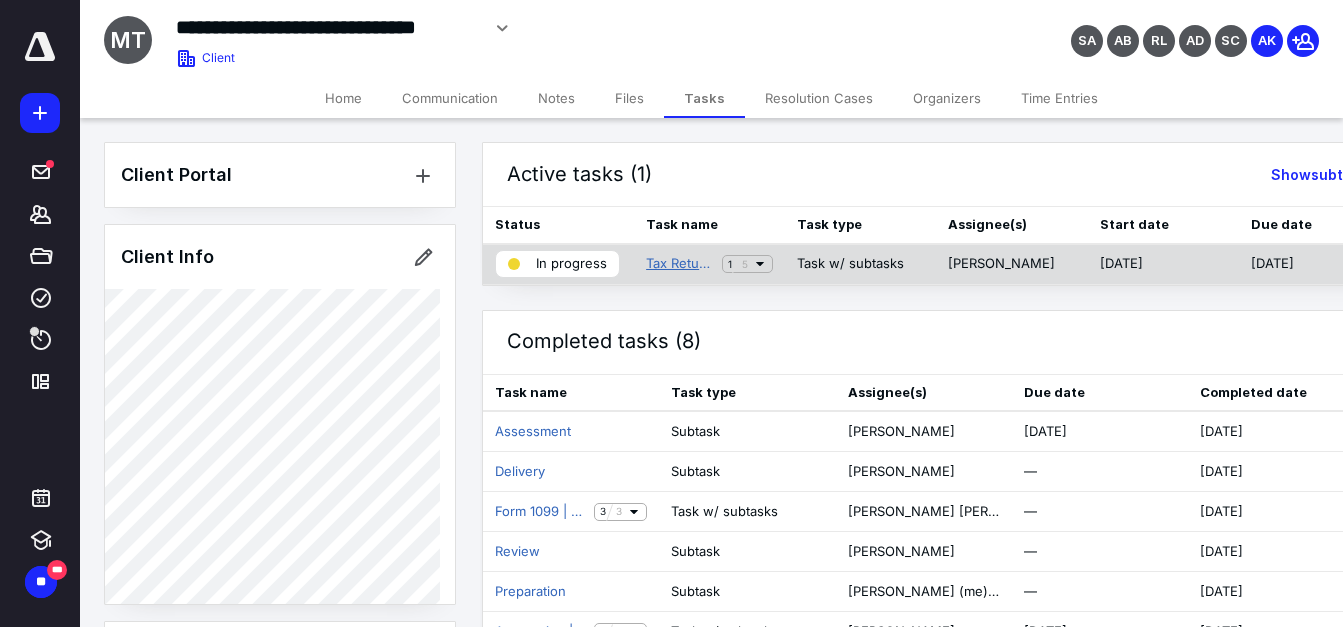 click on "Tax Return | 1040 Return" at bounding box center [680, 264] 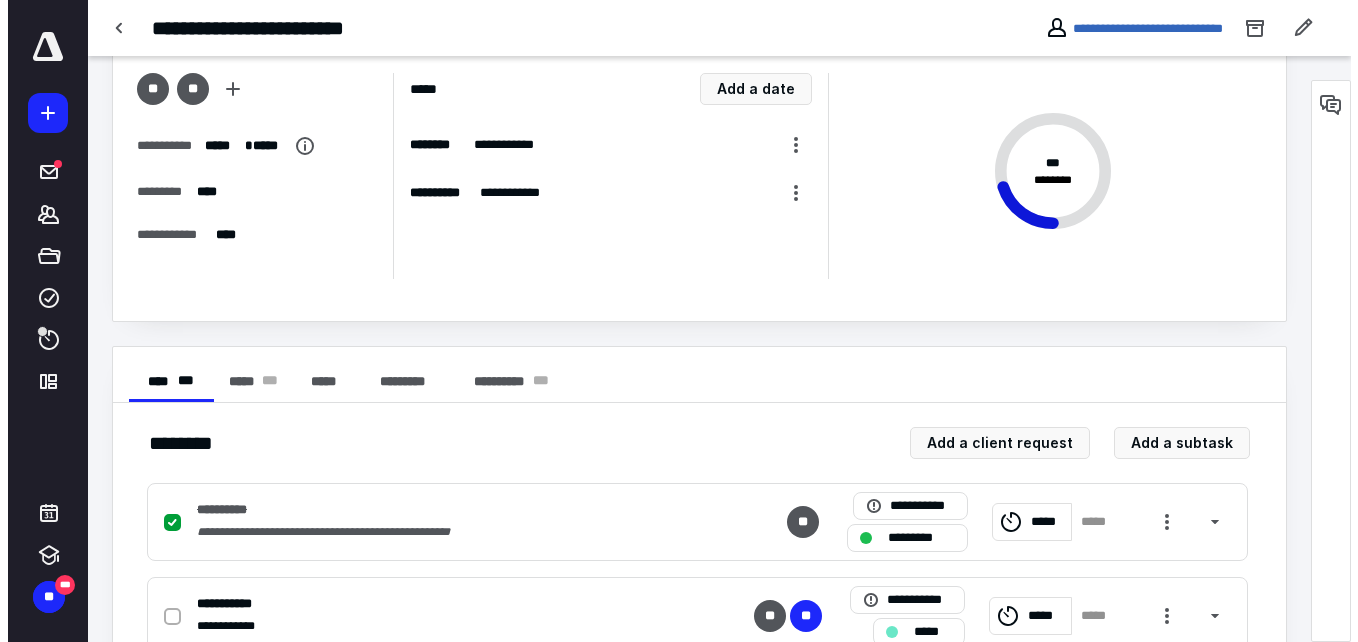 scroll, scrollTop: 0, scrollLeft: 0, axis: both 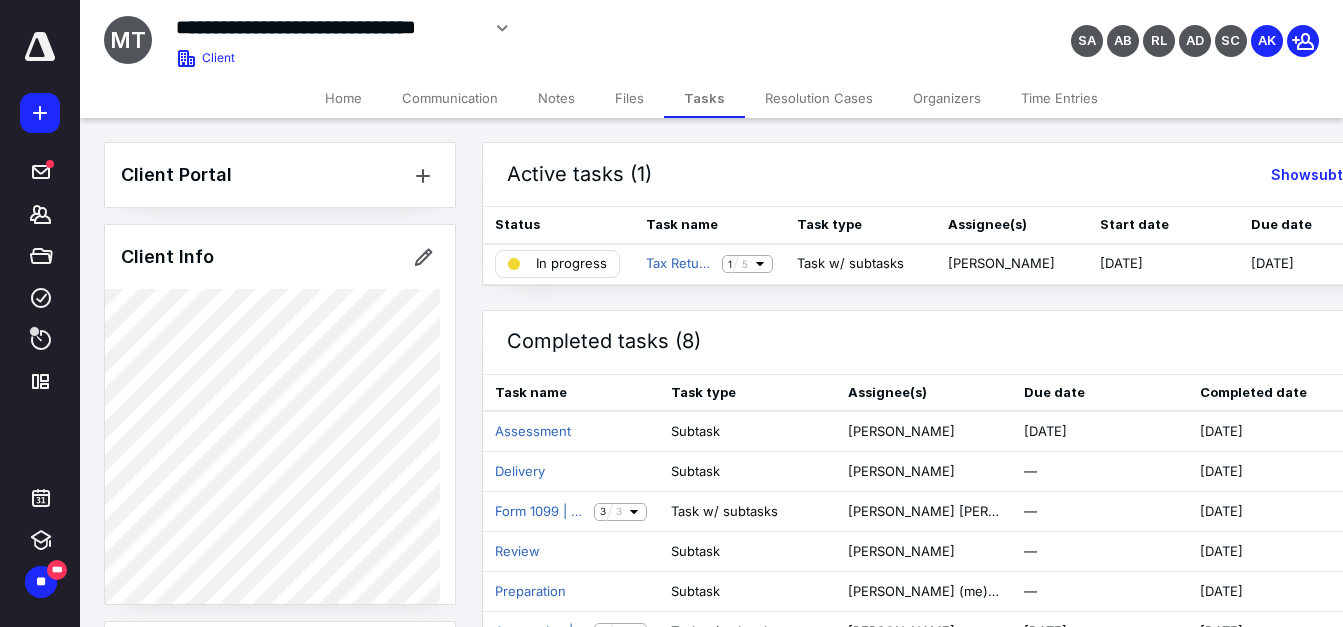 click on "Files" at bounding box center [629, 98] 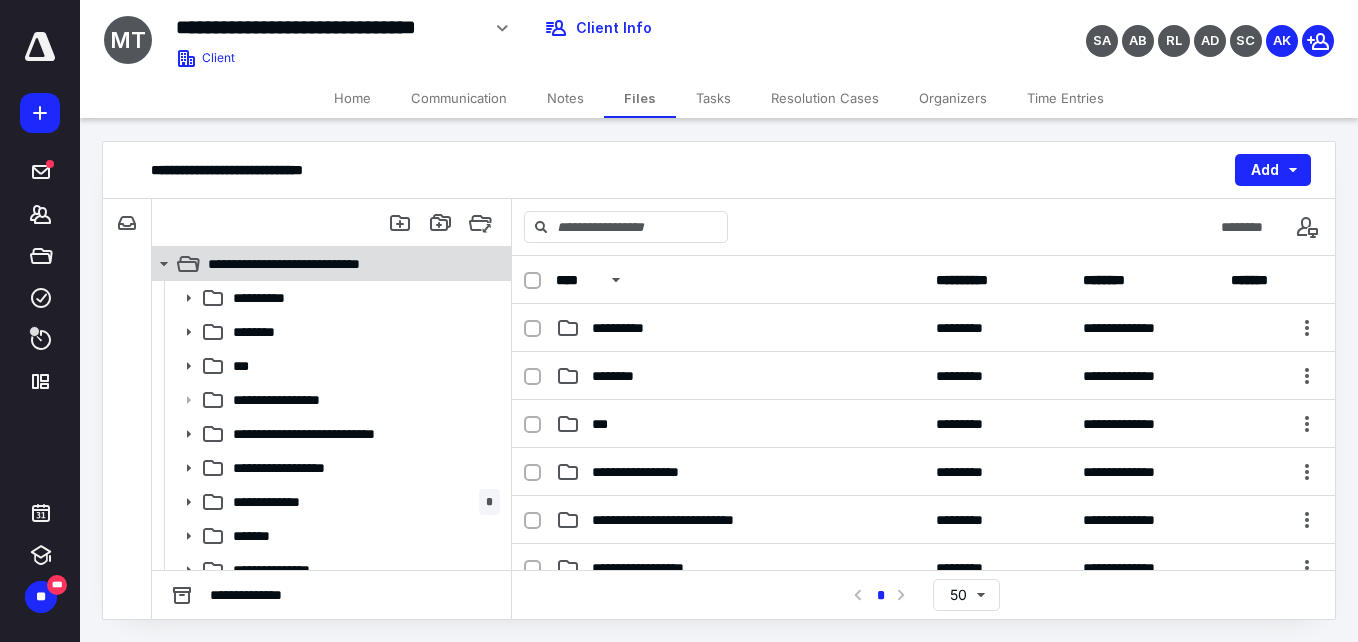 click 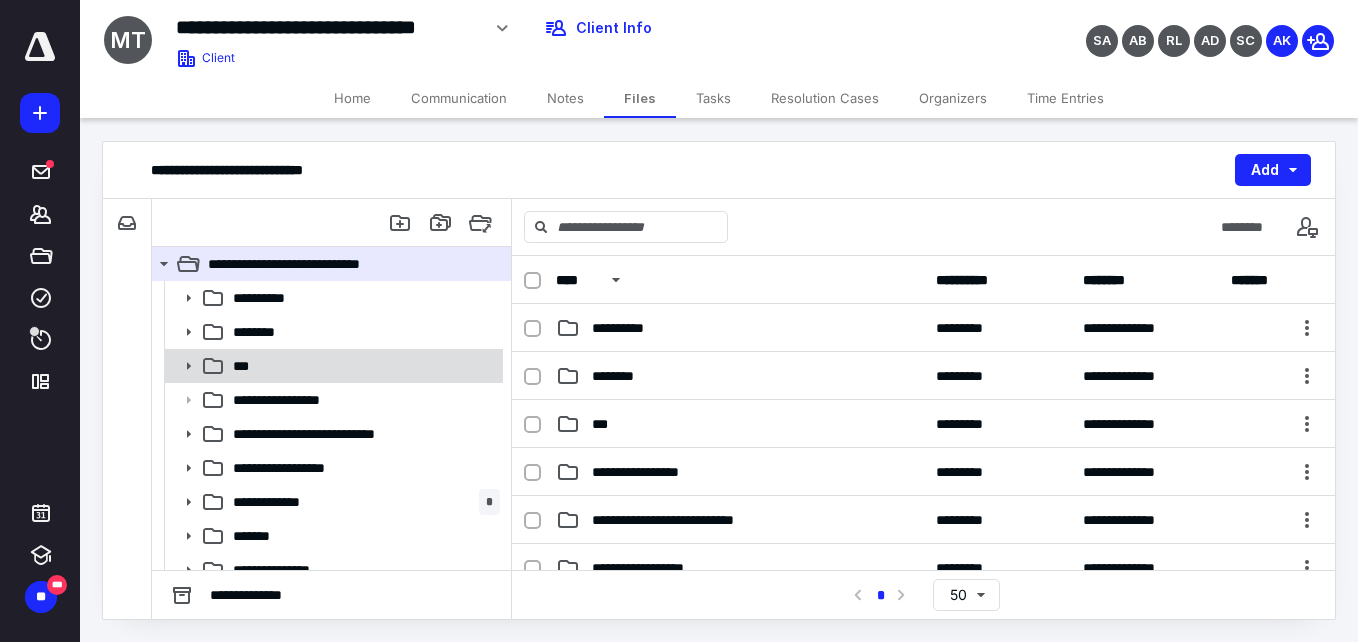 scroll, scrollTop: 255, scrollLeft: 0, axis: vertical 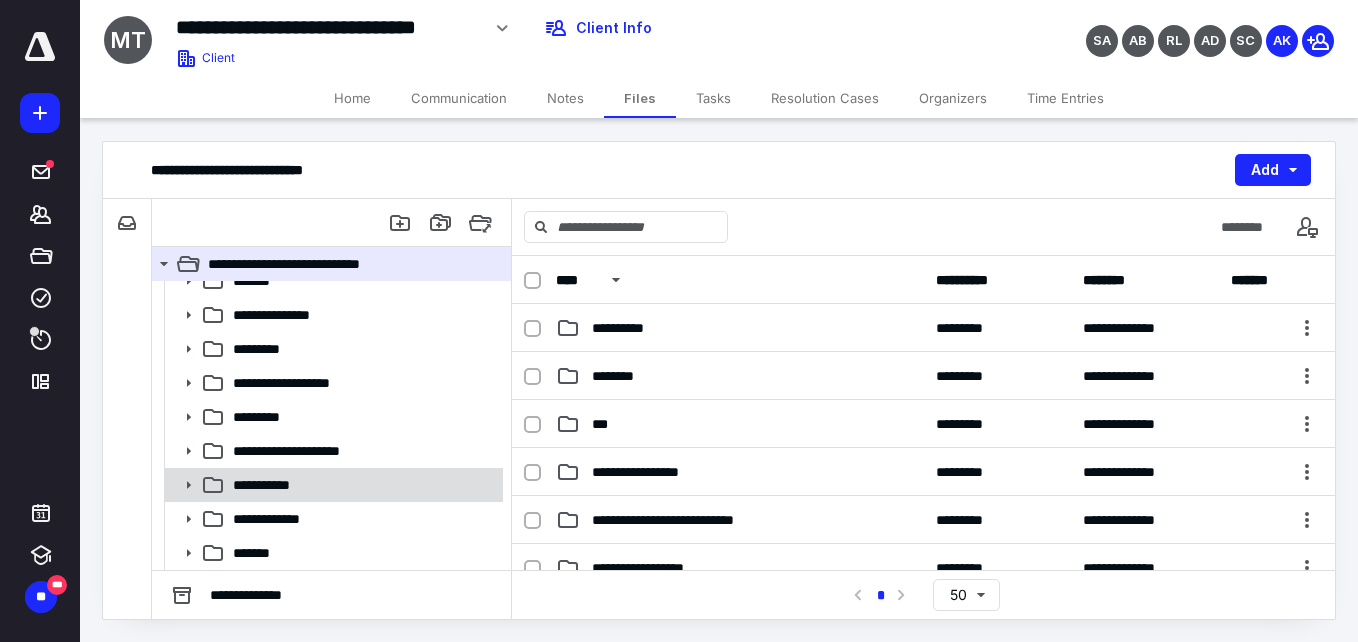 click 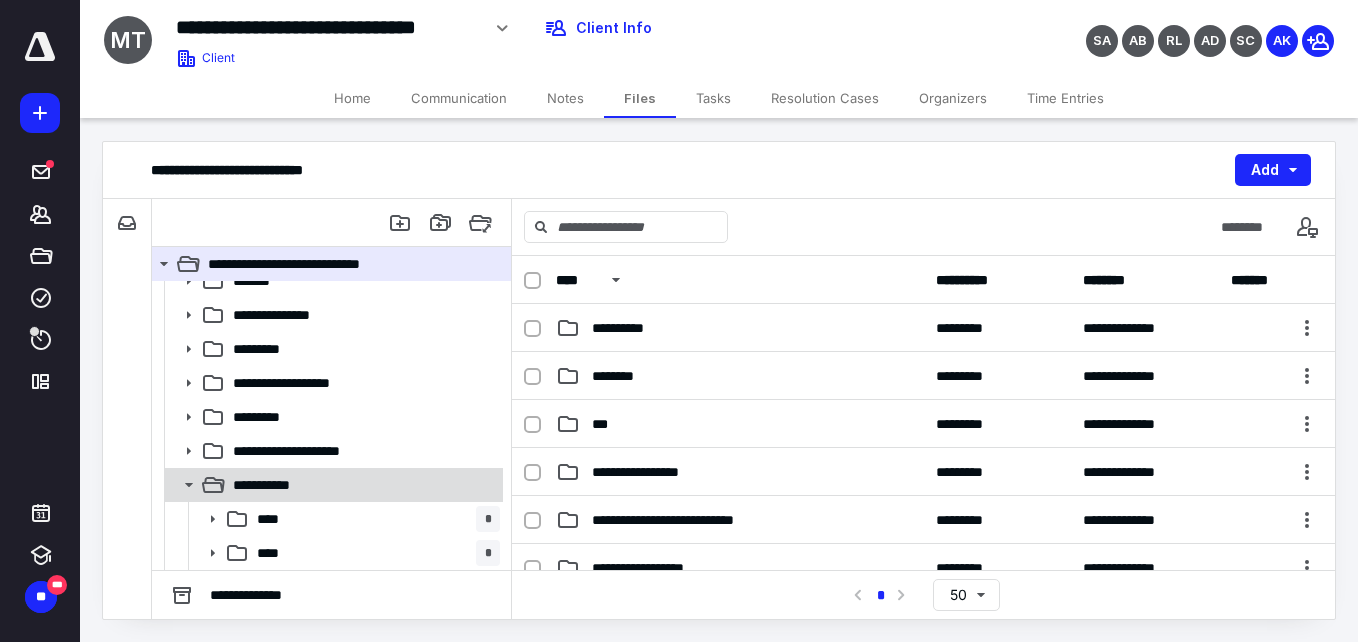 scroll, scrollTop: 425, scrollLeft: 0, axis: vertical 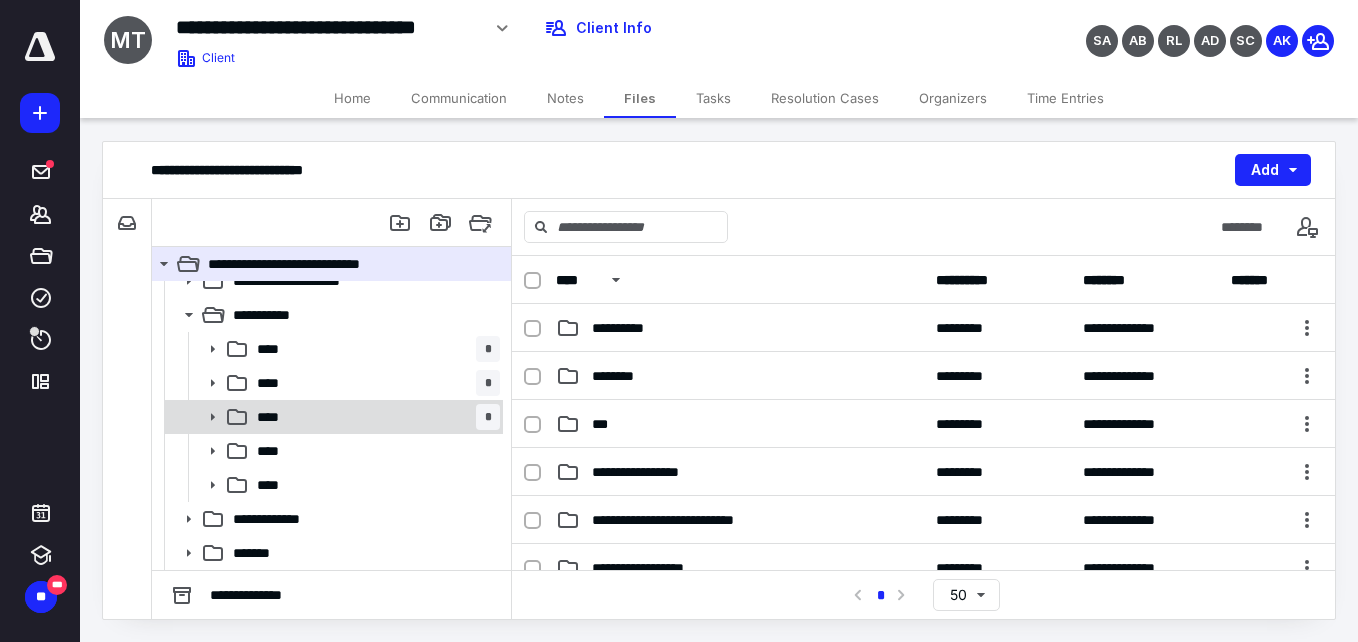 click on "**** *" at bounding box center (374, 417) 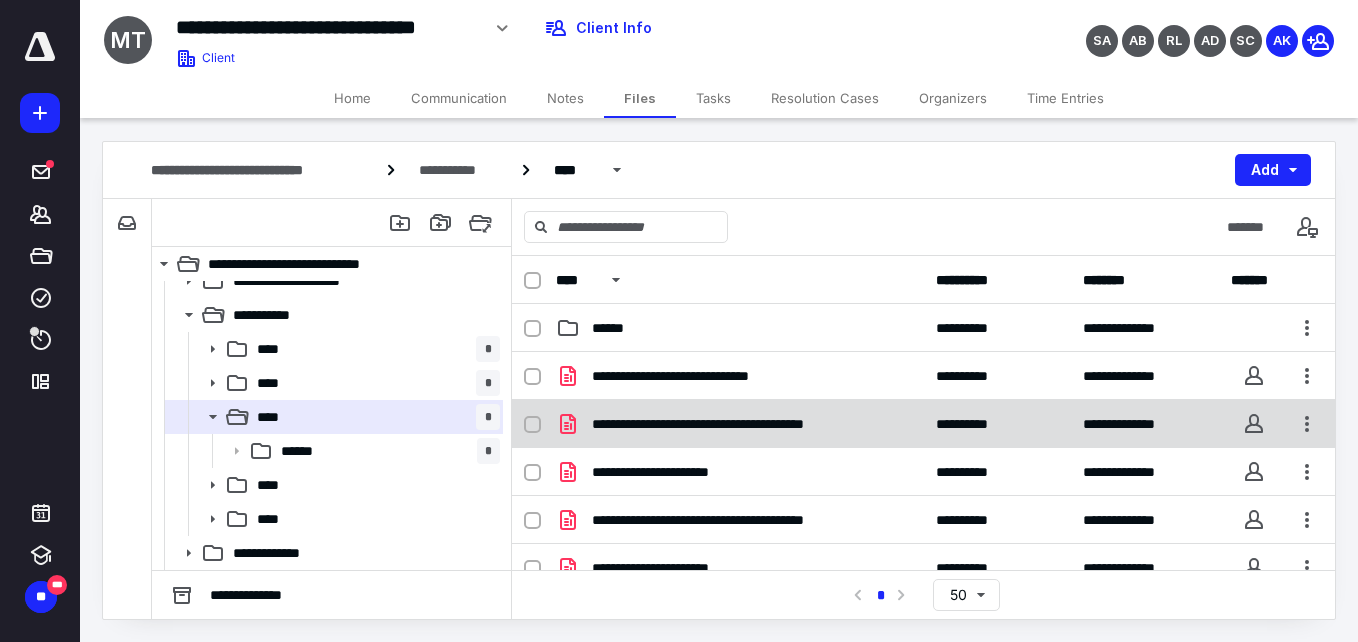 scroll, scrollTop: 82, scrollLeft: 0, axis: vertical 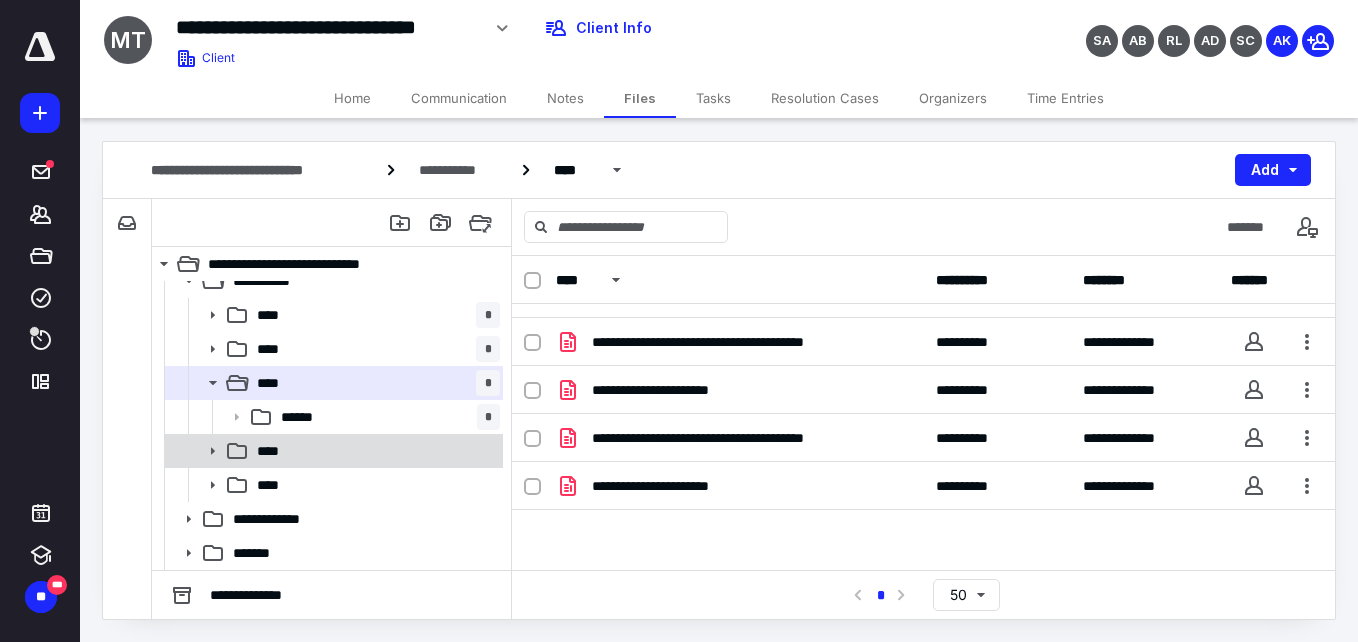 click at bounding box center [206, 451] 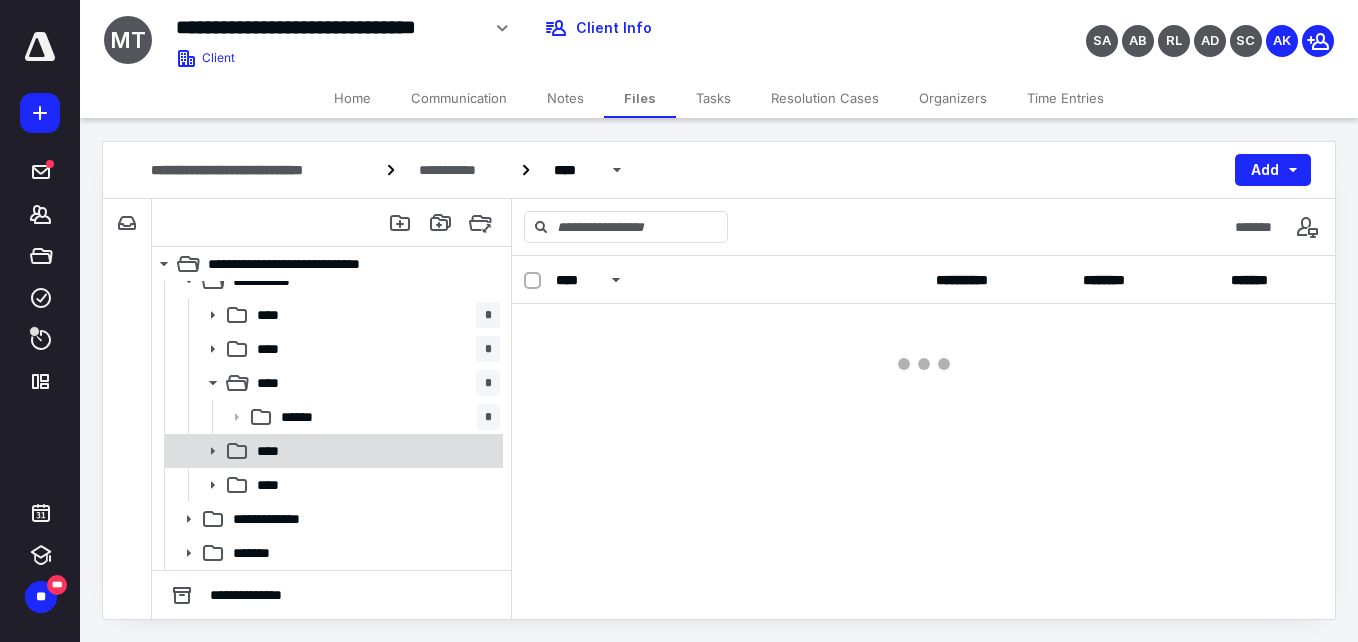 click 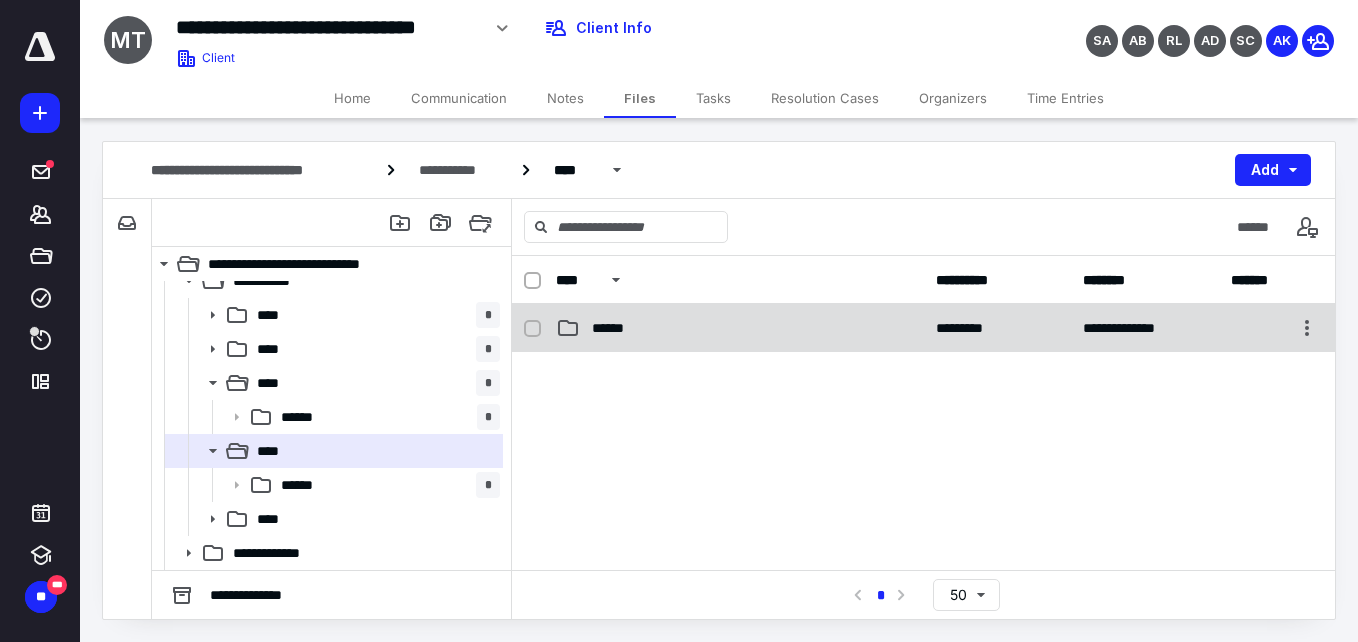 click on "******" at bounding box center [740, 328] 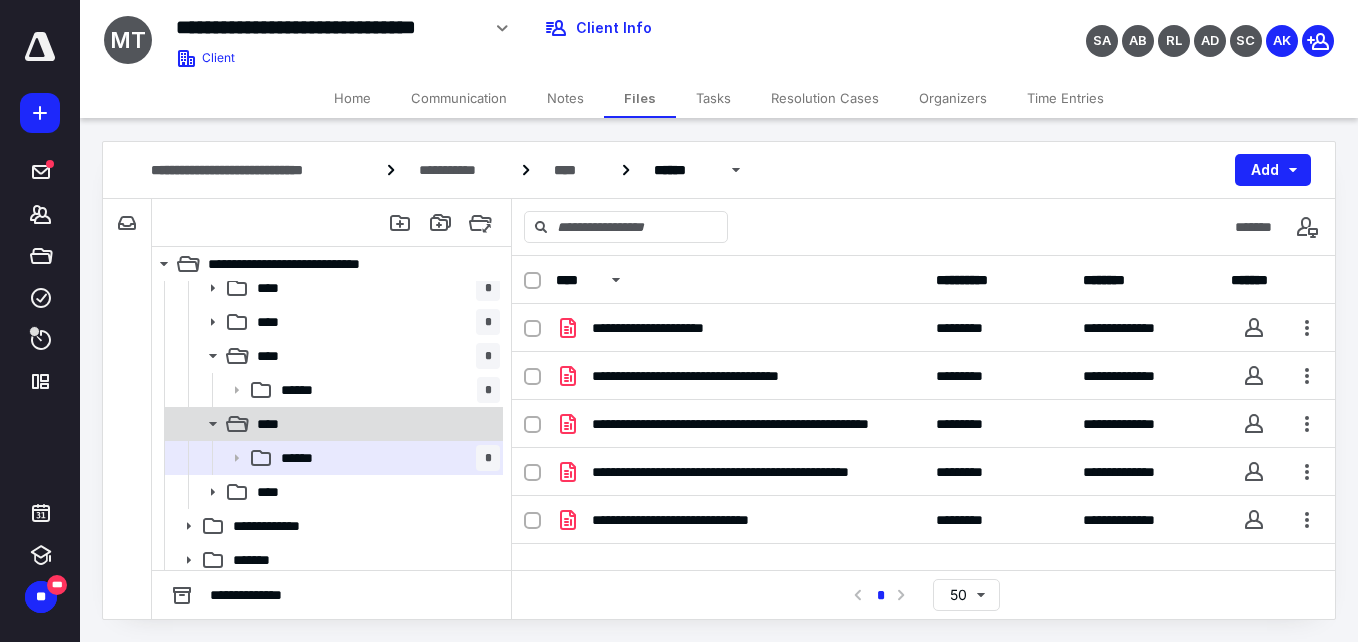 scroll, scrollTop: 493, scrollLeft: 0, axis: vertical 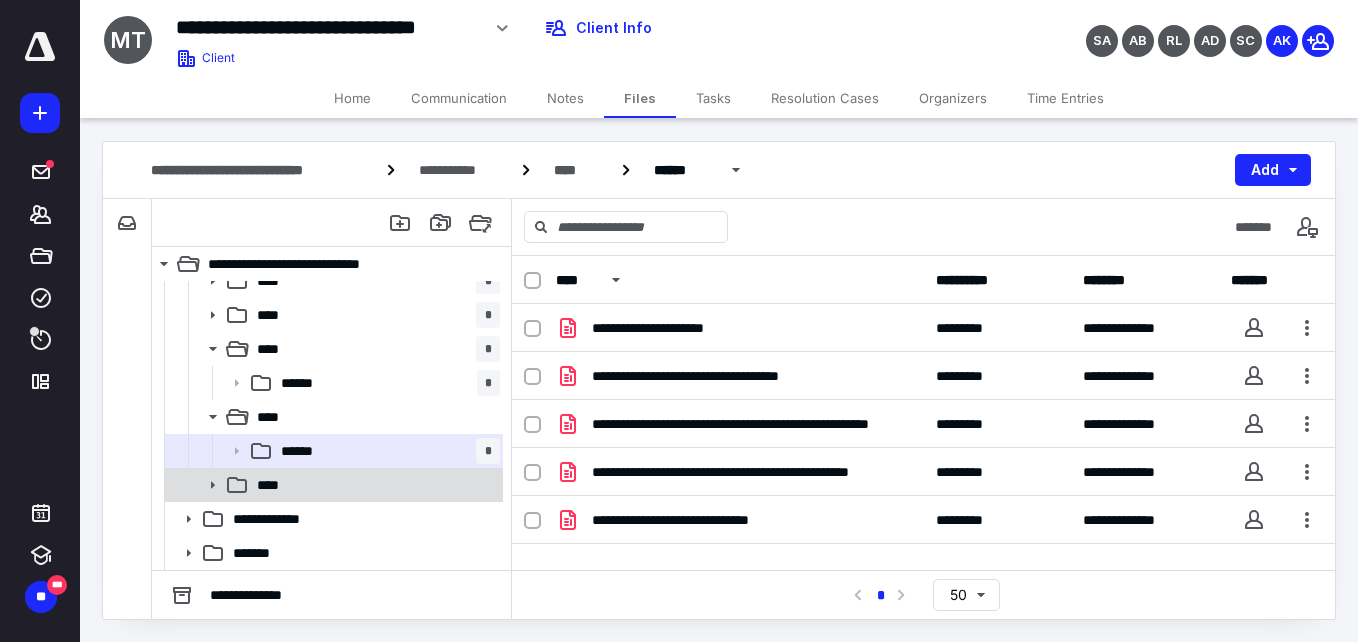 click 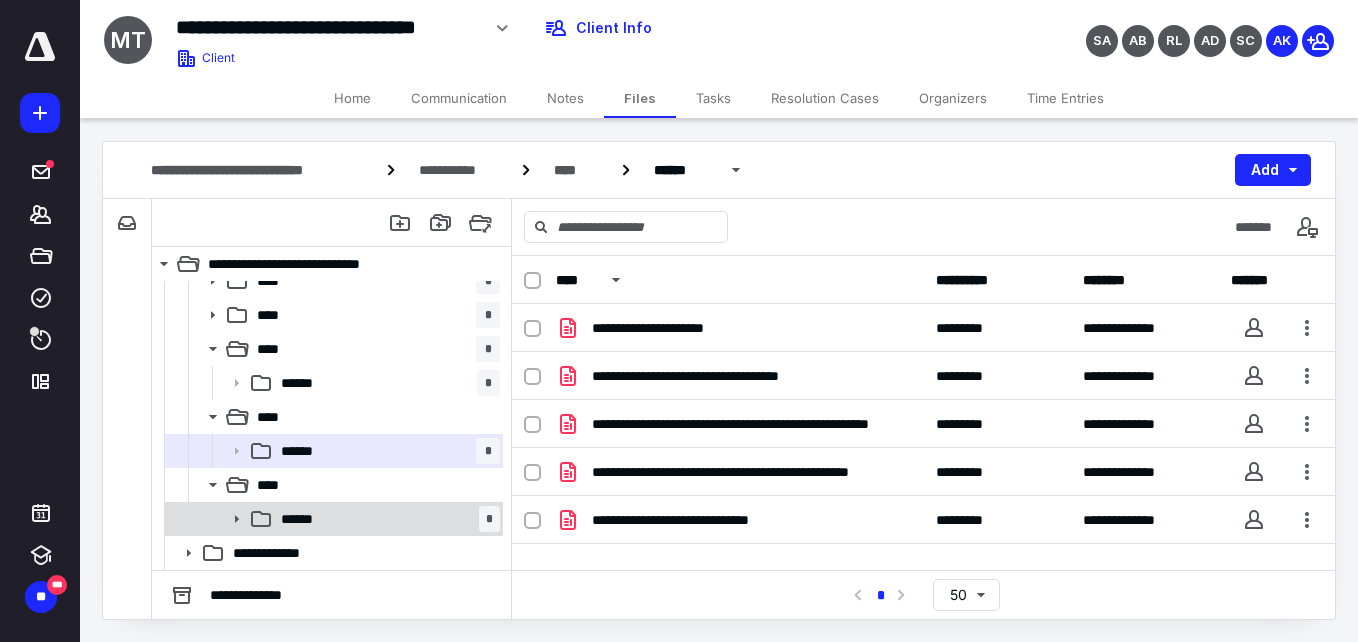 click on "****** *" at bounding box center (386, 519) 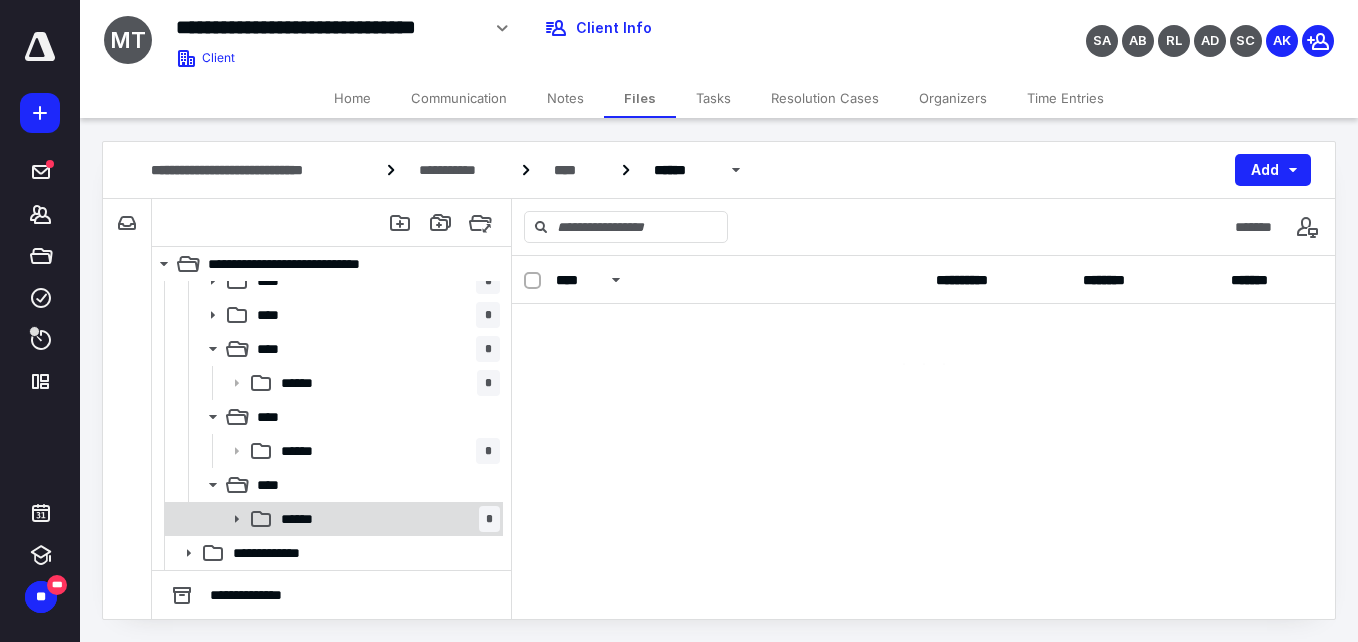 click on "****** *" at bounding box center [386, 519] 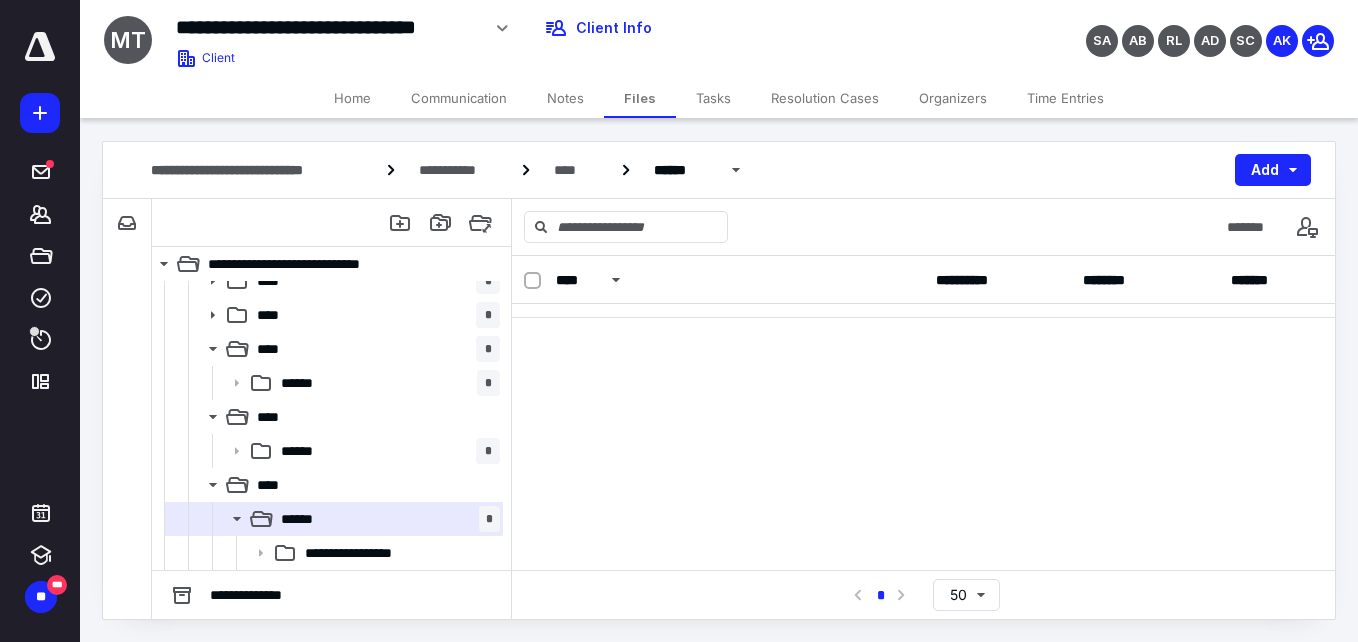 scroll, scrollTop: 22, scrollLeft: 0, axis: vertical 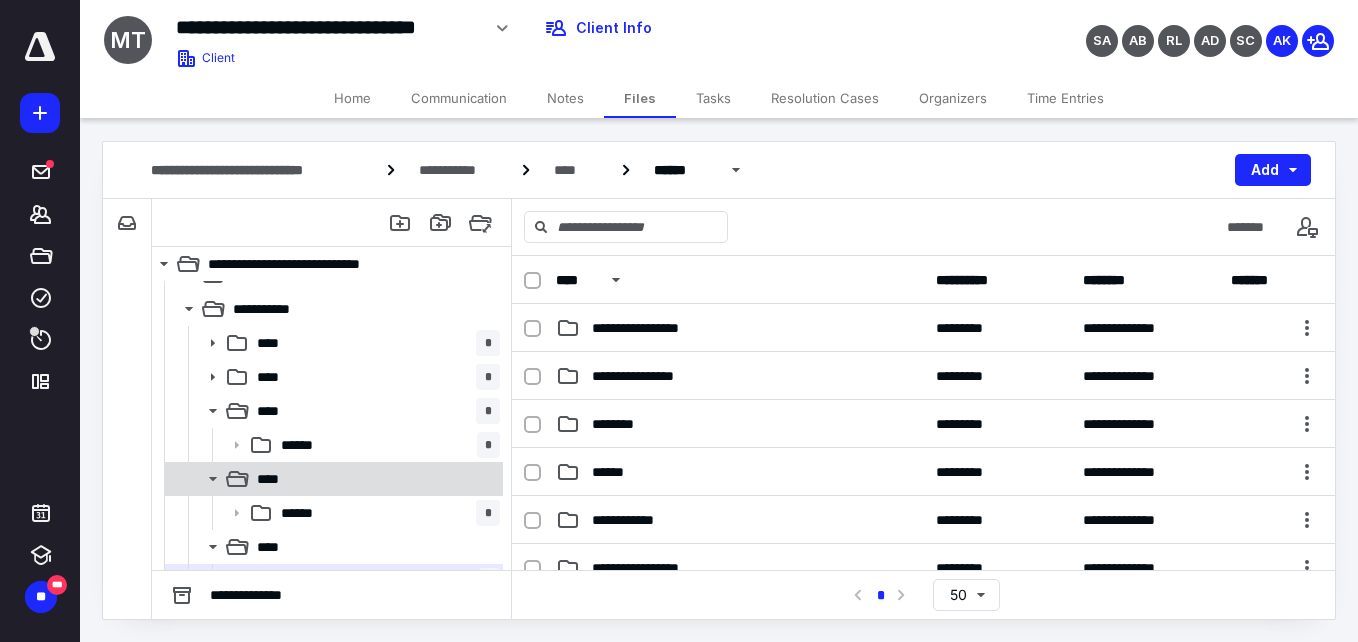 click 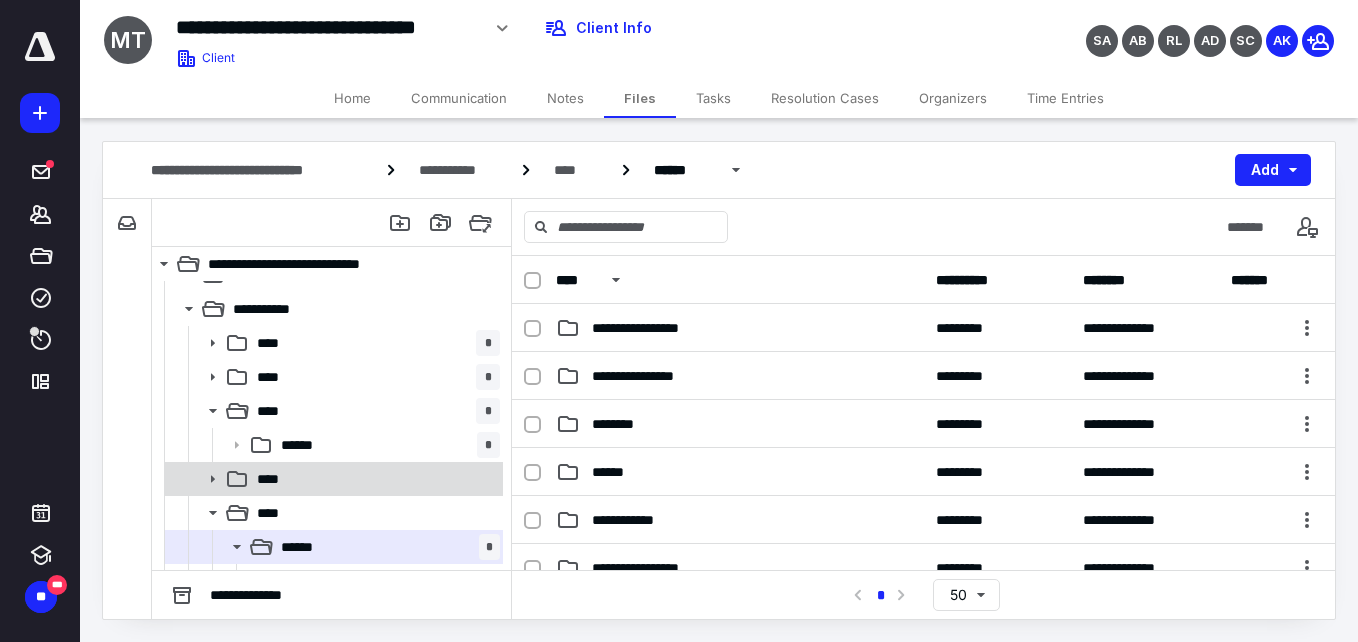 click on "****" at bounding box center [374, 479] 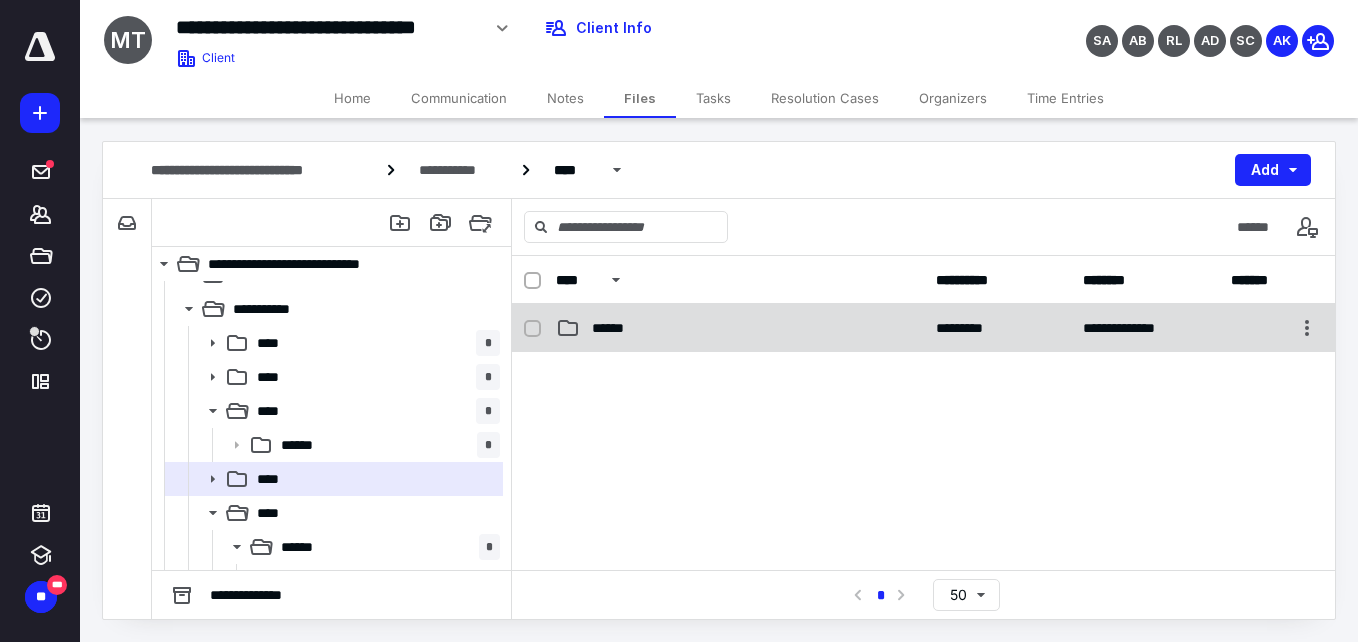 click on "******" at bounding box center (740, 328) 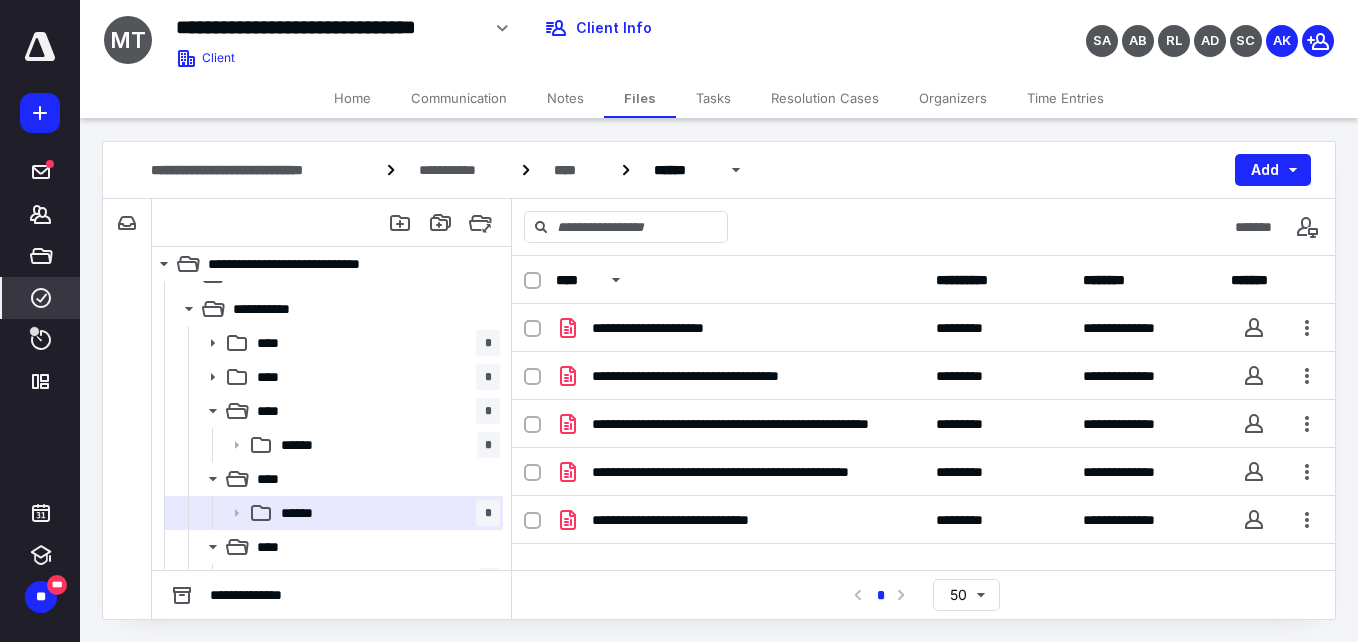 click 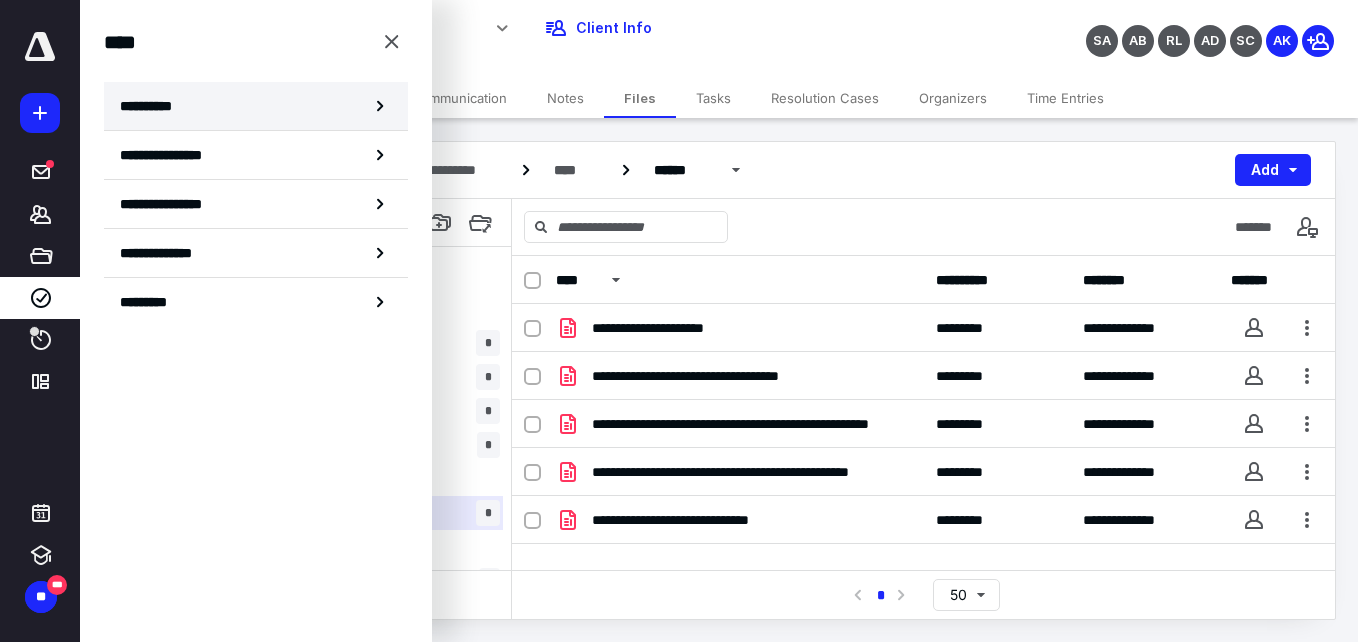 click on "**********" at bounding box center [153, 106] 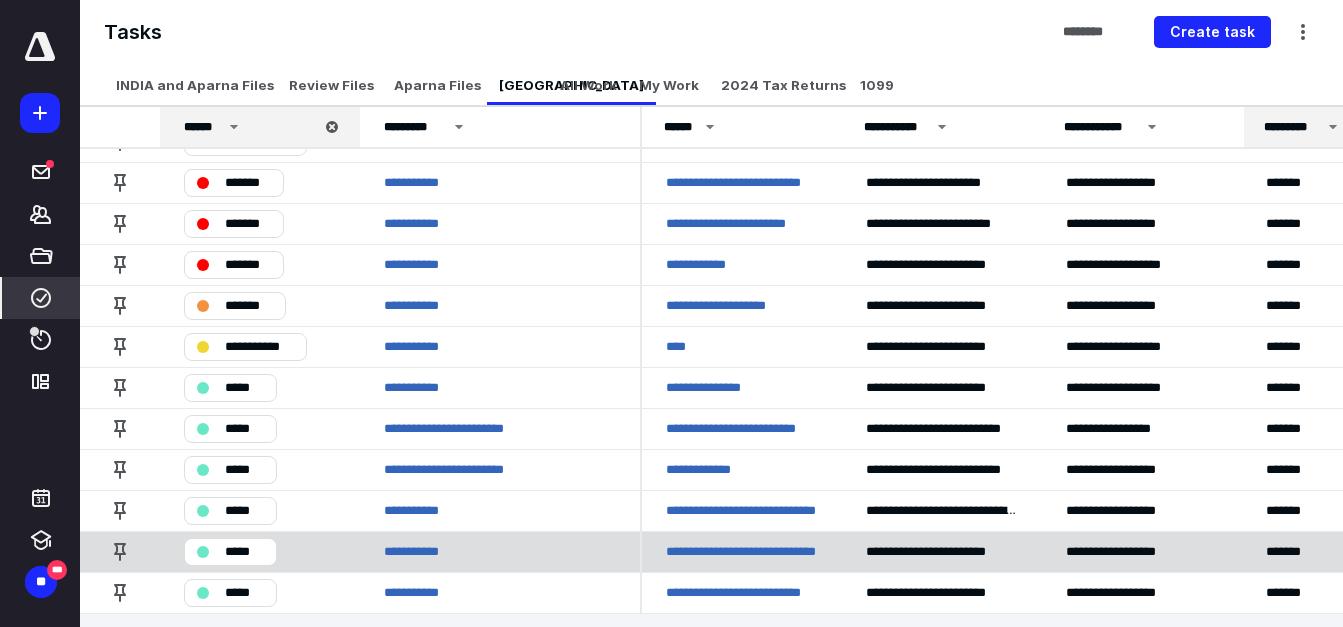 scroll, scrollTop: 38, scrollLeft: 0, axis: vertical 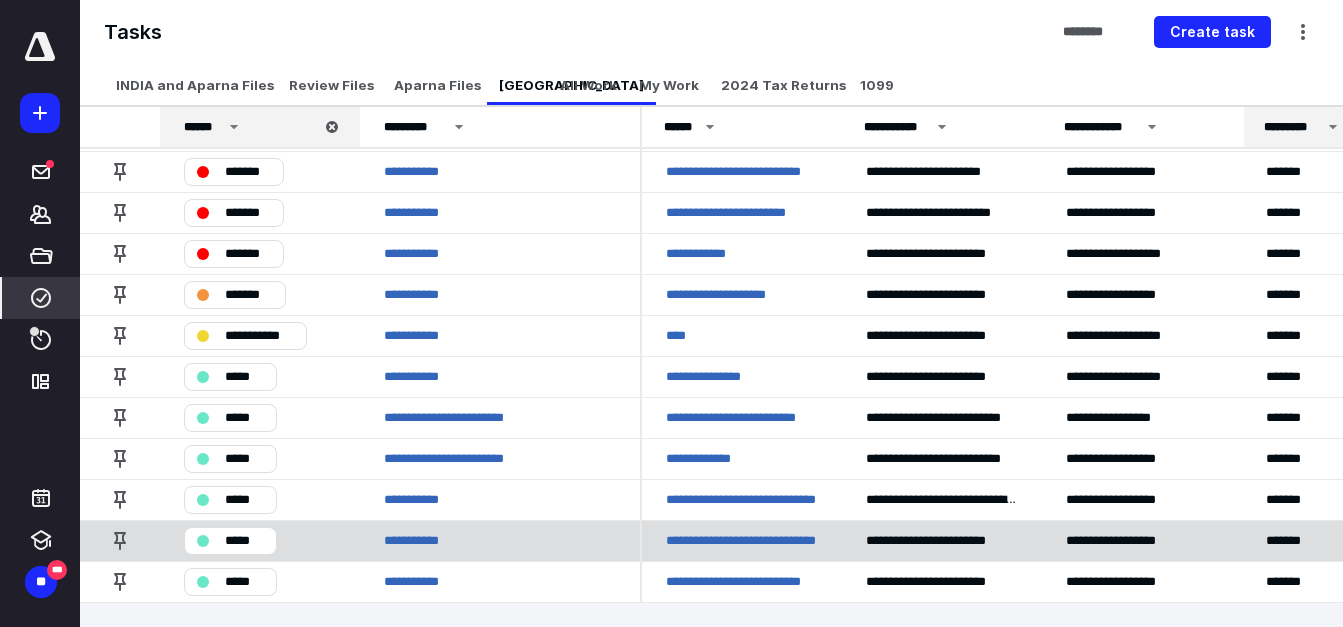 click on "**********" at bounding box center [742, 541] 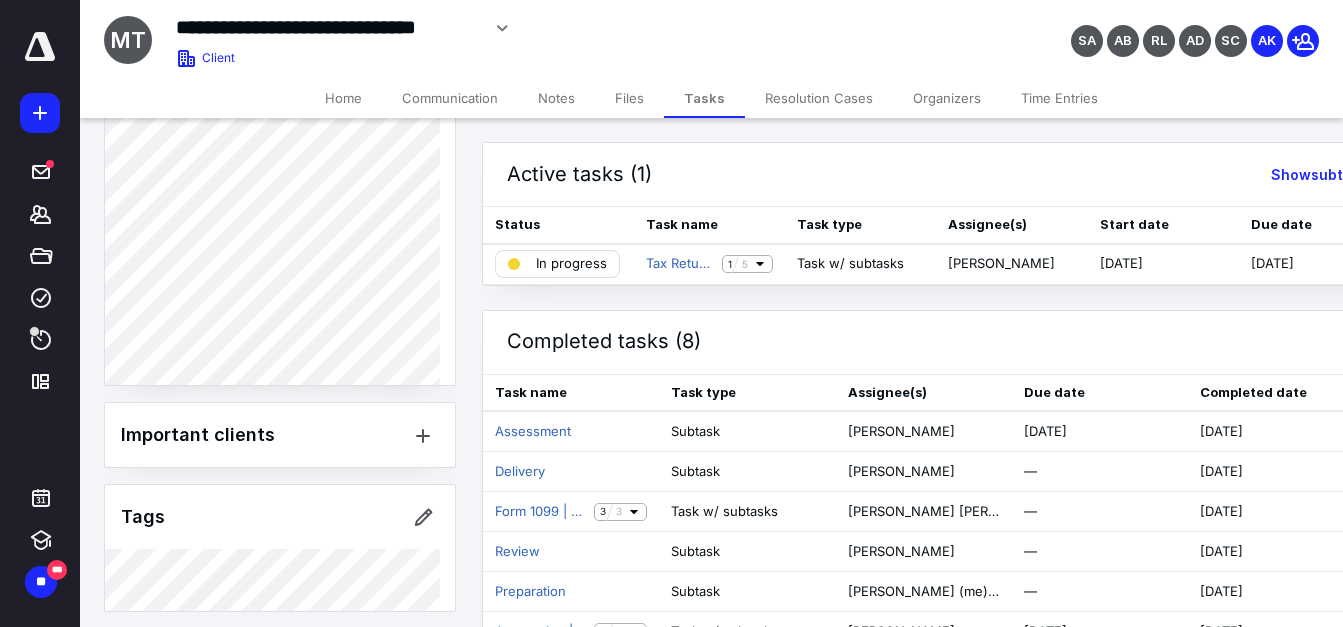 scroll, scrollTop: 643, scrollLeft: 0, axis: vertical 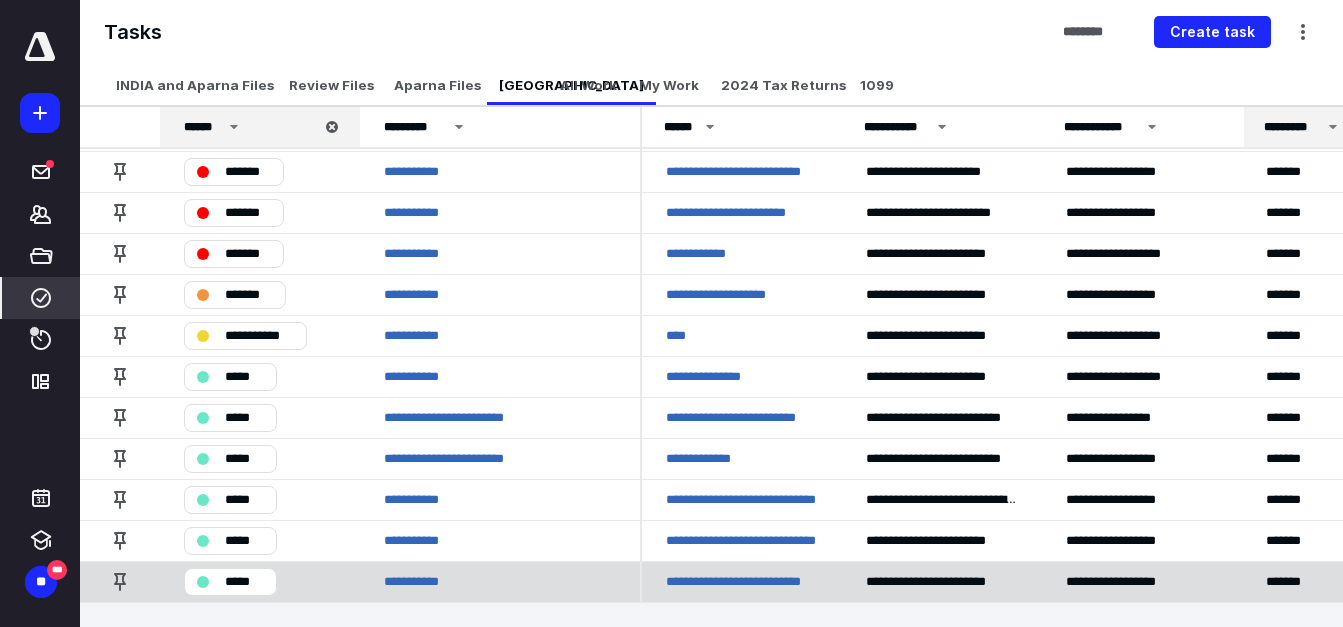 click on "**********" at bounding box center [742, 582] 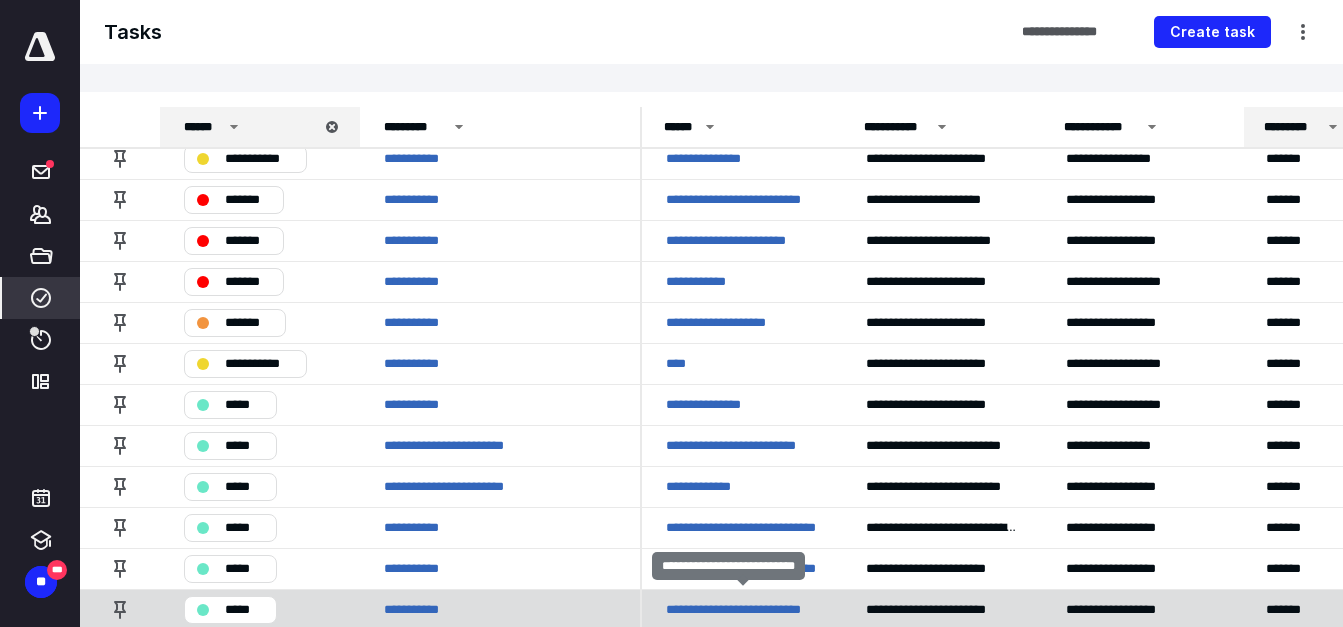 scroll, scrollTop: 0, scrollLeft: 0, axis: both 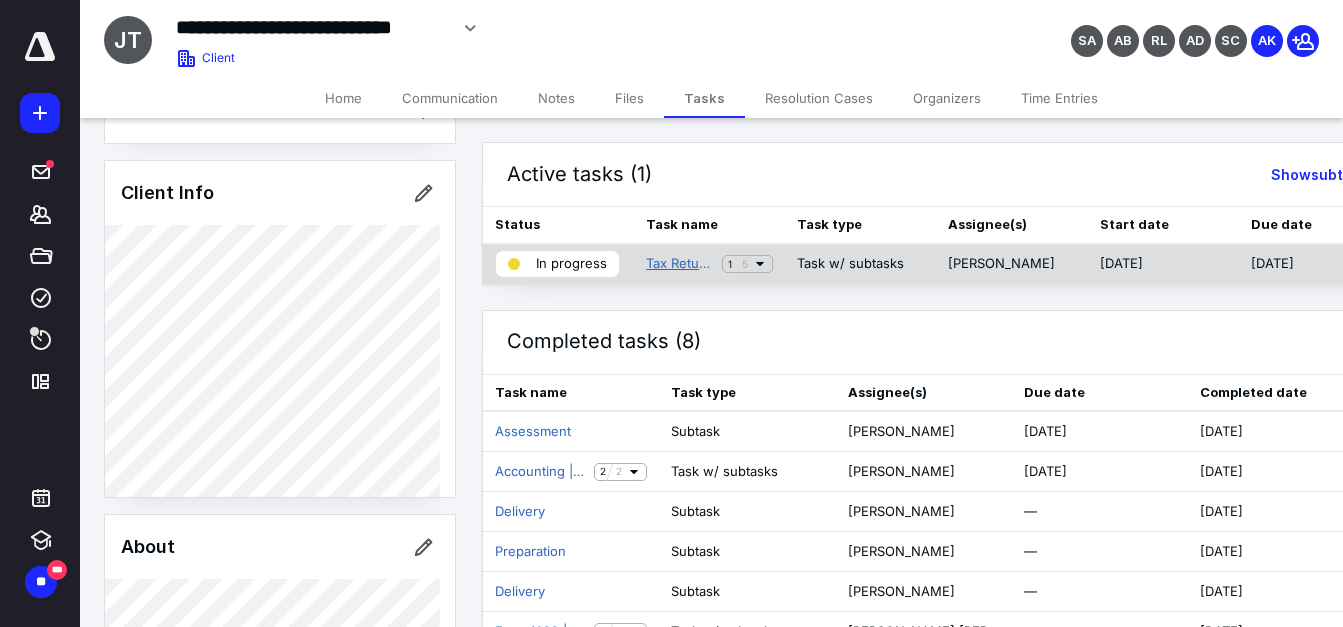 click on "Tax Return | 1041 Return" at bounding box center (680, 264) 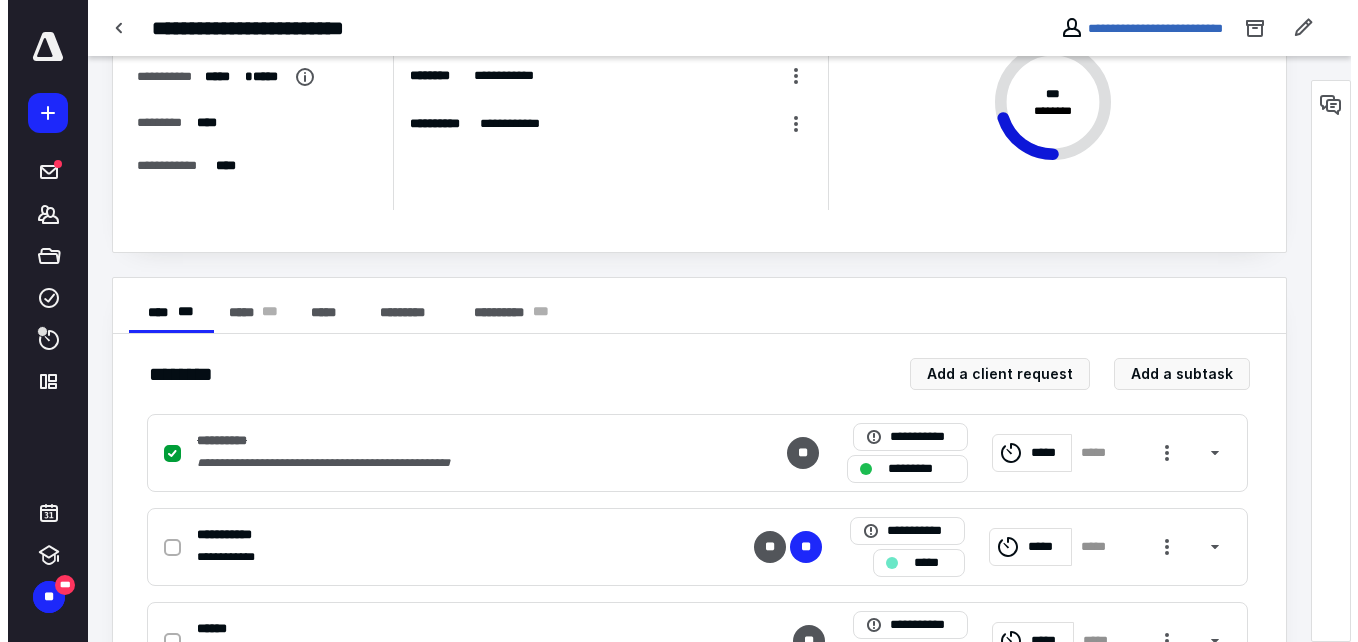 scroll, scrollTop: 0, scrollLeft: 0, axis: both 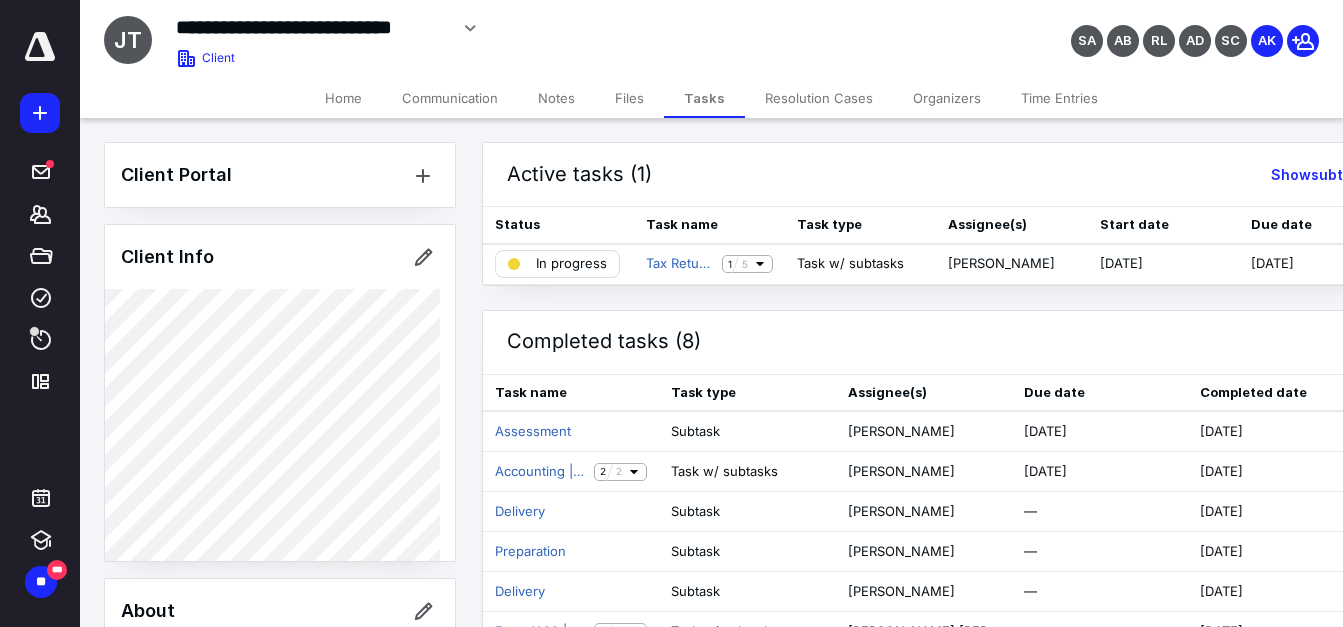 click on "Files" at bounding box center [629, 98] 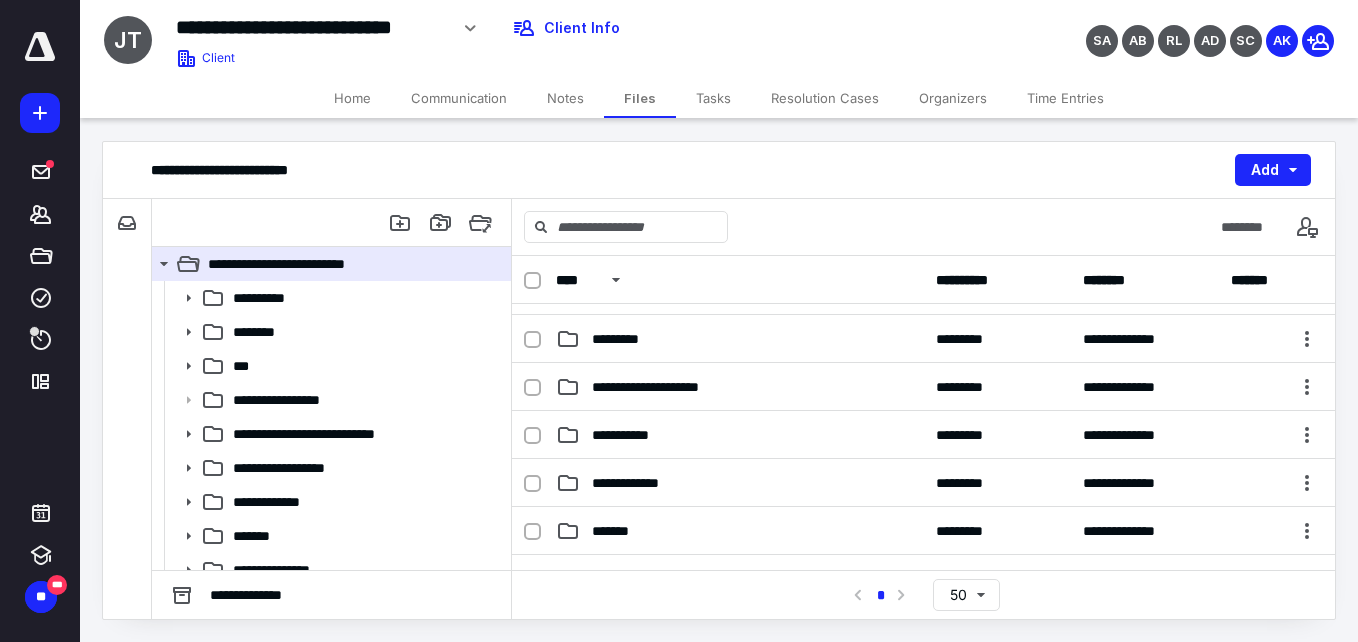 scroll, scrollTop: 600, scrollLeft: 0, axis: vertical 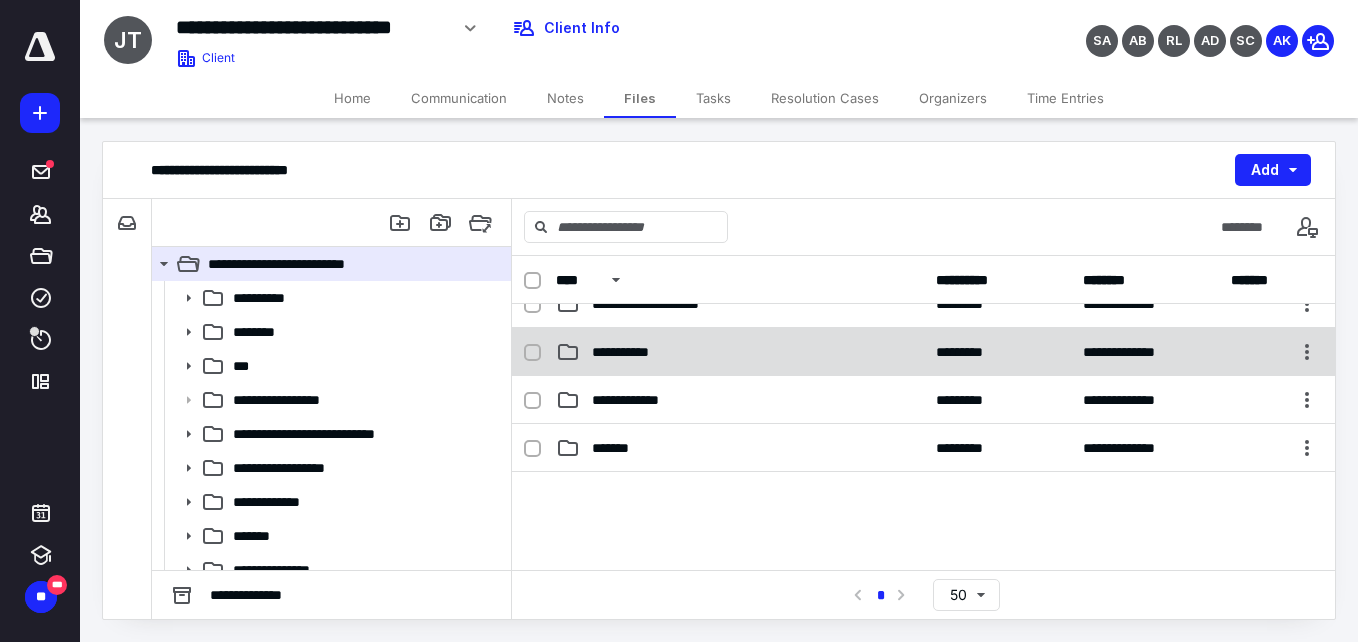 click on "**********" at bounding box center [631, 352] 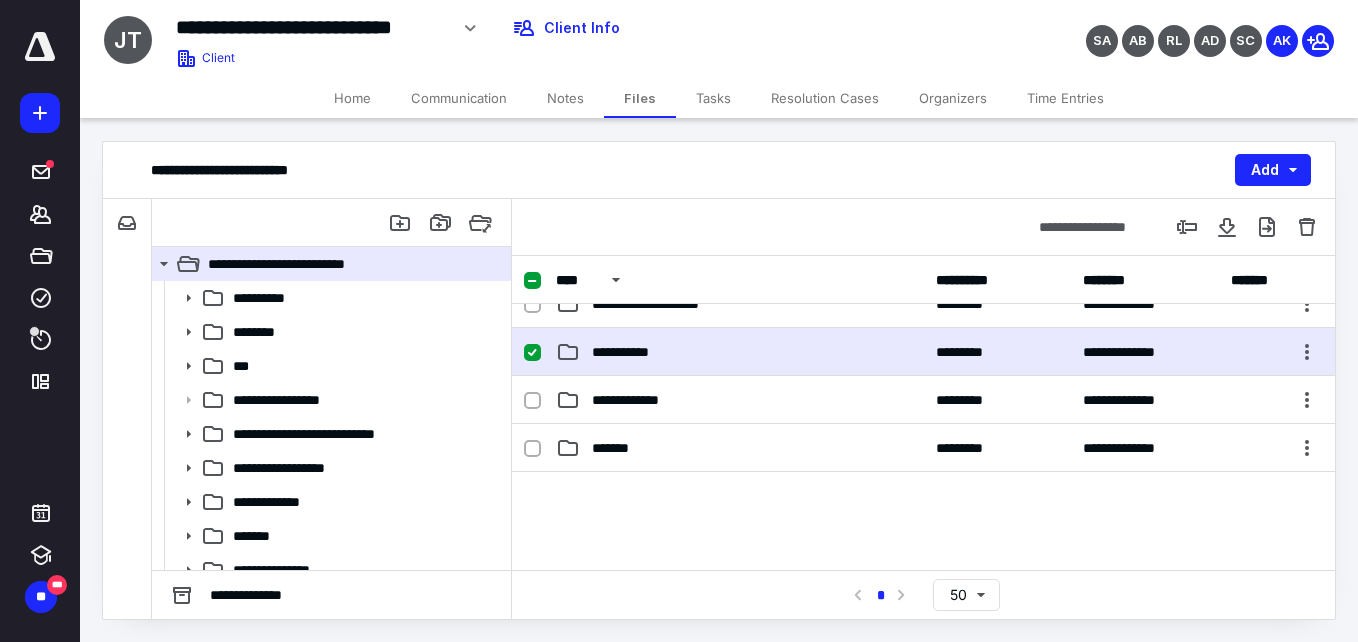 click on "**********" at bounding box center (631, 352) 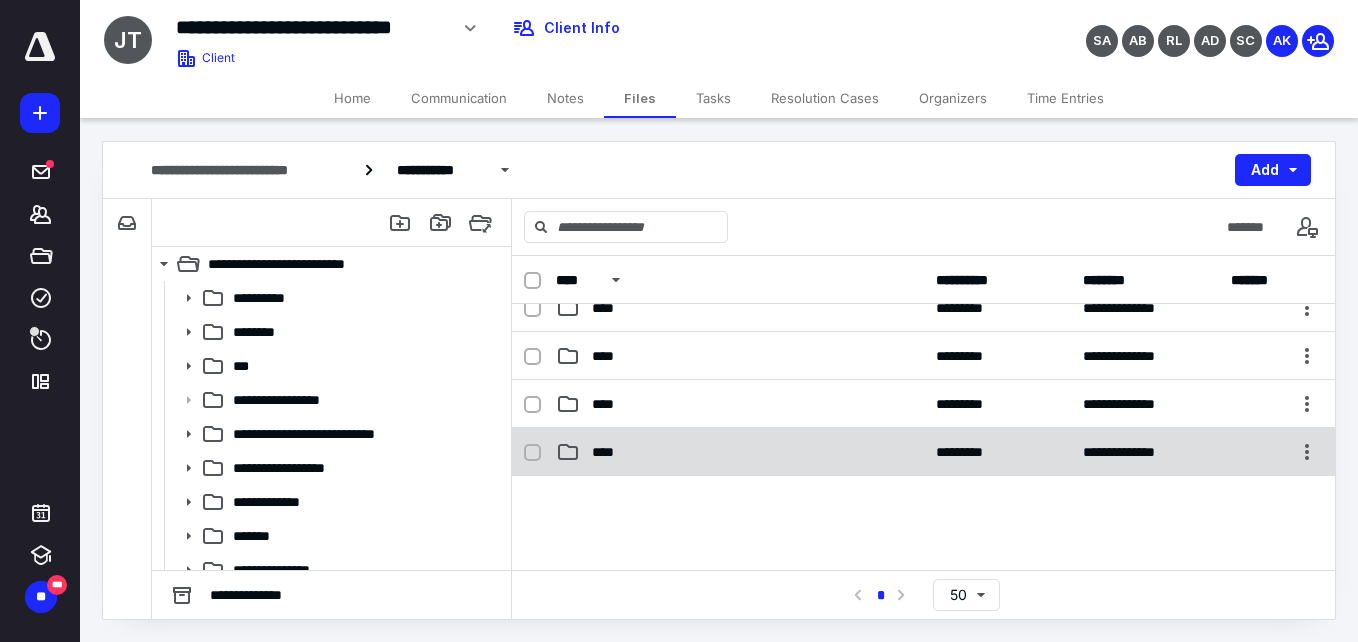scroll, scrollTop: 100, scrollLeft: 0, axis: vertical 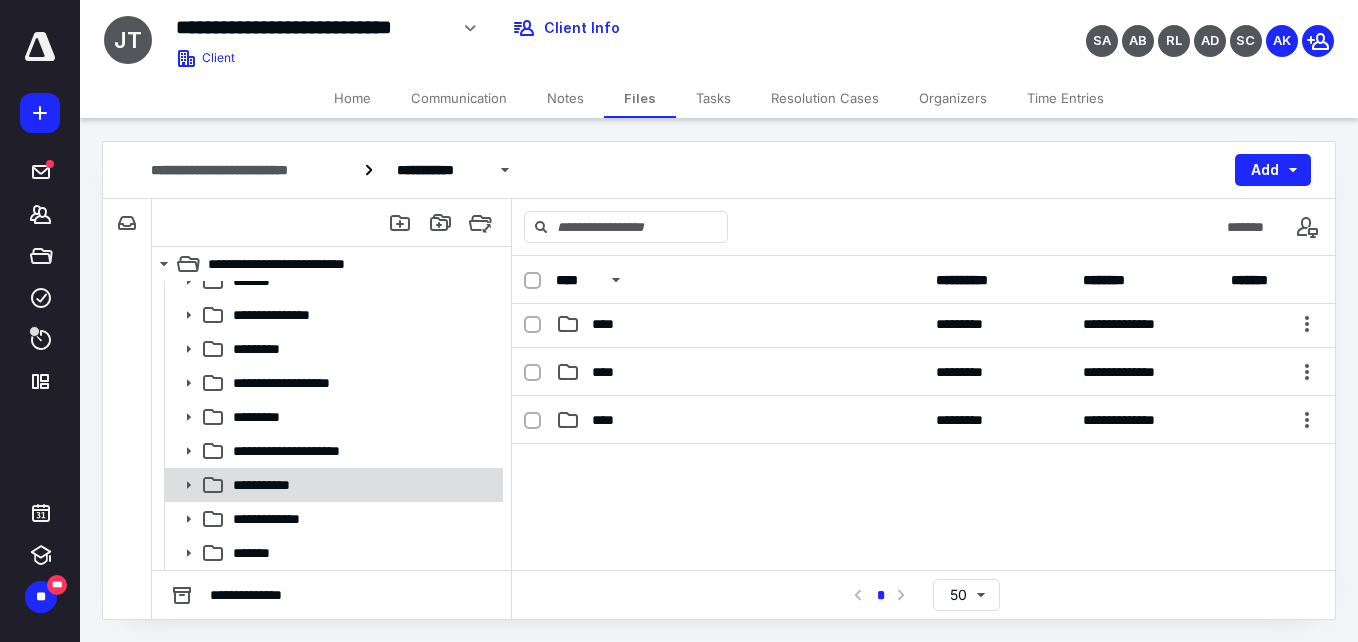 click 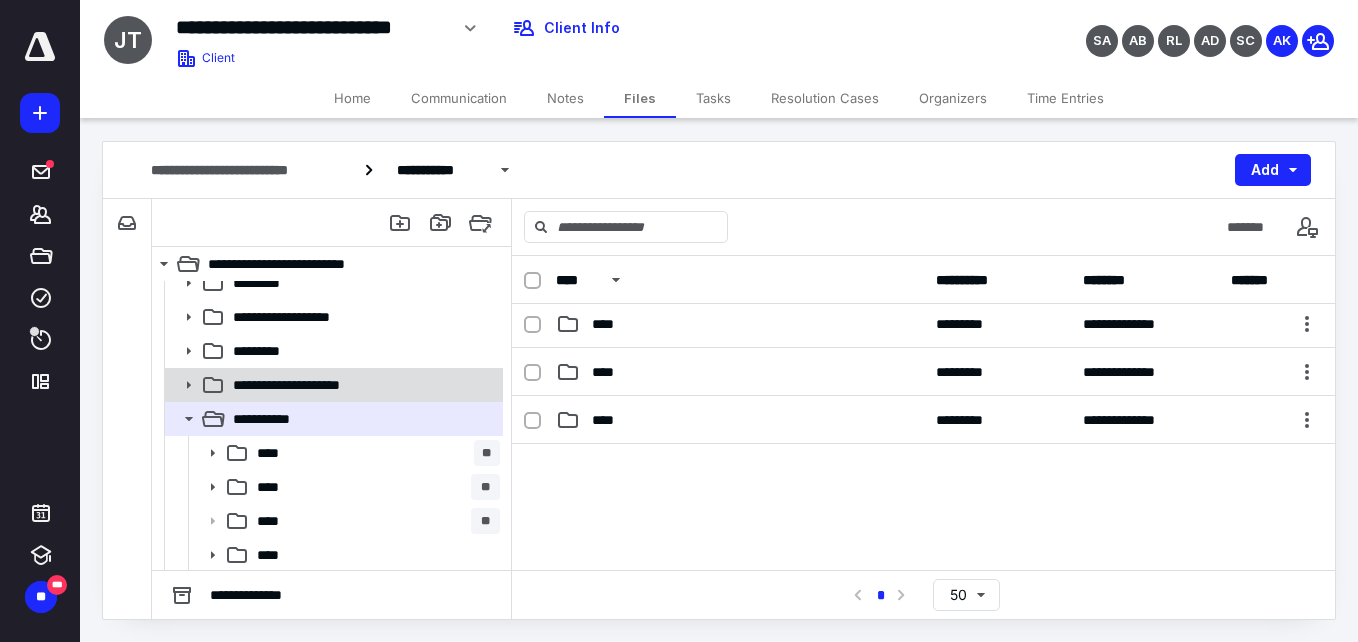 scroll, scrollTop: 425, scrollLeft: 0, axis: vertical 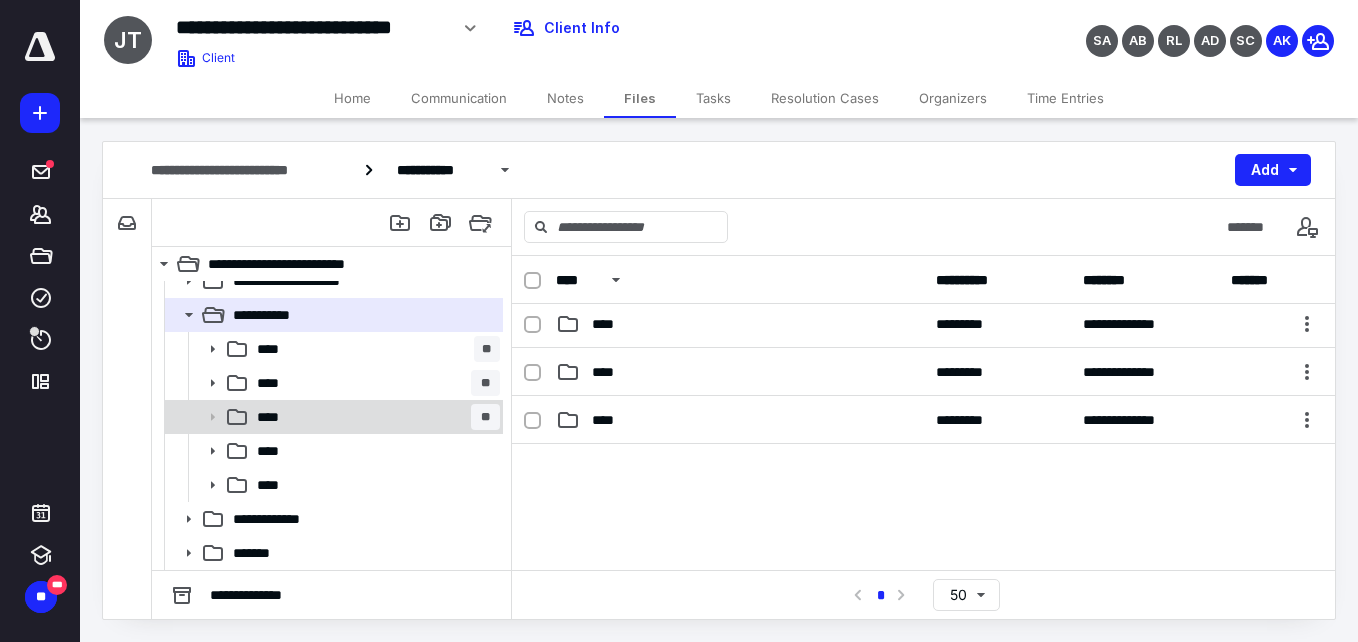 click 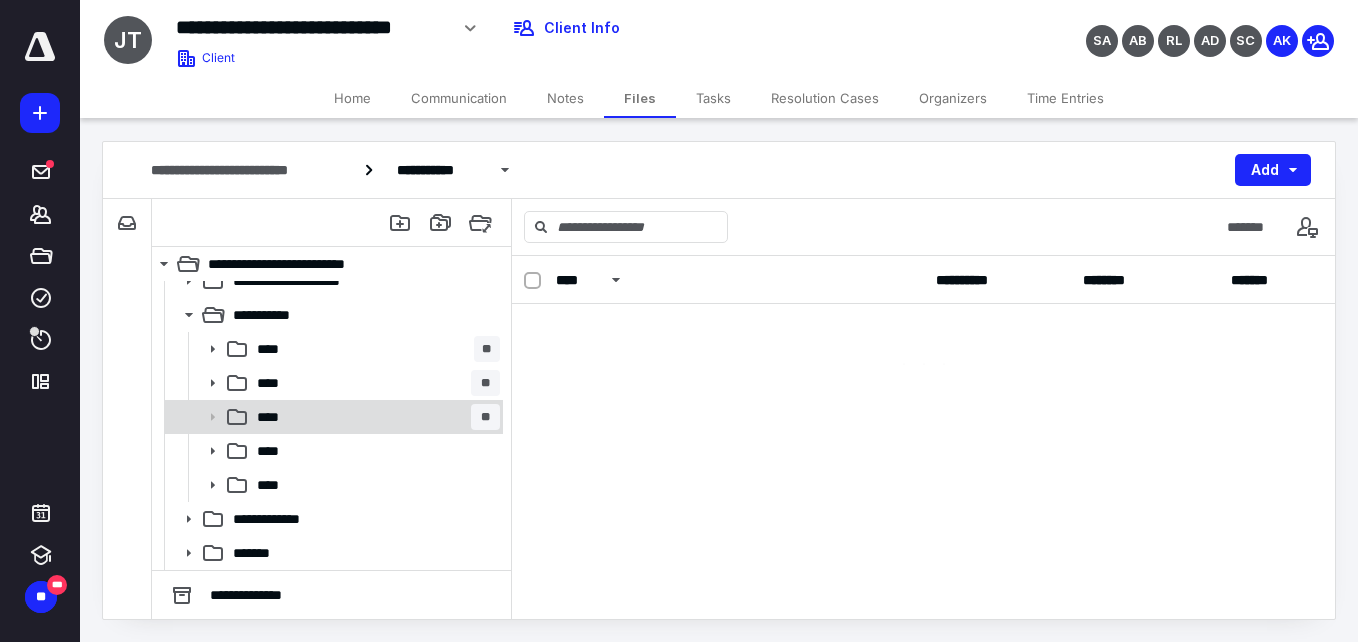 scroll, scrollTop: 0, scrollLeft: 0, axis: both 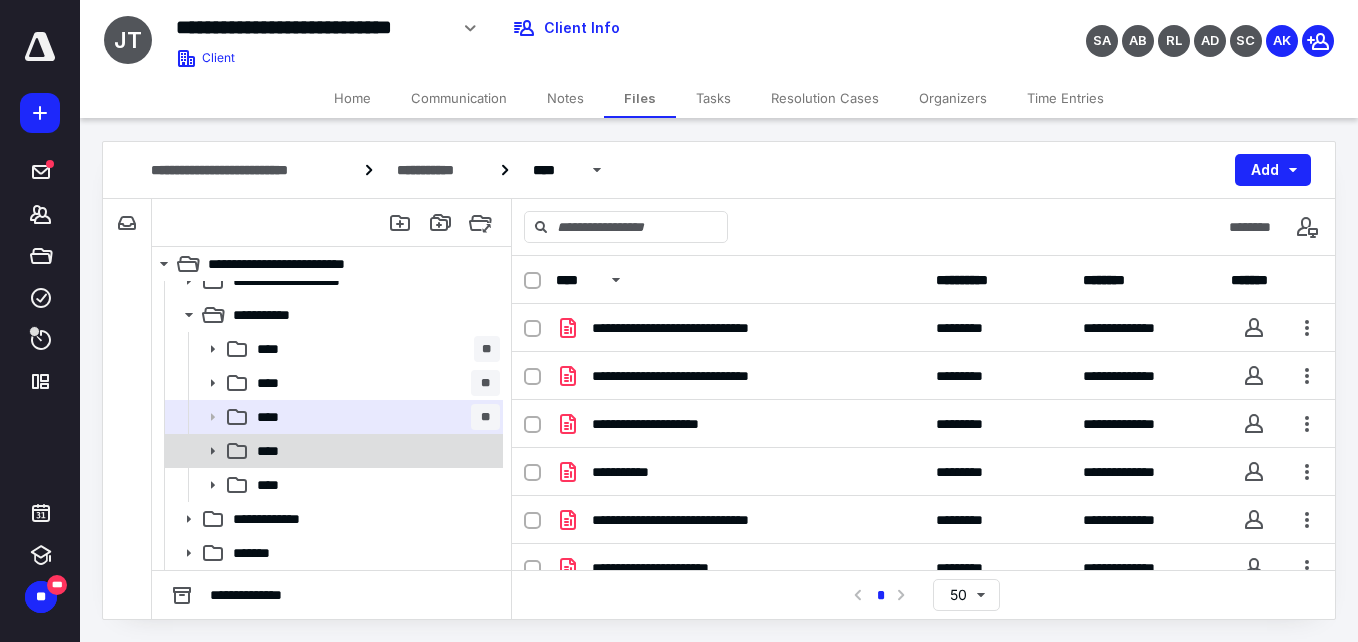 click on "****" at bounding box center (374, 451) 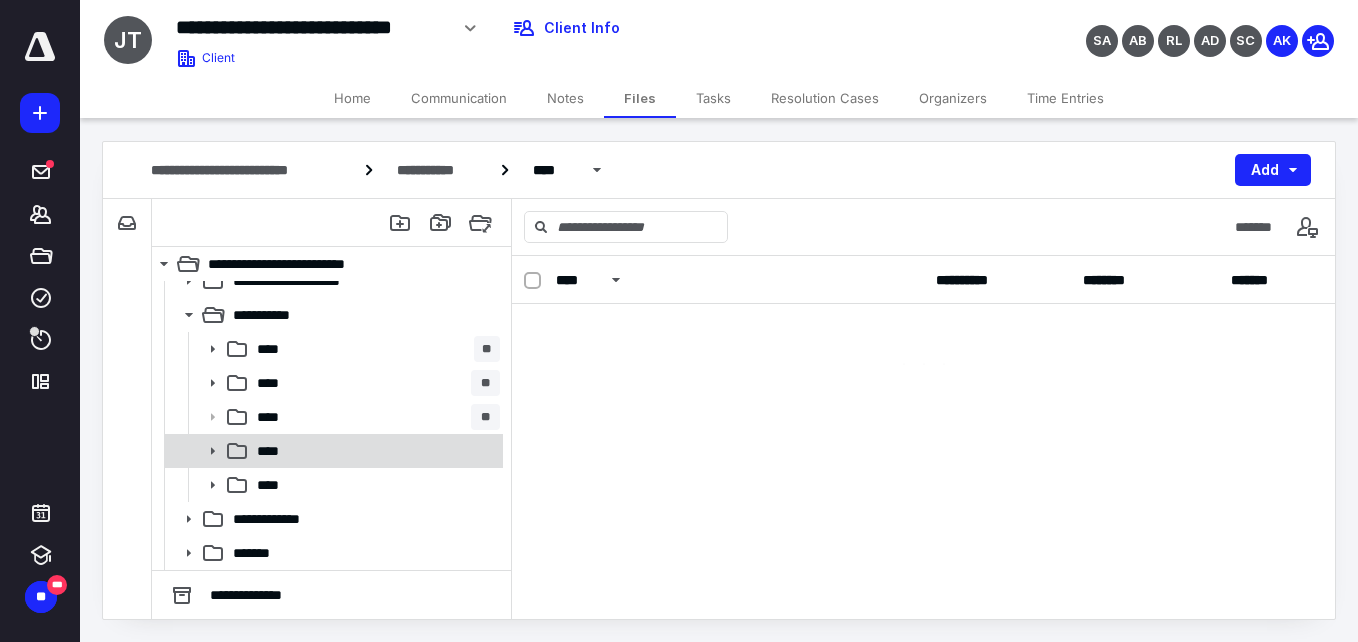 click on "****" at bounding box center (374, 451) 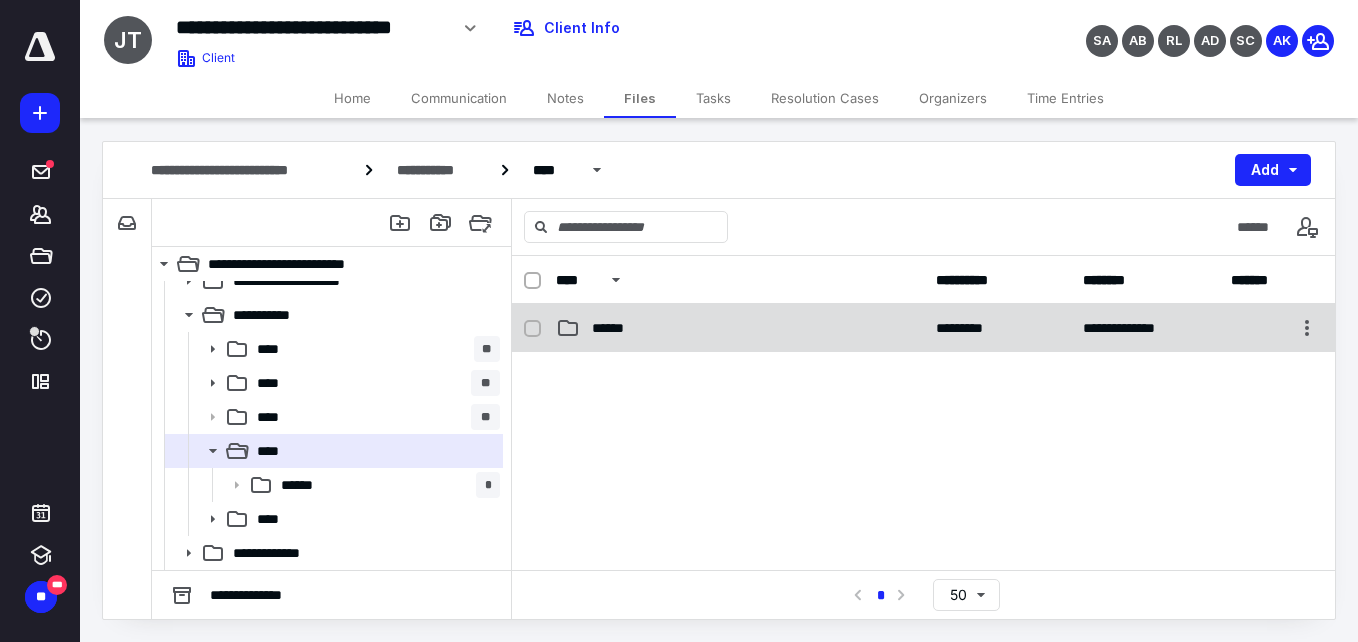 click on "******" at bounding box center (619, 328) 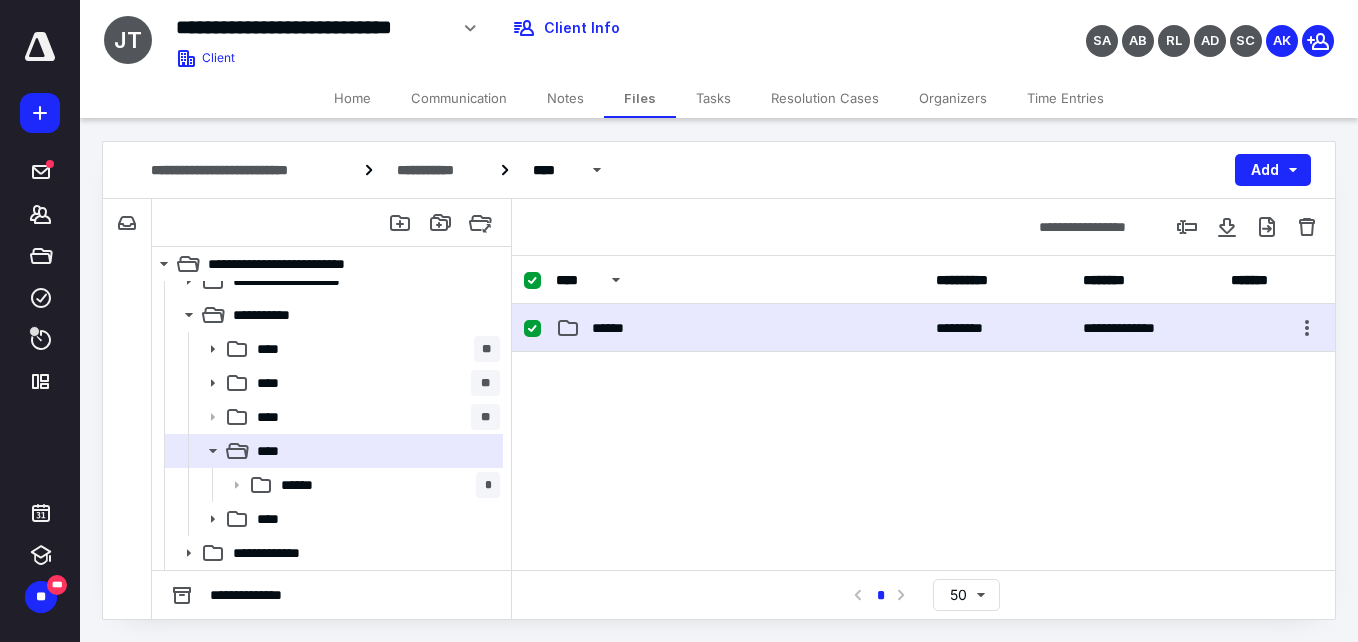 click on "******" at bounding box center (619, 328) 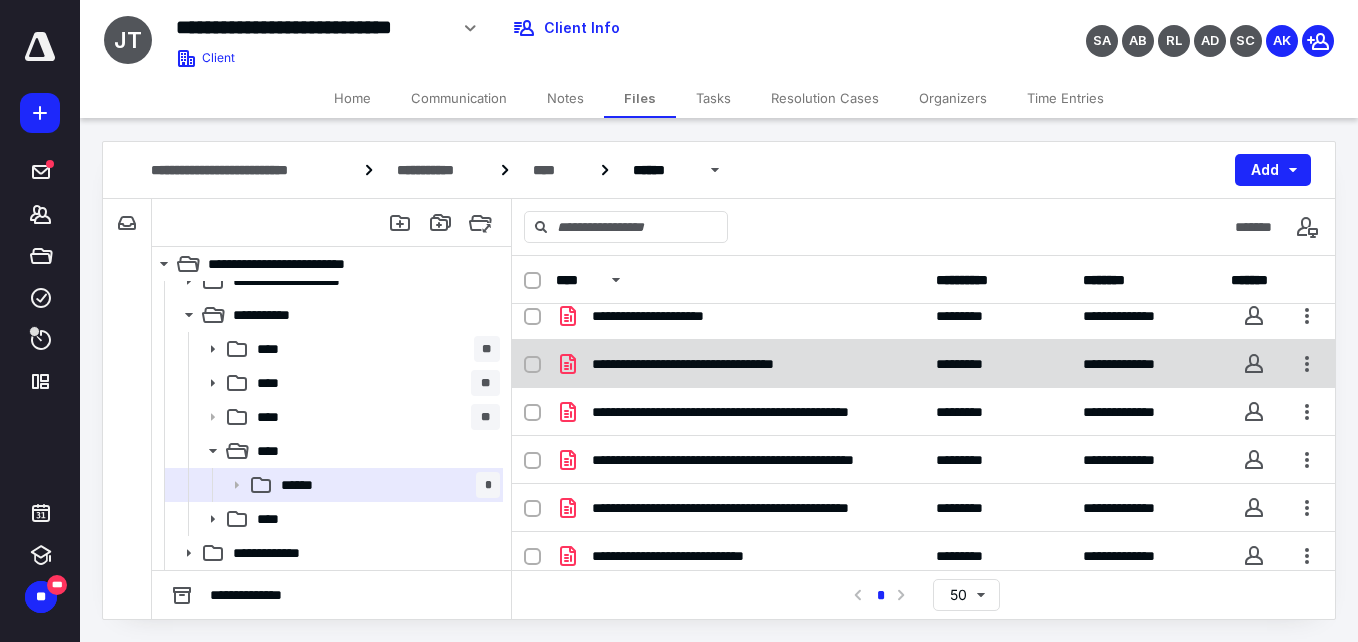 scroll, scrollTop: 0, scrollLeft: 0, axis: both 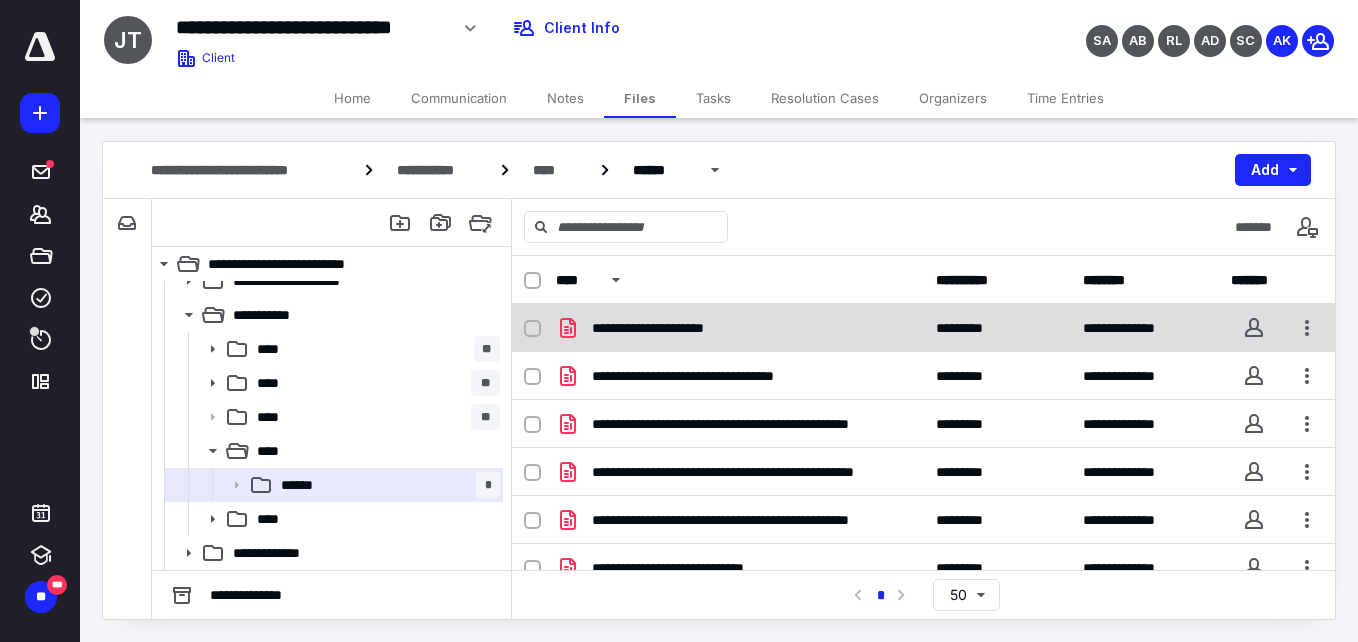 click on "**********" at bounding box center (671, 328) 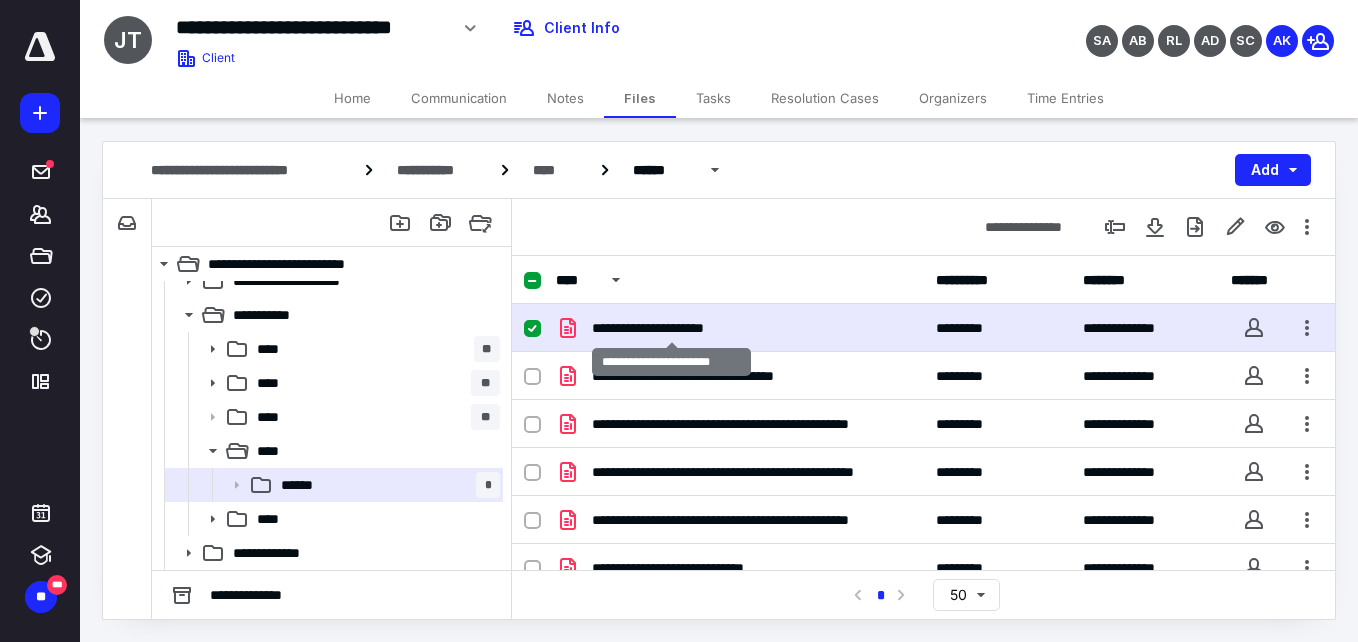 click on "**********" at bounding box center (671, 328) 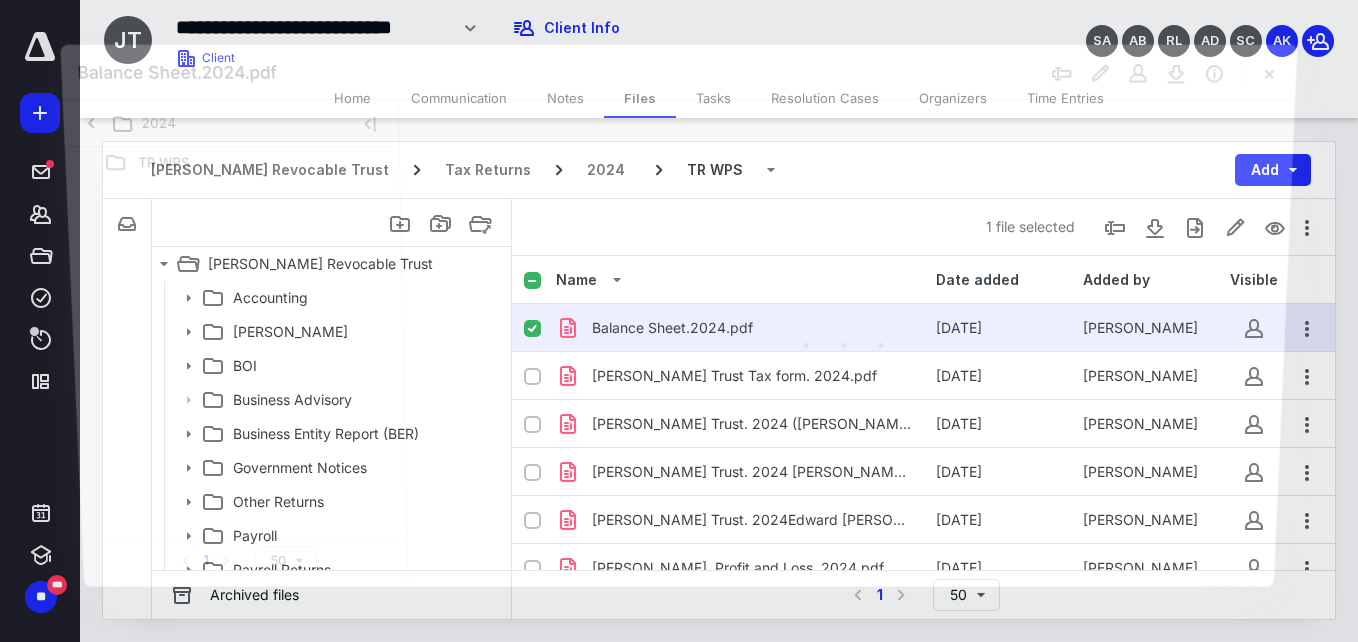 scroll, scrollTop: 425, scrollLeft: 0, axis: vertical 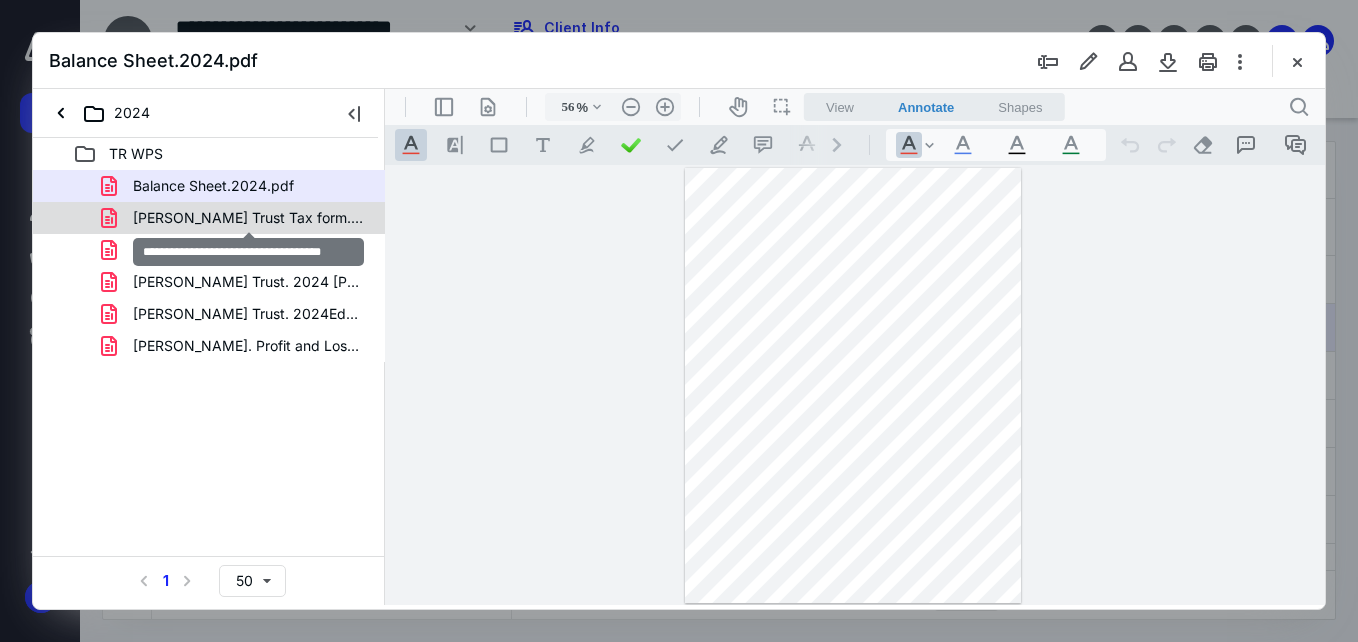 click on "[PERSON_NAME] Trust Tax form. 2024.pdf" at bounding box center [249, 218] 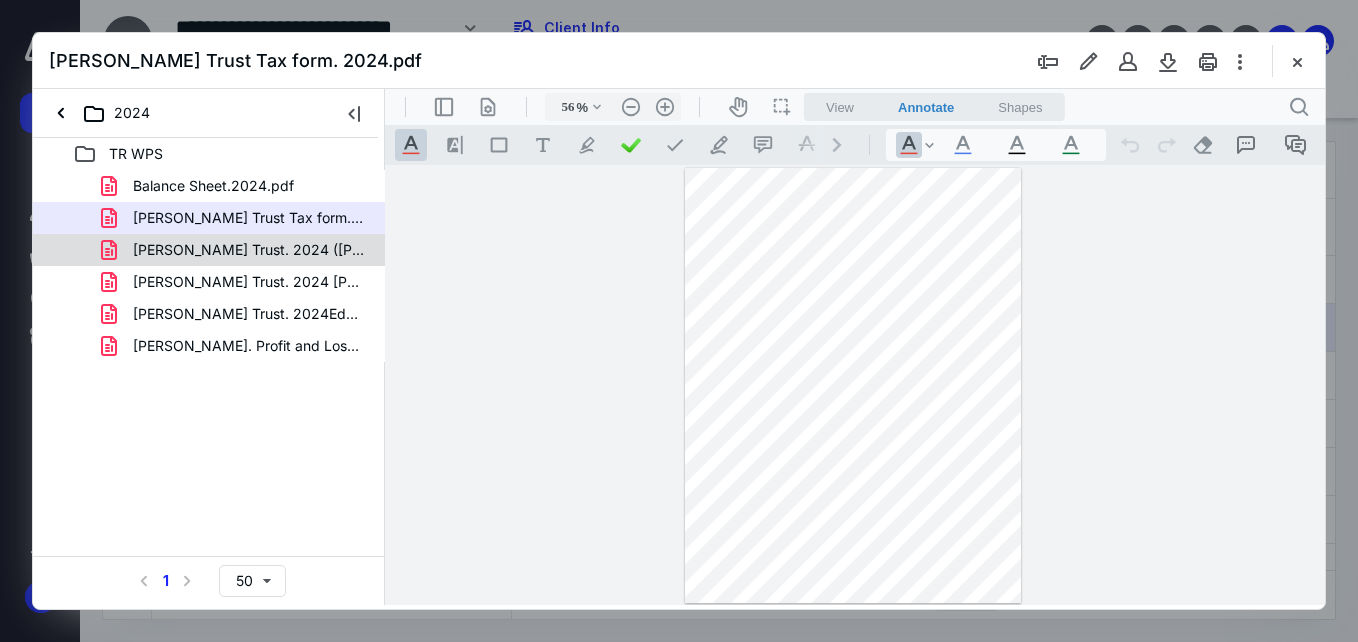 click on "[PERSON_NAME] Trust. 2024 ([PERSON_NAME] statement.pdf" at bounding box center (249, 250) 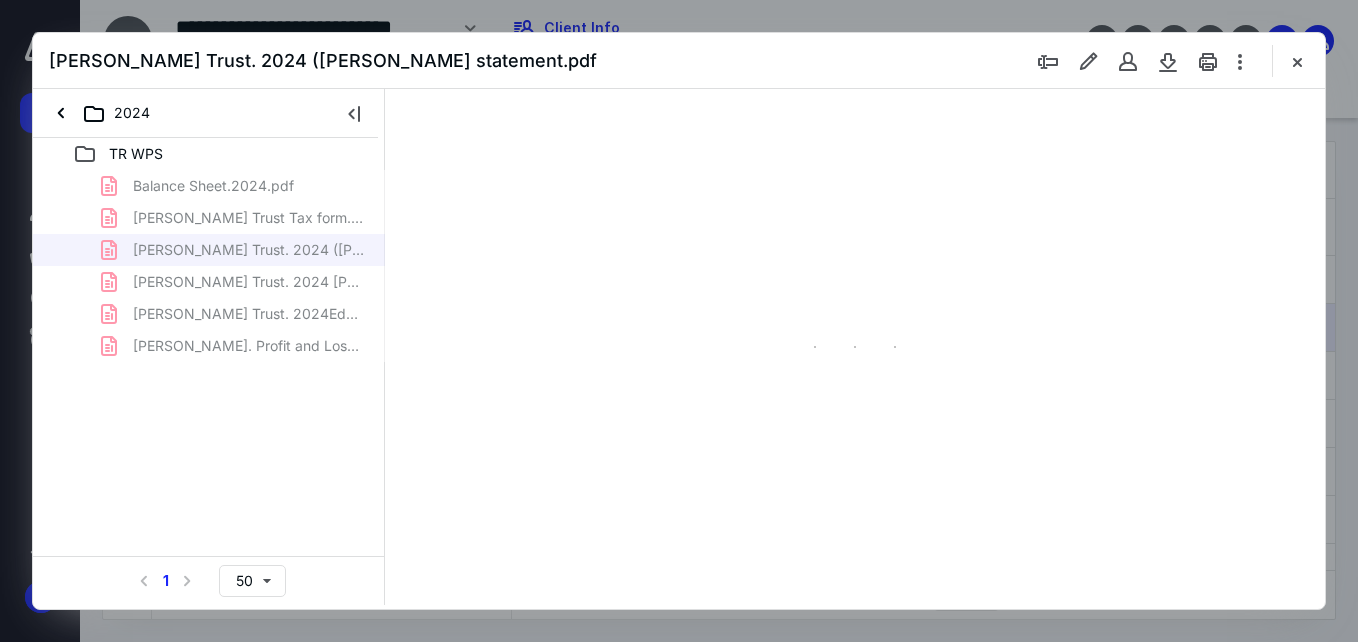 type on "56" 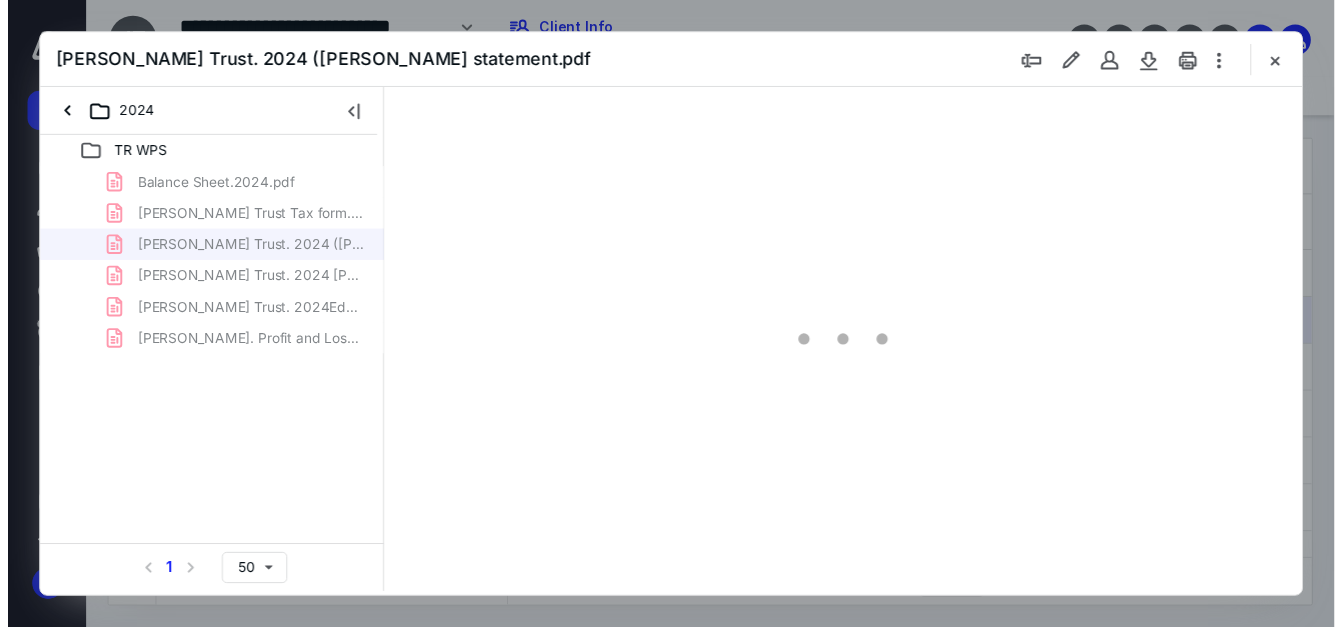 scroll, scrollTop: 78, scrollLeft: 0, axis: vertical 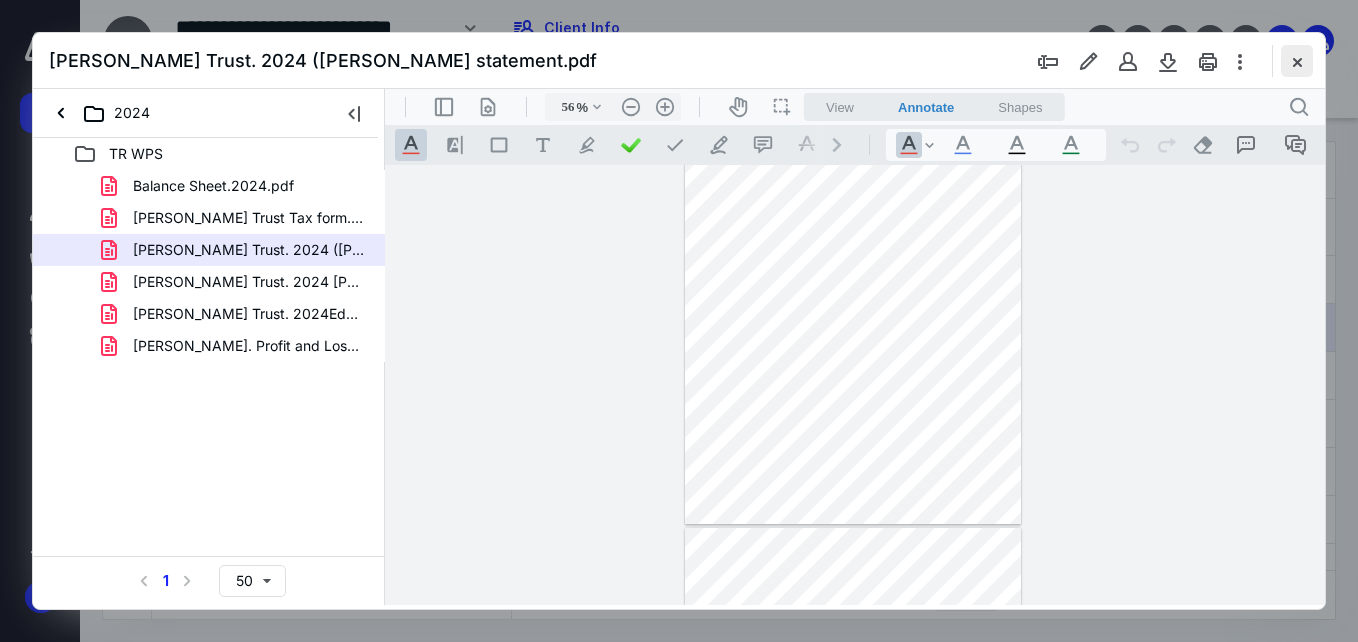 click at bounding box center (1297, 61) 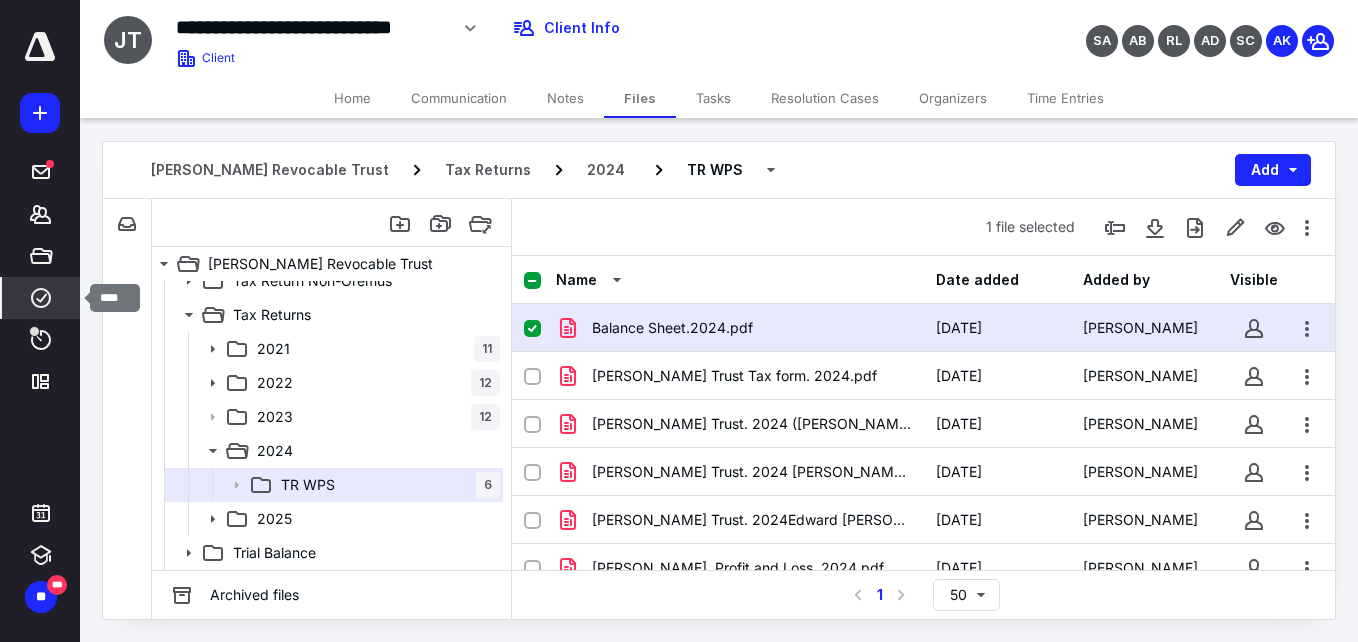 click 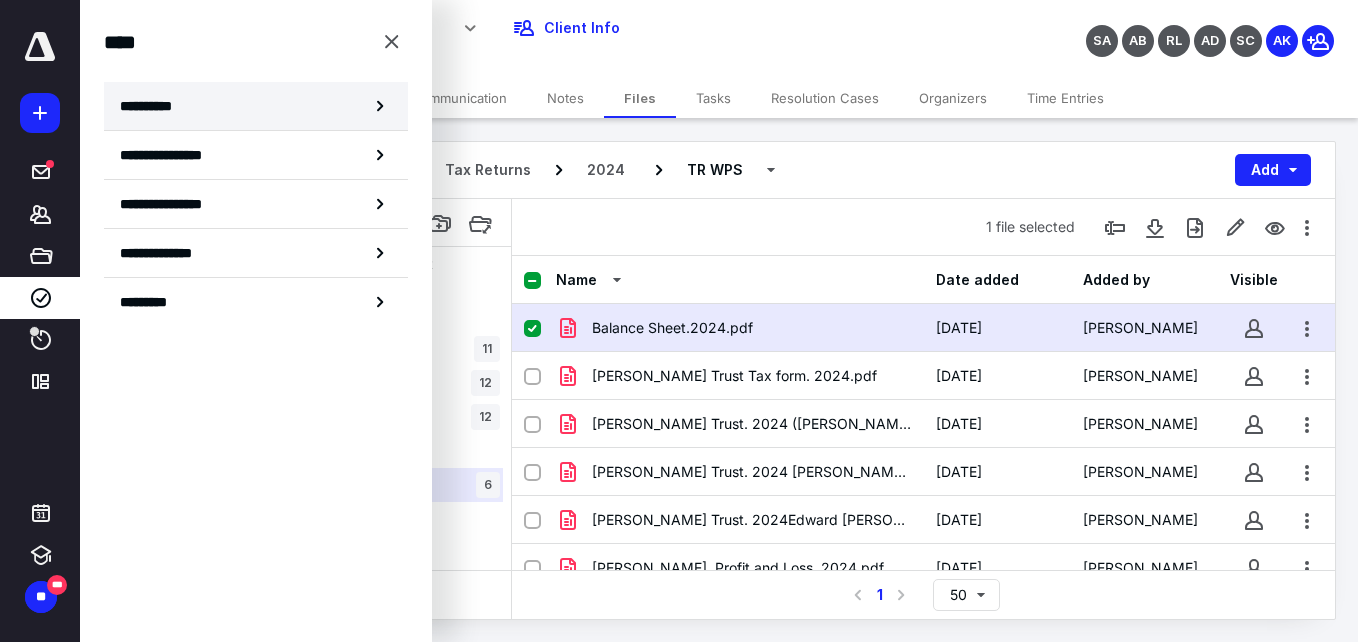 click on "**********" at bounding box center (153, 106) 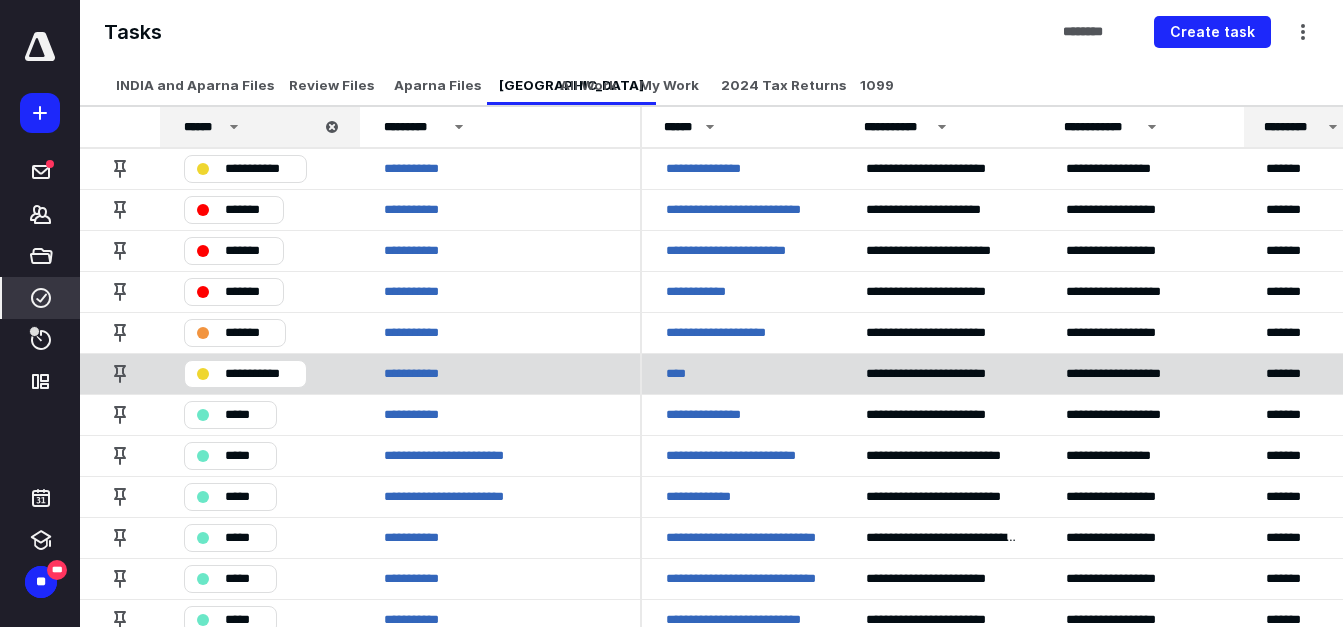 scroll, scrollTop: 38, scrollLeft: 0, axis: vertical 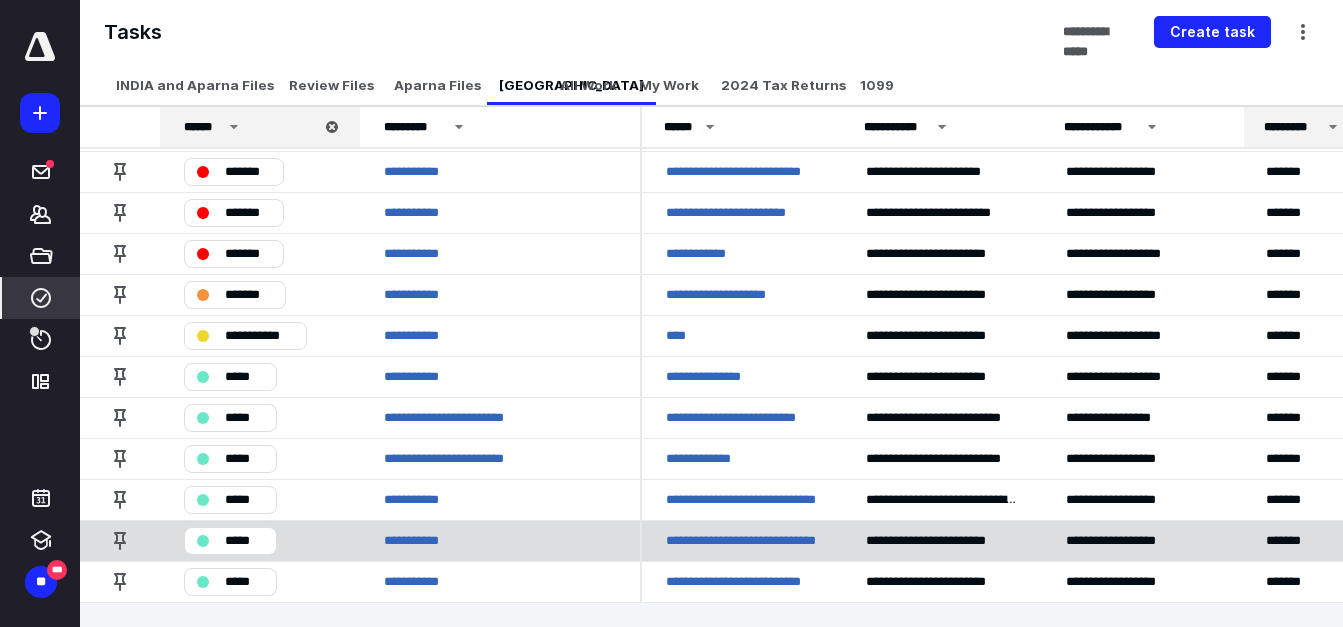 click on "**********" at bounding box center [742, 541] 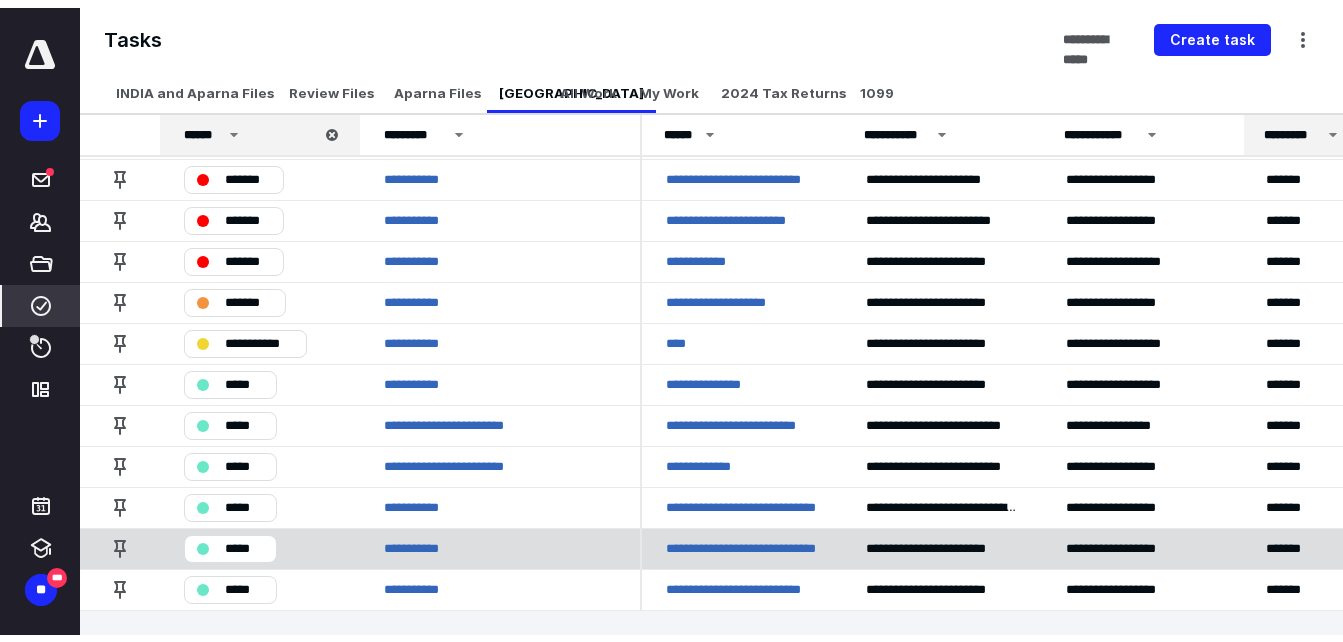 scroll, scrollTop: 0, scrollLeft: 0, axis: both 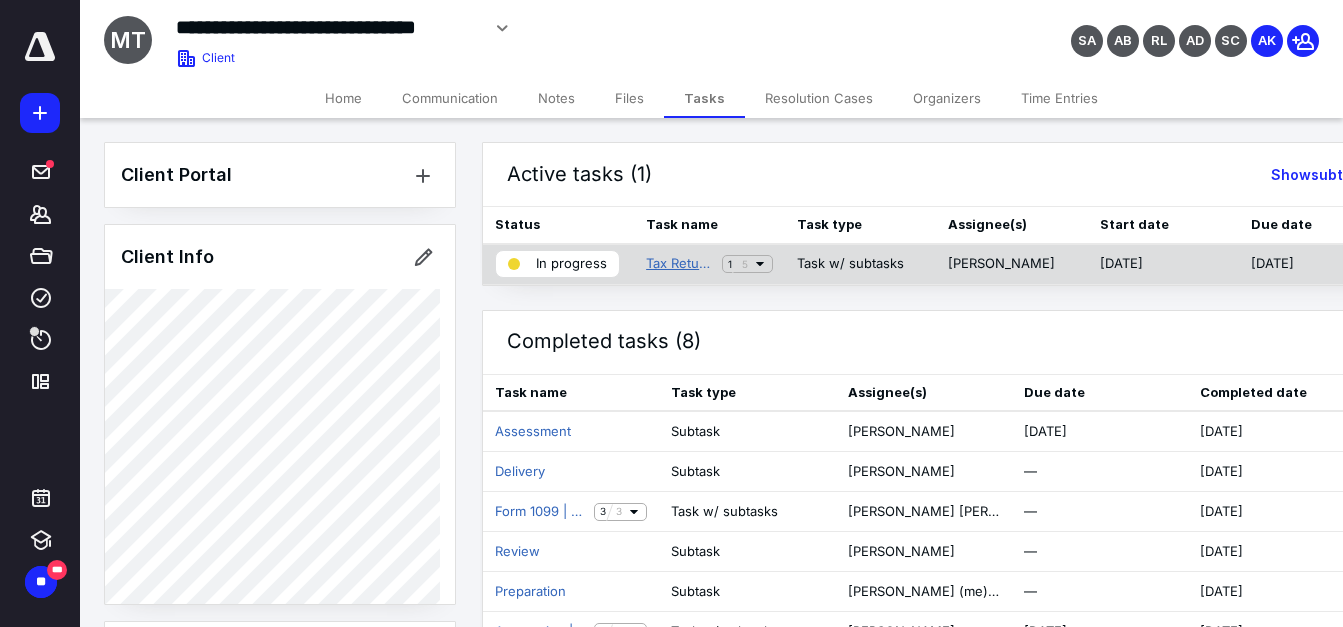 click on "Tax Return | 1040 Return" at bounding box center (680, 264) 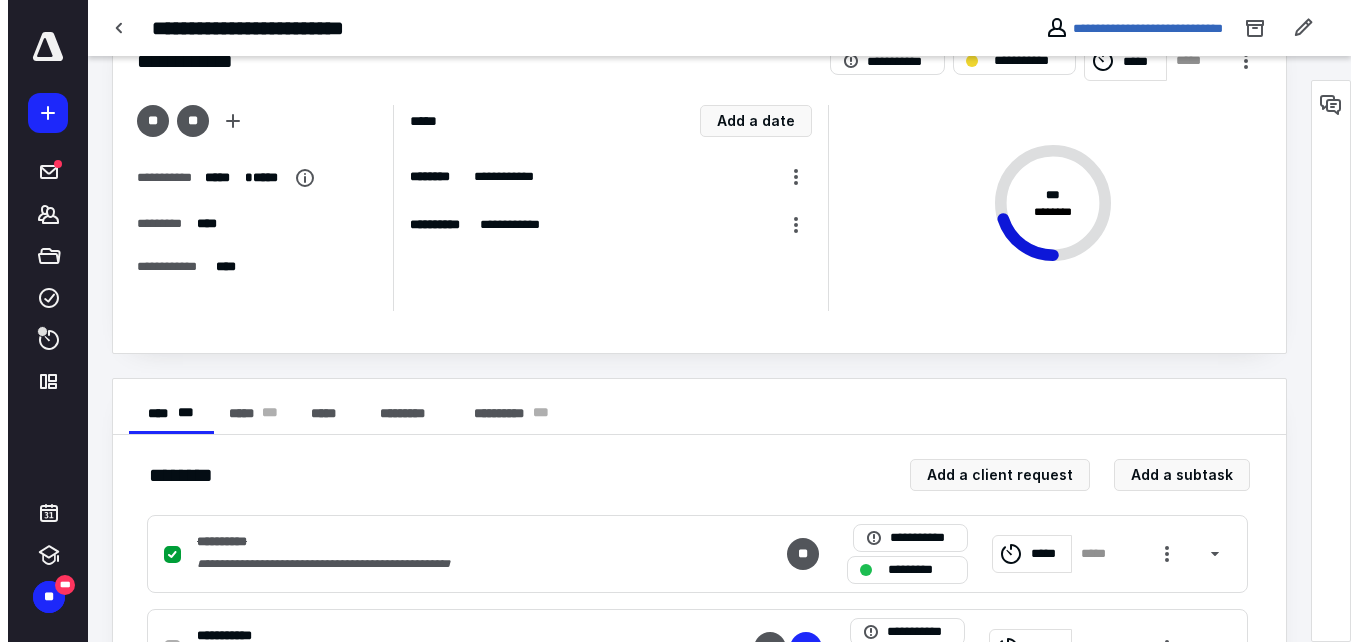 scroll, scrollTop: 0, scrollLeft: 0, axis: both 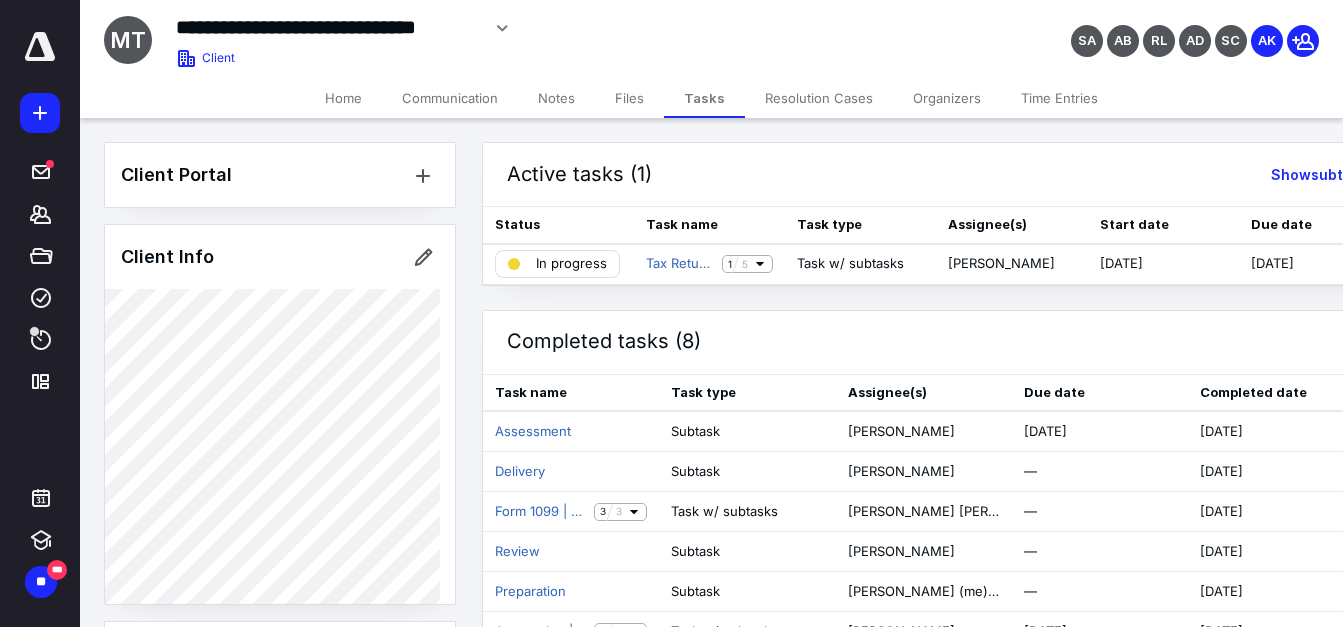 click on "Files" at bounding box center (629, 98) 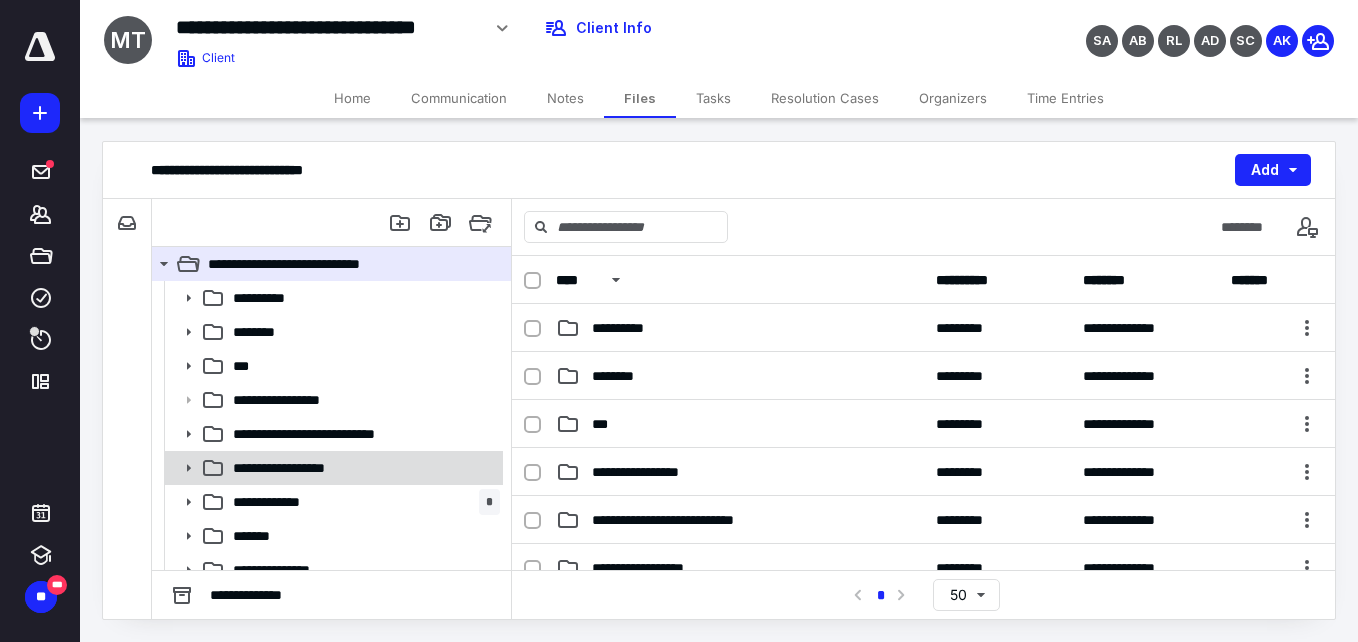 scroll, scrollTop: 255, scrollLeft: 0, axis: vertical 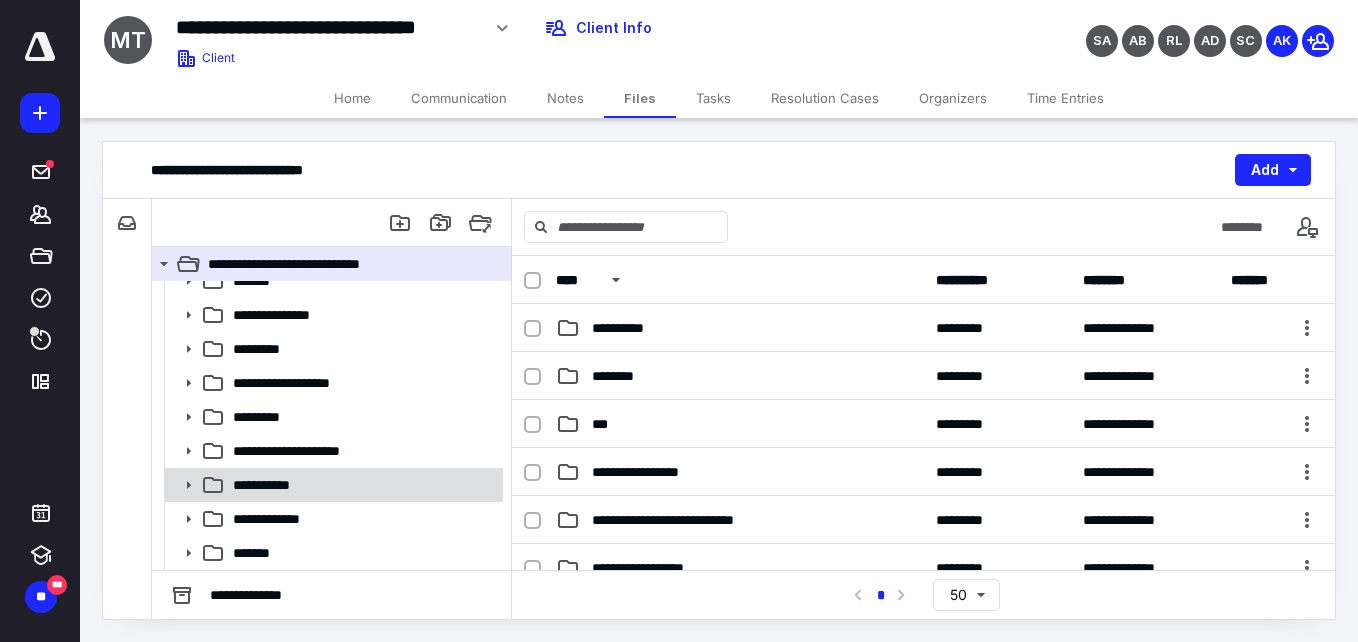 click 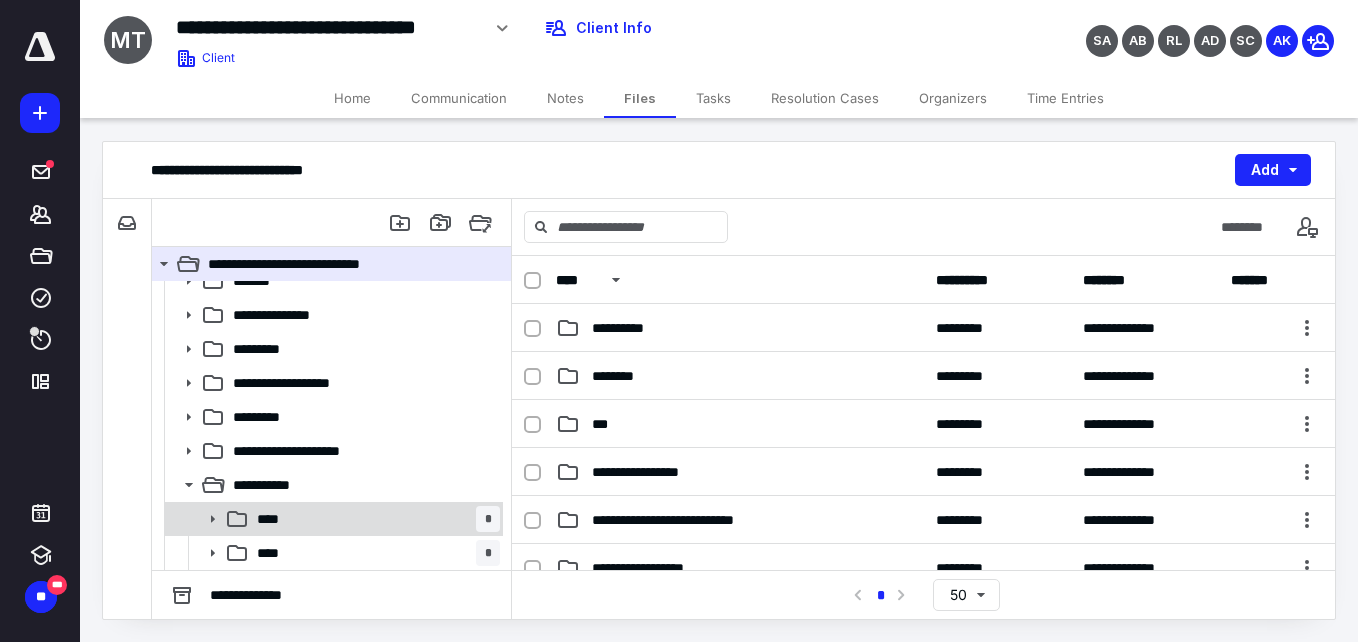scroll, scrollTop: 425, scrollLeft: 0, axis: vertical 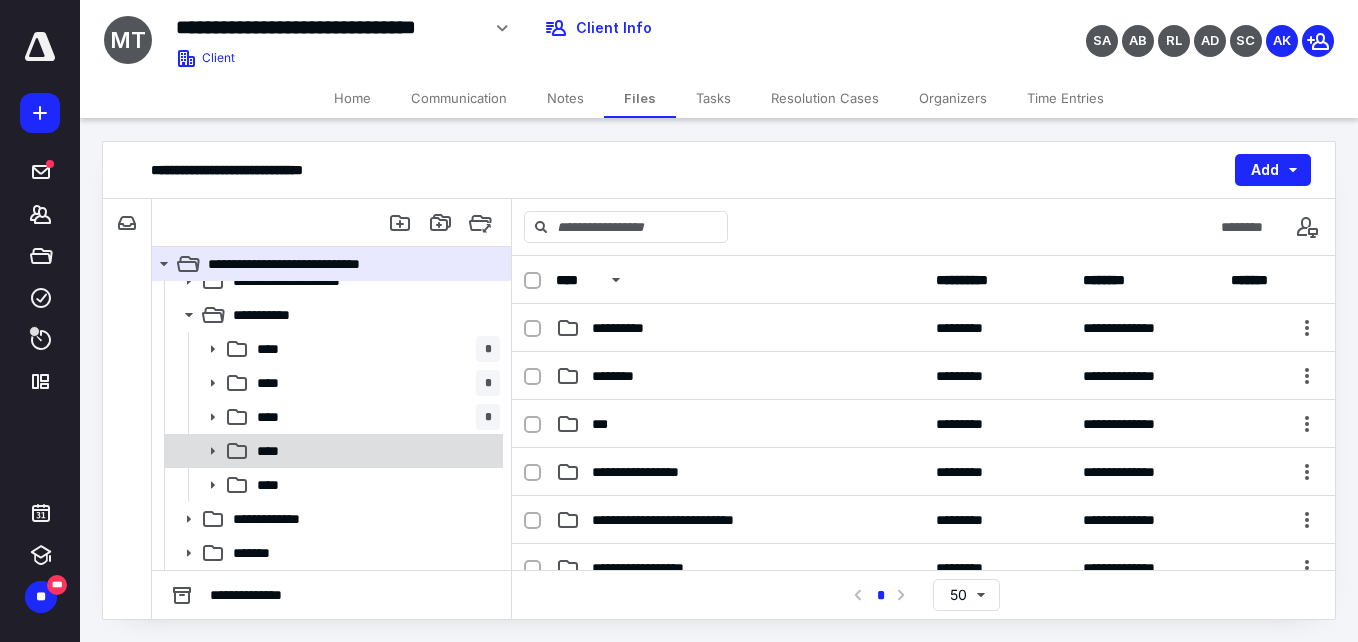 click on "****" at bounding box center [274, 451] 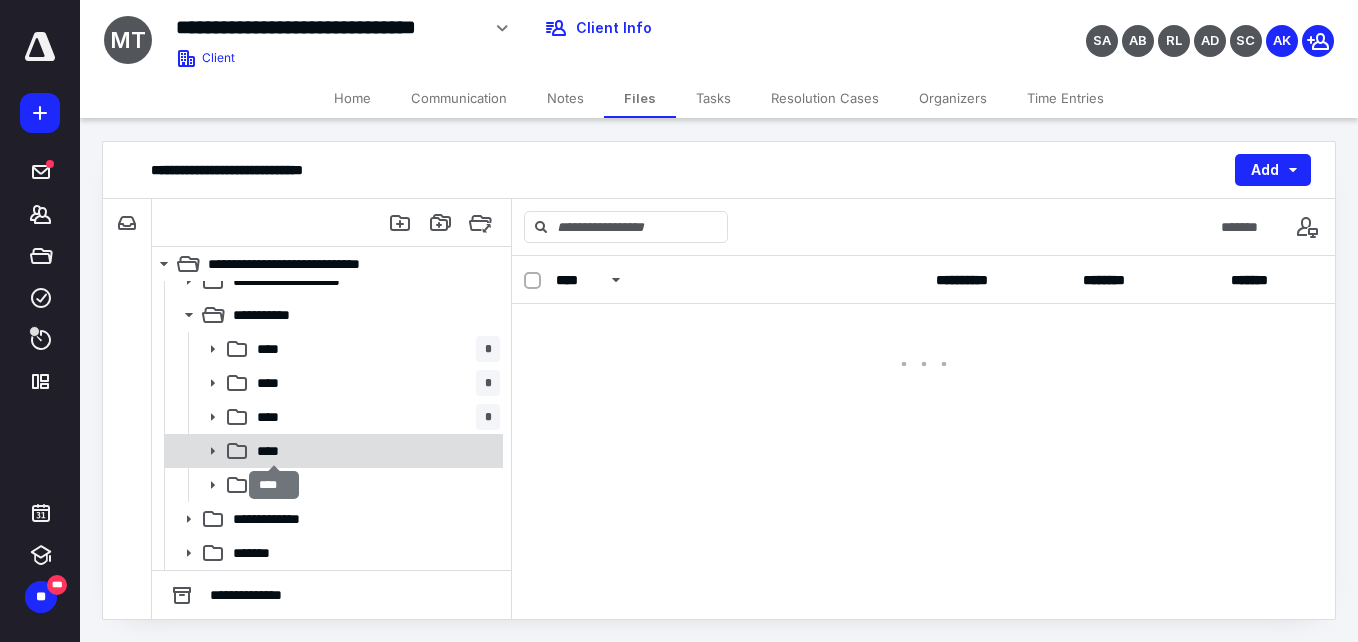 click on "****" at bounding box center [274, 451] 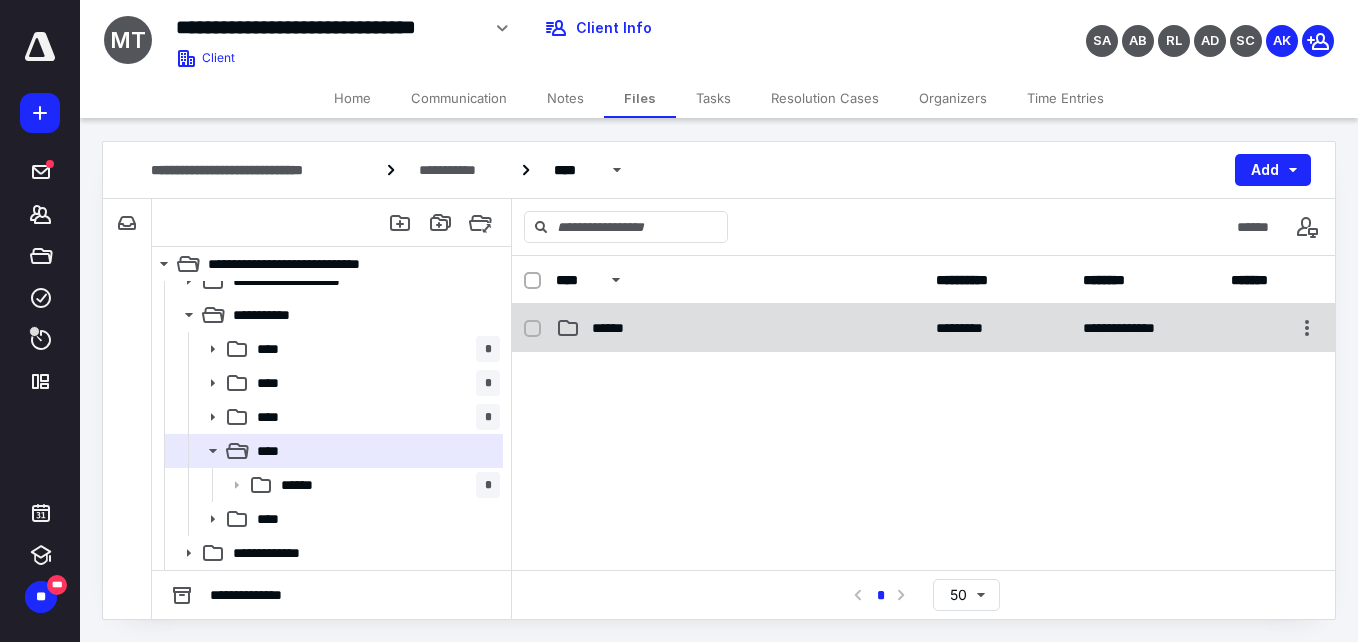 click on "******" at bounding box center (740, 328) 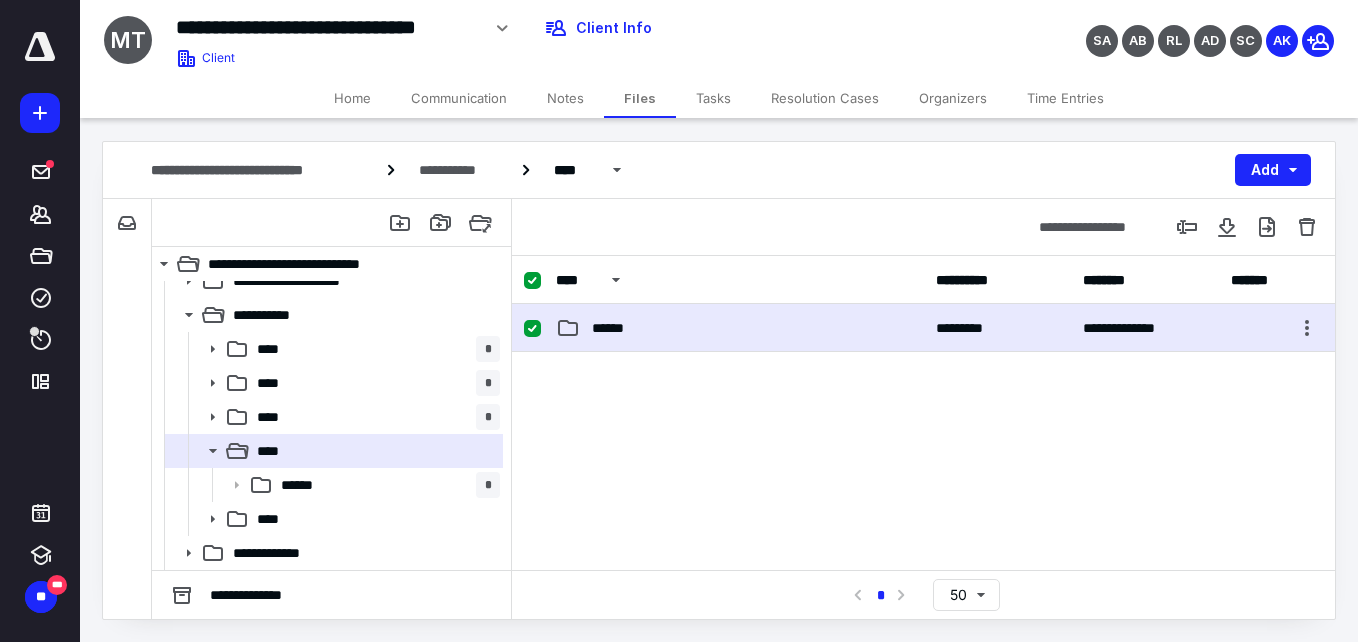 click on "******" at bounding box center (740, 328) 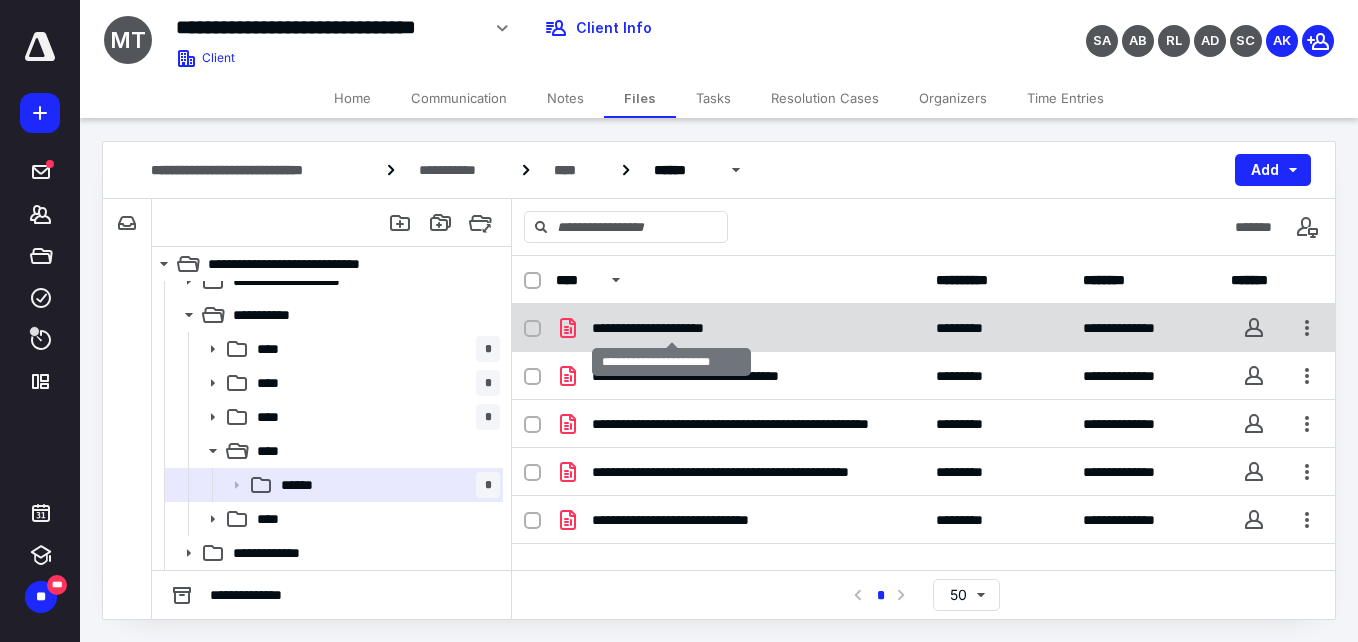 click on "**********" at bounding box center (671, 328) 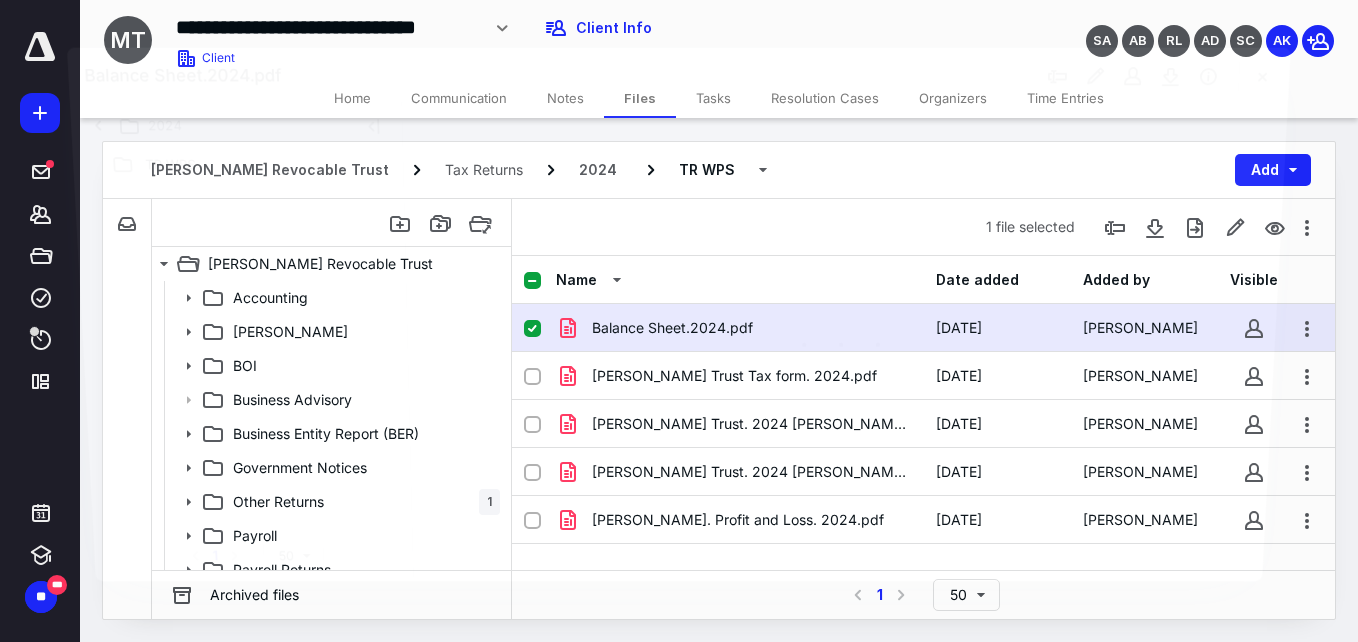 scroll, scrollTop: 425, scrollLeft: 0, axis: vertical 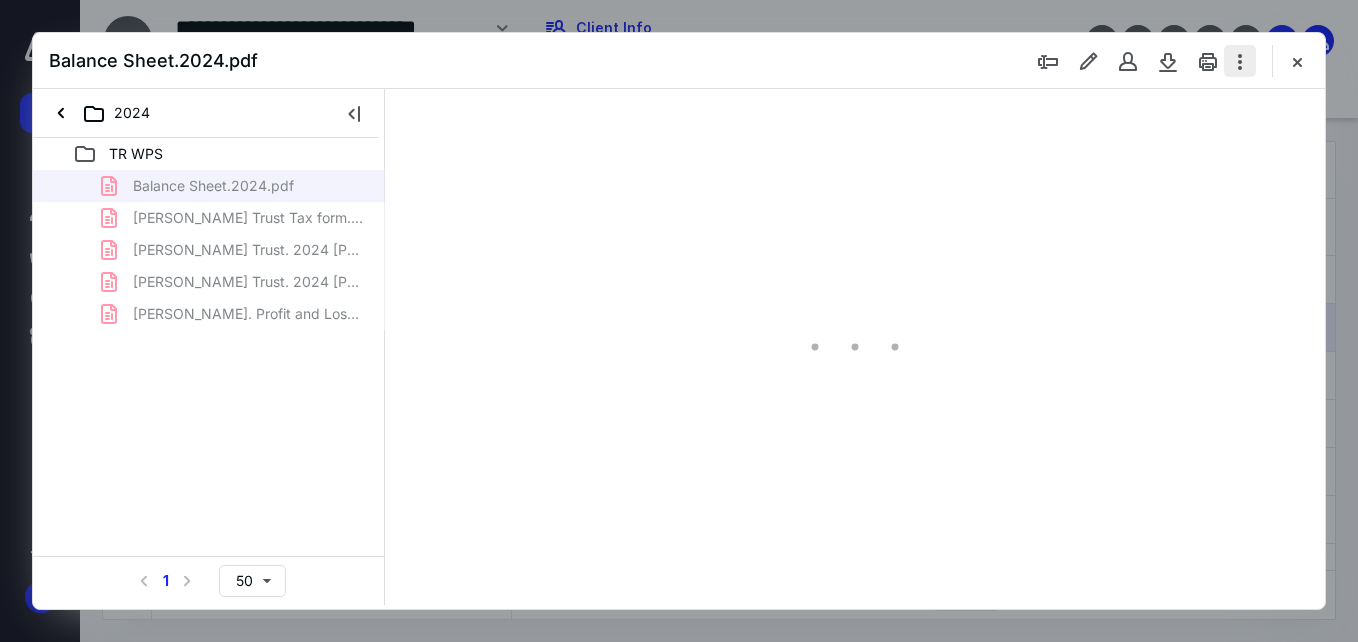 click at bounding box center [1240, 61] 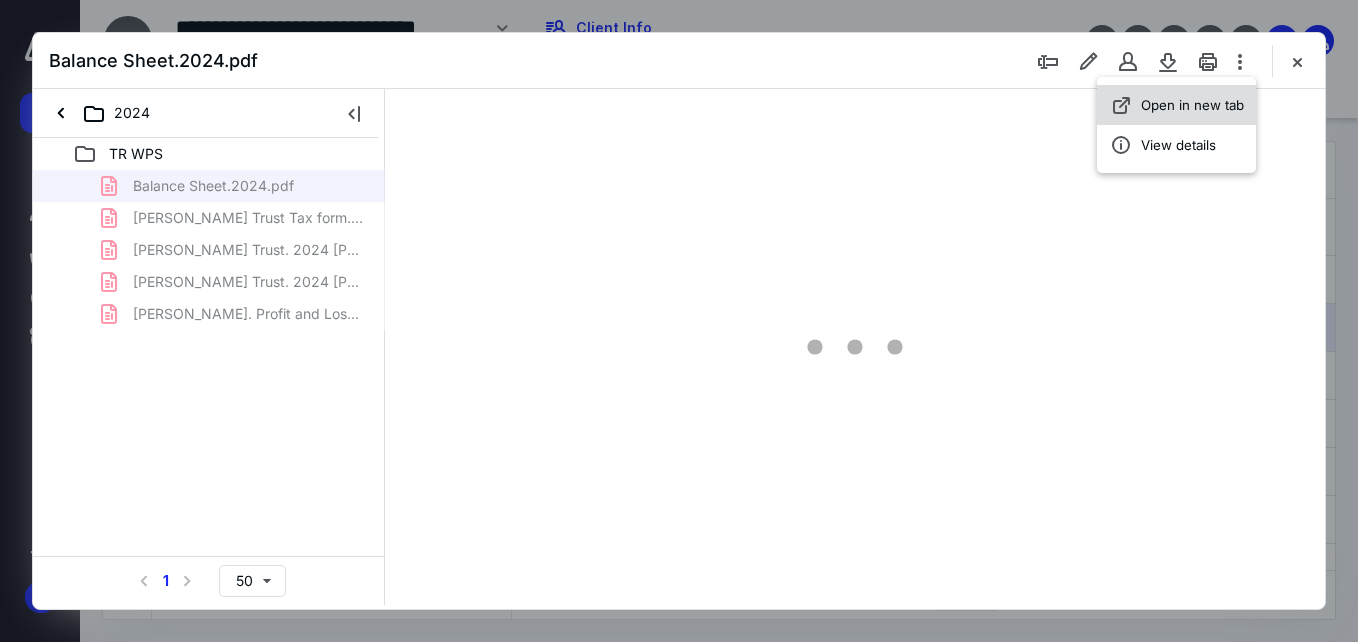 click on "Open in new tab" at bounding box center [1192, 105] 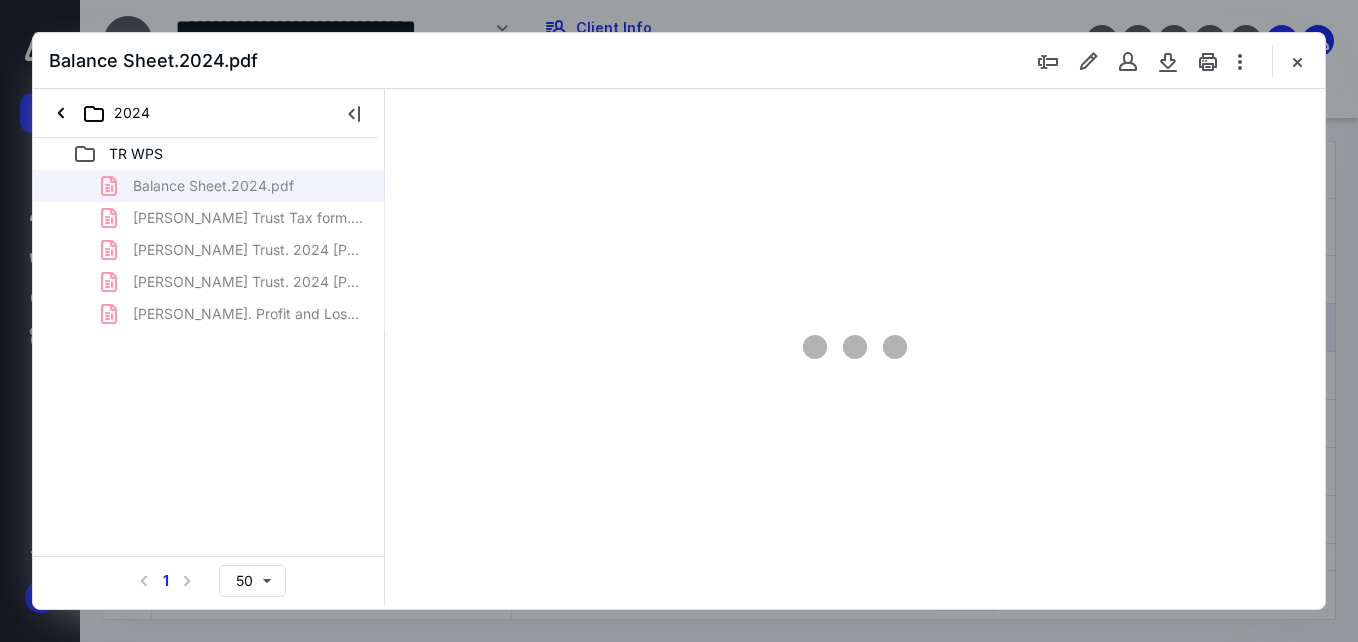 scroll, scrollTop: 0, scrollLeft: 0, axis: both 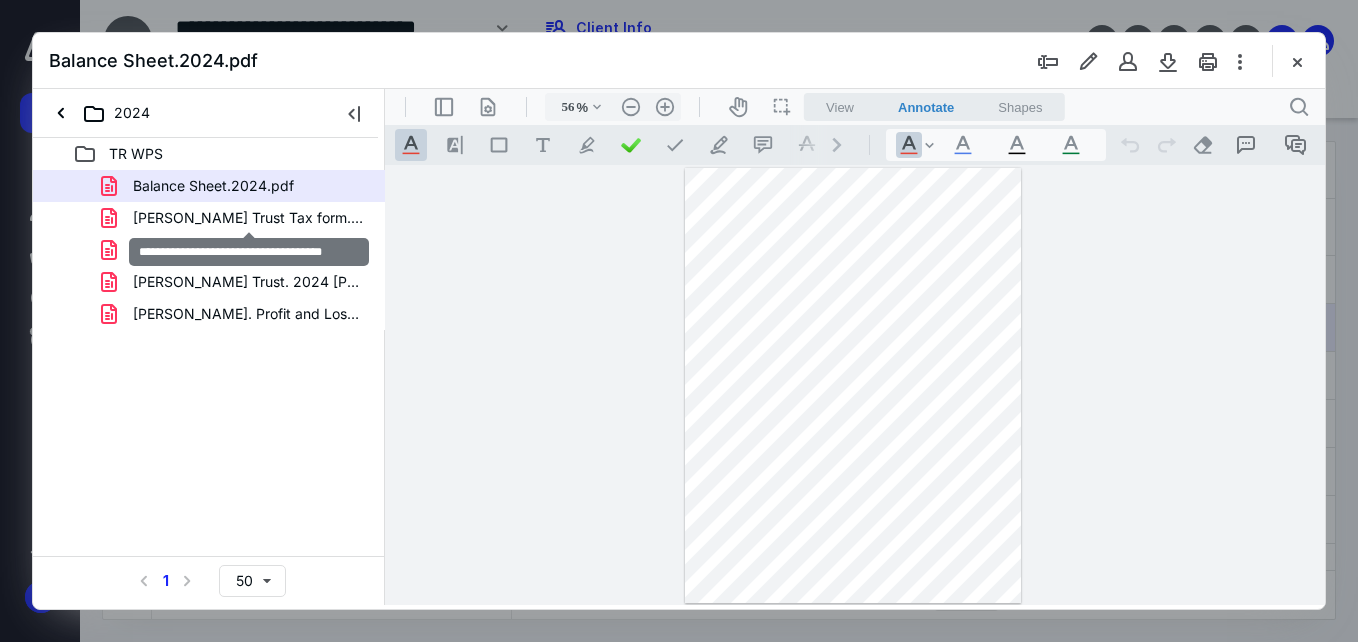 click on "[PERSON_NAME] Trust Tax form. 2024.pdf" at bounding box center [249, 218] 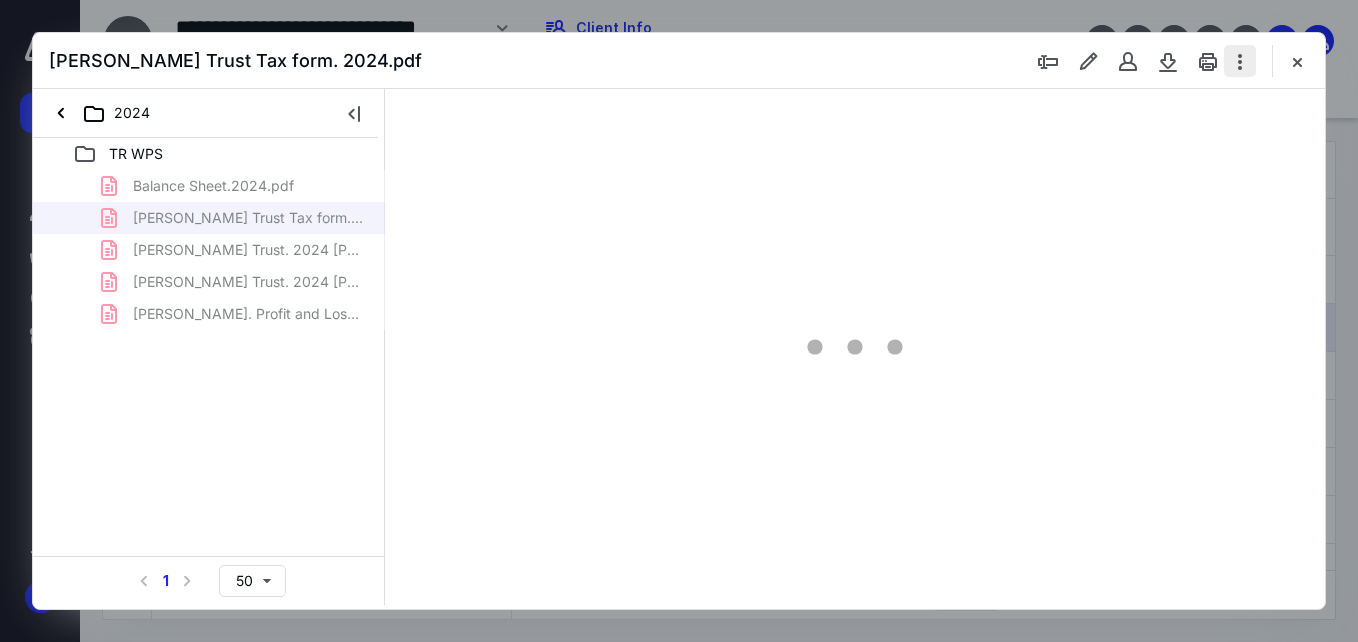 click at bounding box center (1240, 61) 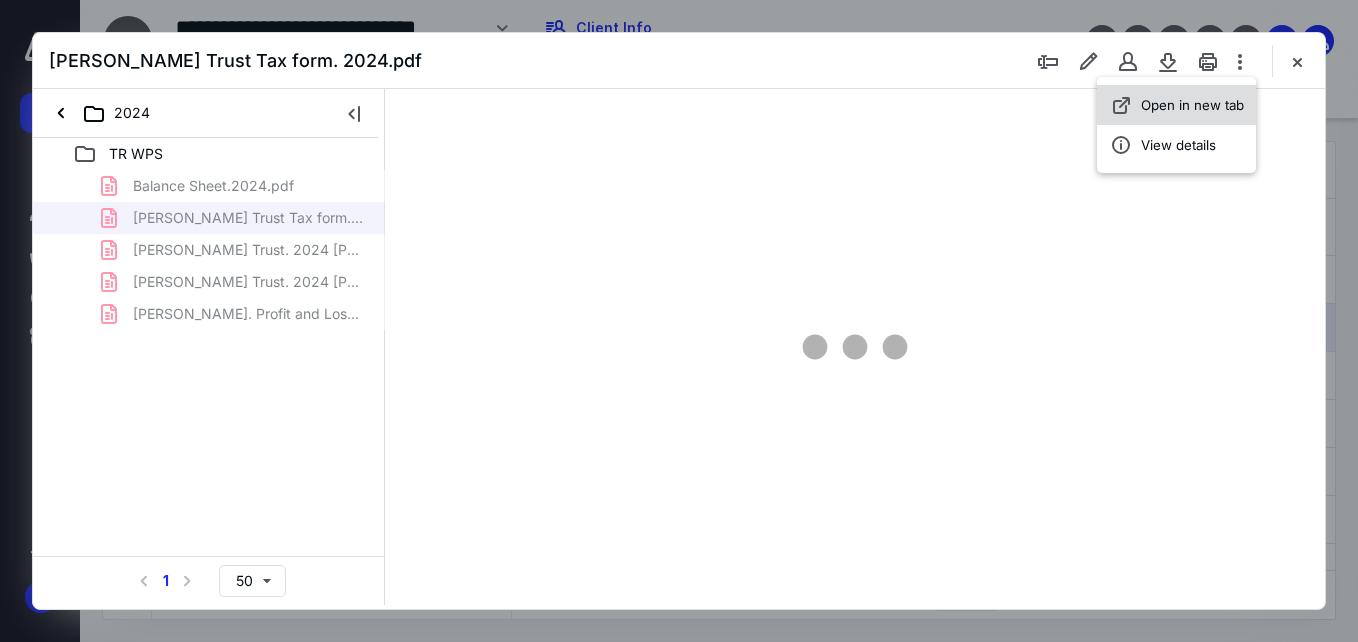 click on "Open in new tab" at bounding box center (1192, 105) 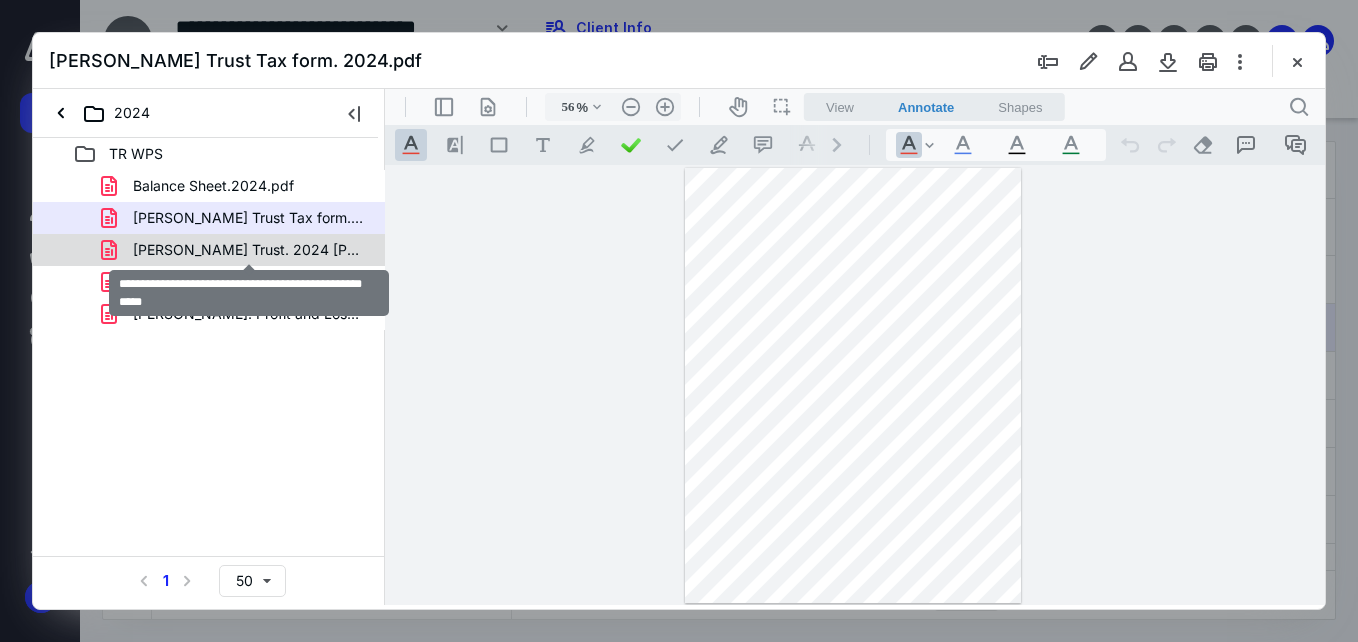 click on "[PERSON_NAME] Trust. 2024 [PERSON_NAME] Statement (1).pdf" at bounding box center [249, 250] 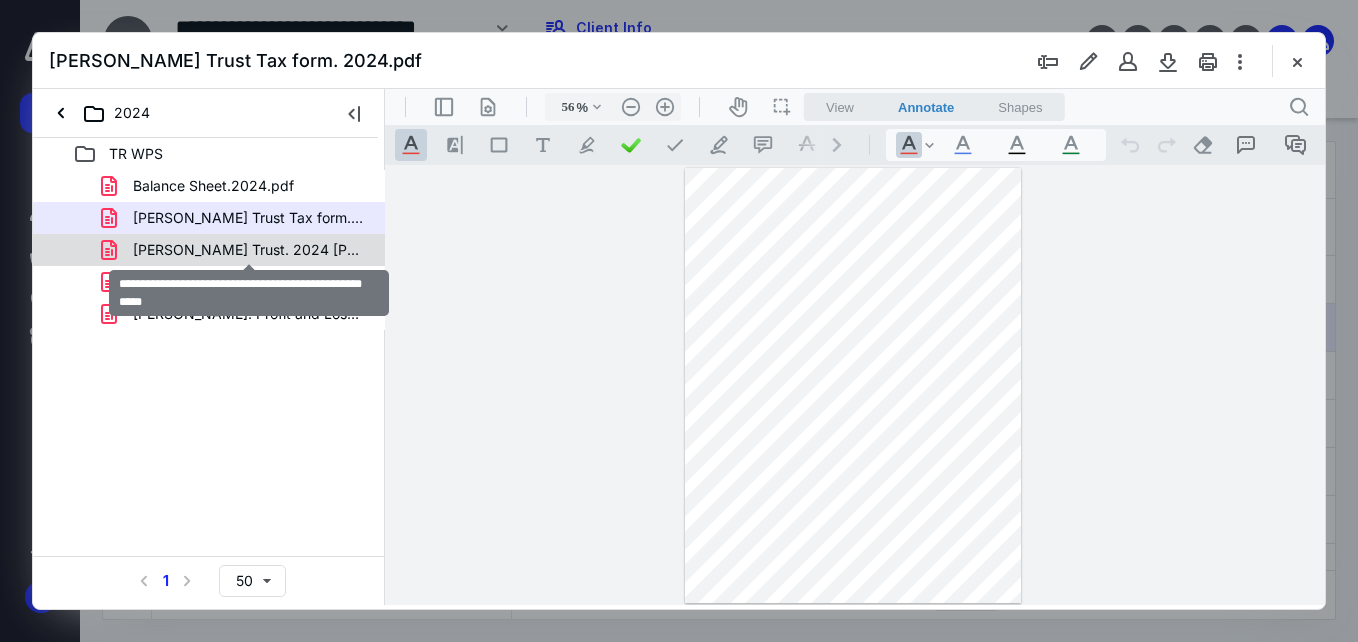 click on "Balance Sheet.2024.pdf [PERSON_NAME] Trust Tax form. 2024.pdf [PERSON_NAME] Trust. 2024 [PERSON_NAME] Statement (1).pdf [PERSON_NAME] Trust. 2024 [PERSON_NAME] Statement.pdf [PERSON_NAME]. Profit and Loss. 2024.pdf" at bounding box center (209, 250) 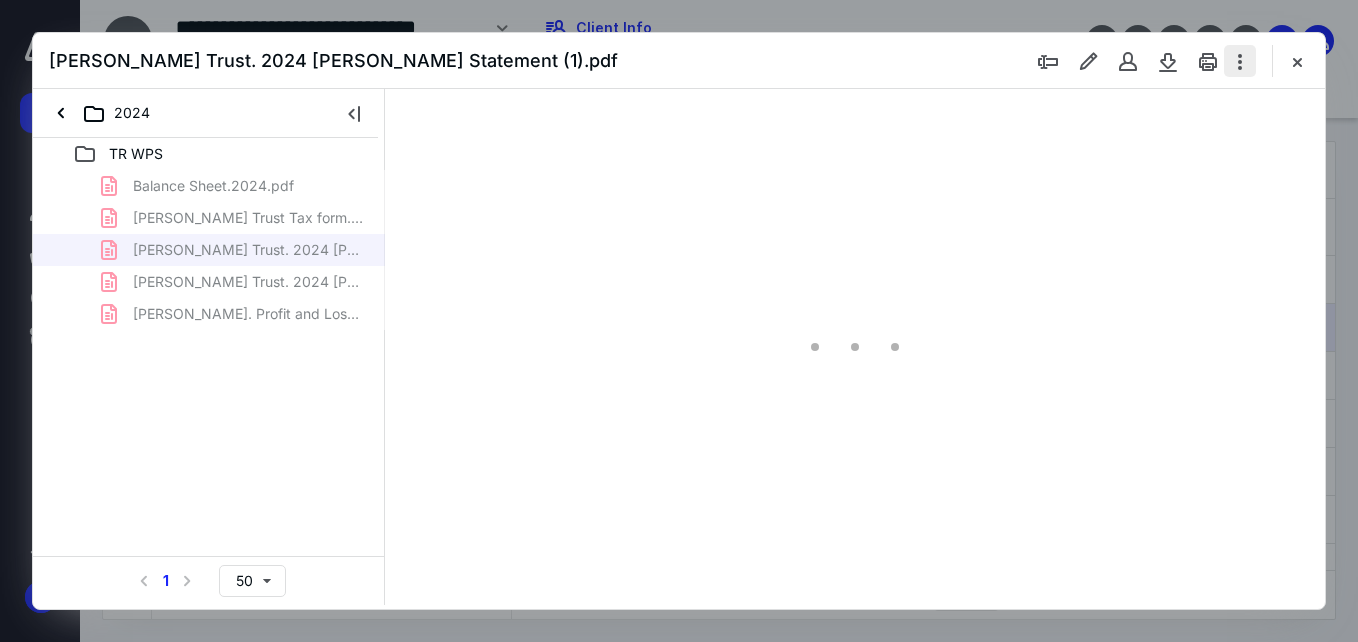 click at bounding box center [1240, 61] 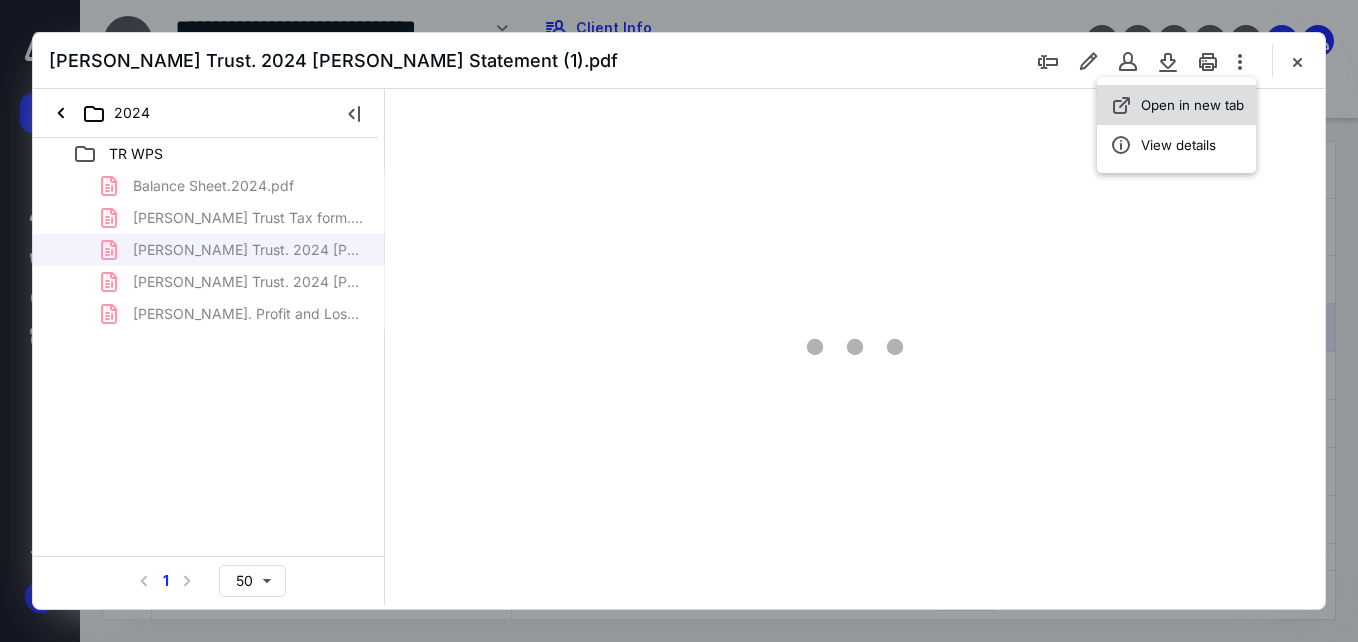 click on "Open in new tab" at bounding box center (1192, 105) 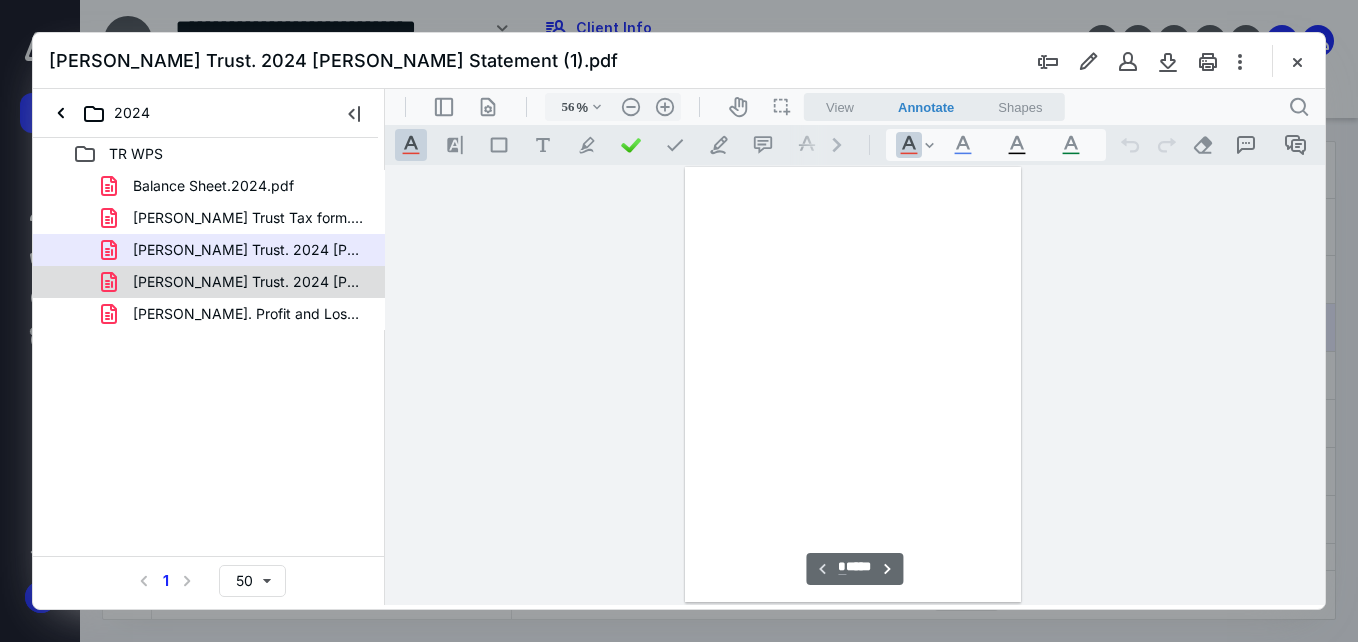 scroll, scrollTop: 78, scrollLeft: 0, axis: vertical 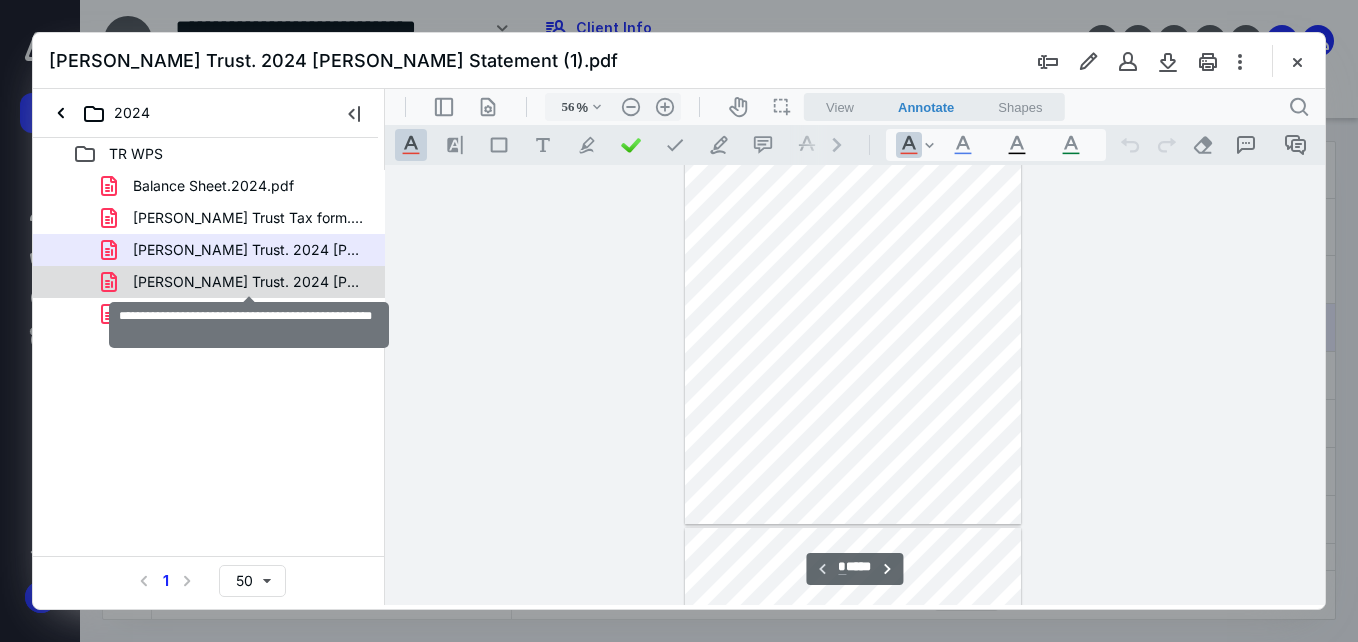 click on "[PERSON_NAME] Trust. 2024 [PERSON_NAME] Statement.pdf" at bounding box center [249, 282] 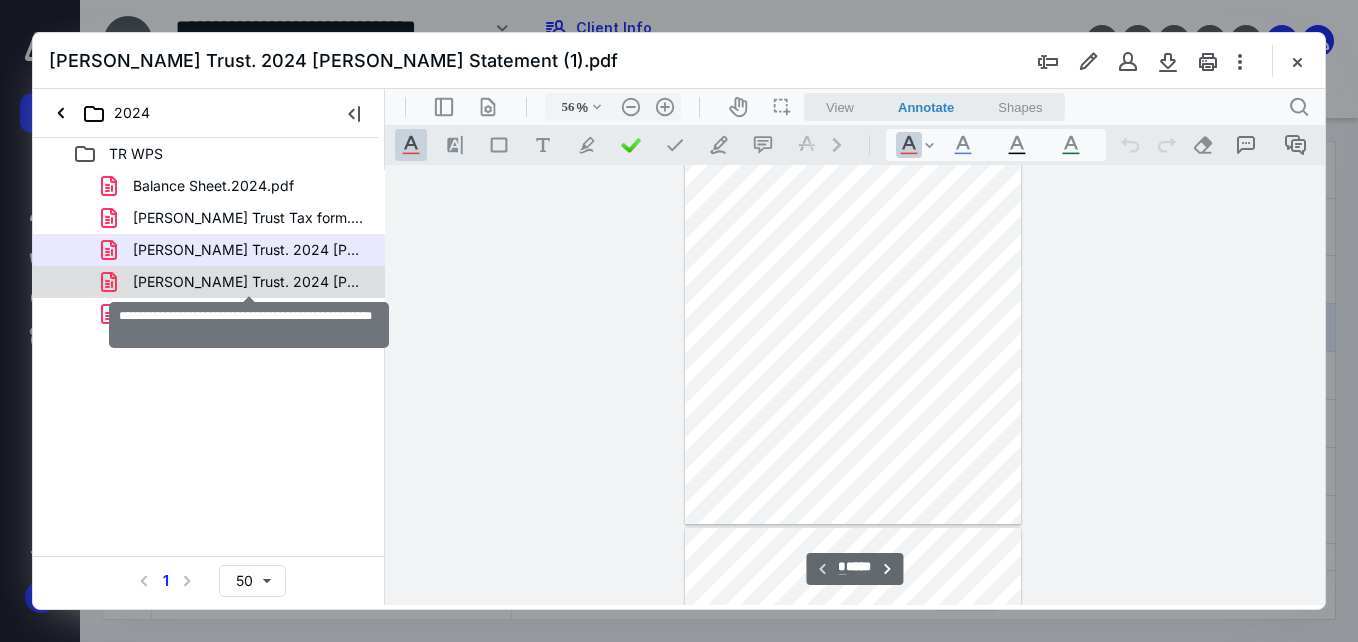 click on "Balance Sheet.2024.pdf [PERSON_NAME] Trust Tax form. 2024.pdf [PERSON_NAME] Trust. 2024 [PERSON_NAME] Statement (1).pdf [PERSON_NAME] Trust. 2024 [PERSON_NAME] Statement.pdf [PERSON_NAME]. Profit and Loss. 2024.pdf" at bounding box center (209, 250) 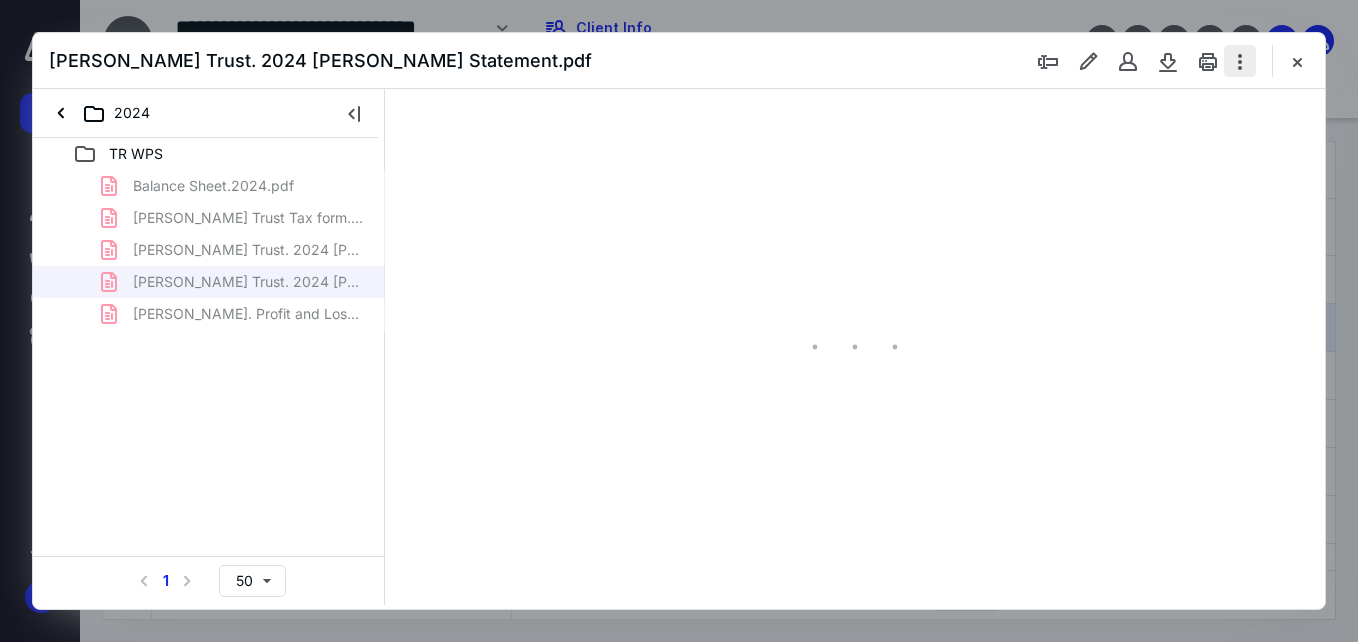 click at bounding box center (1240, 61) 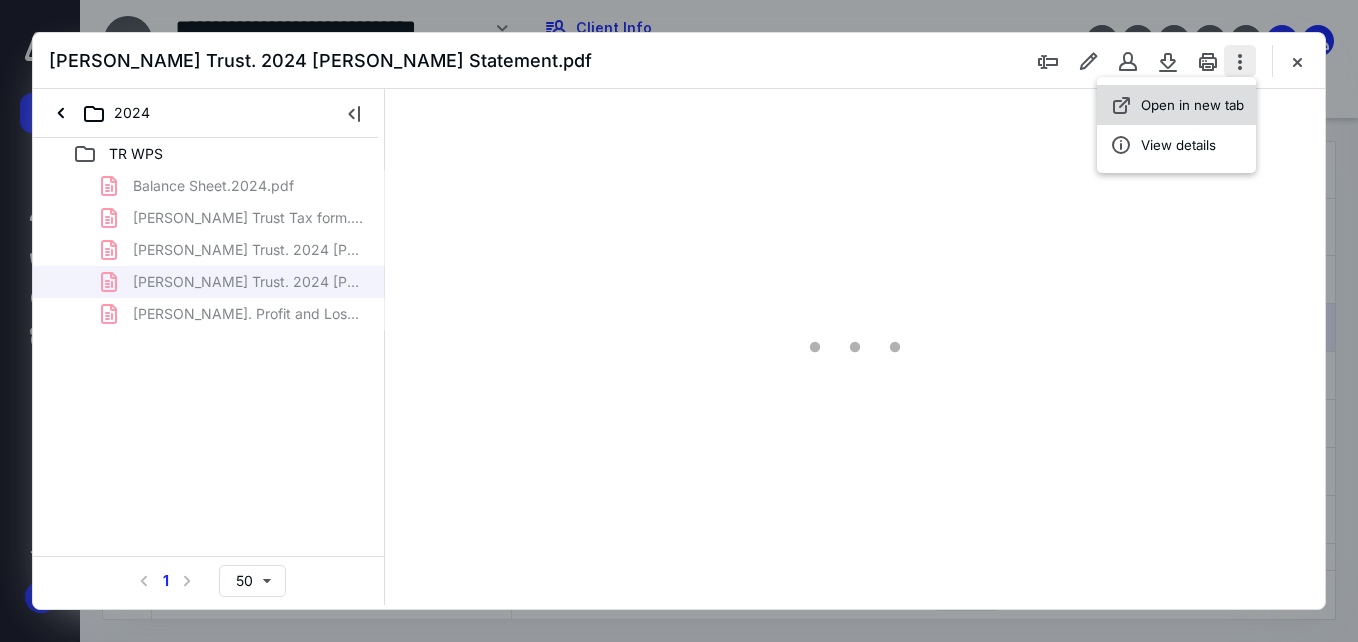 click on "Open in new tab" at bounding box center (1176, 105) 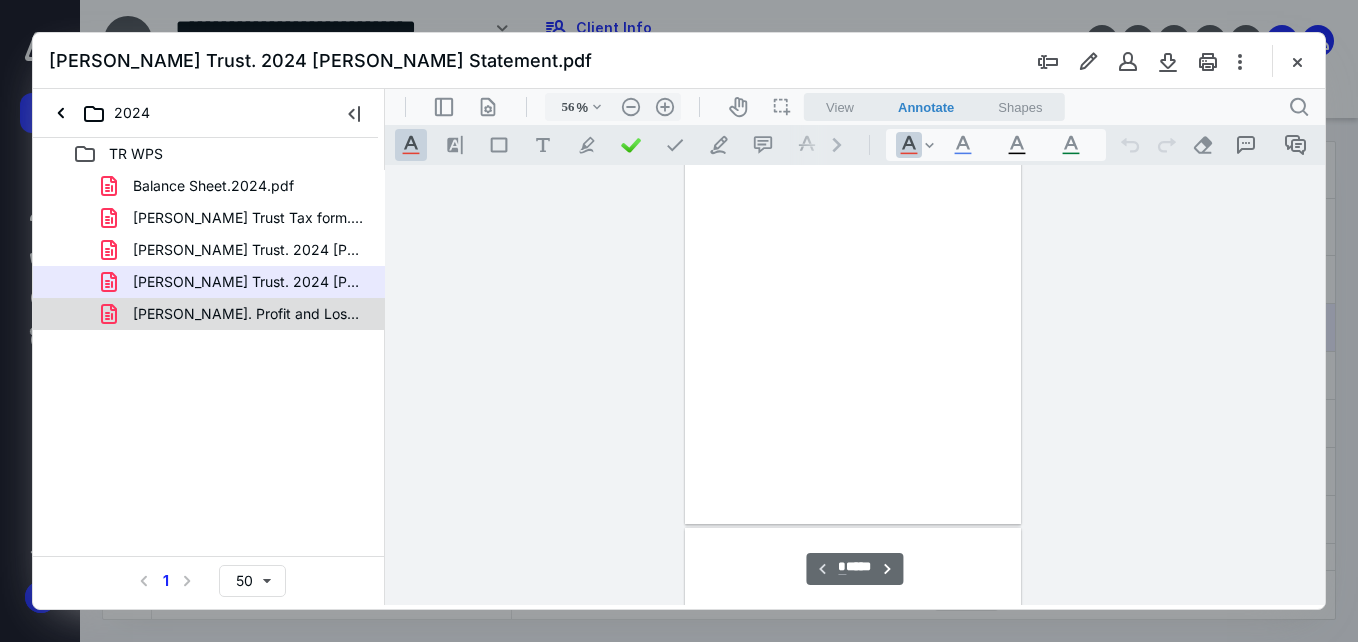 scroll, scrollTop: 78, scrollLeft: 0, axis: vertical 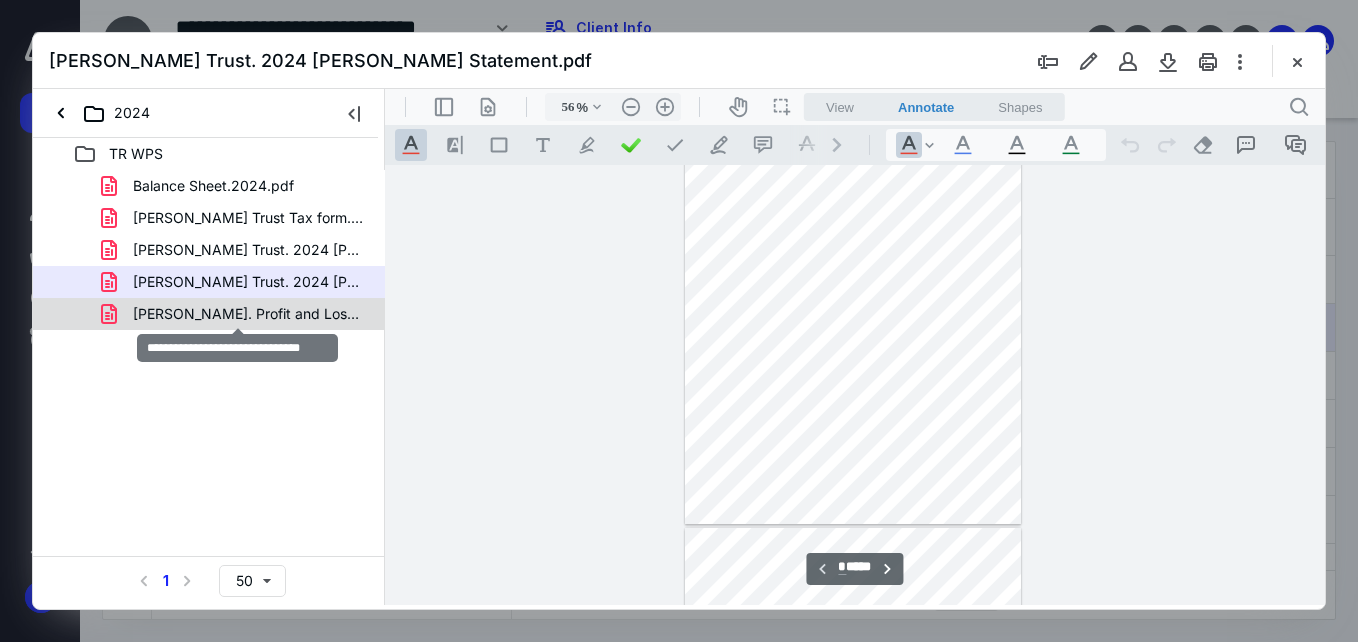 click on "[PERSON_NAME]. Profit and Loss. 2024.pdf" at bounding box center [249, 314] 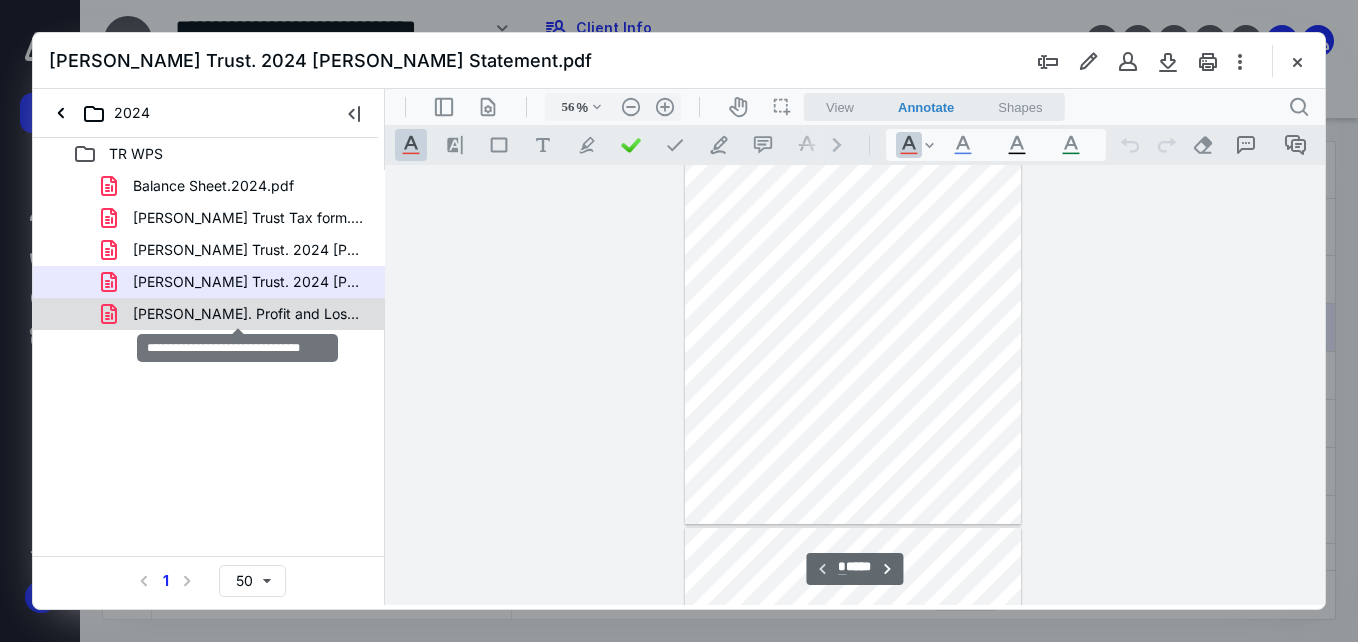 click on "Balance Sheet.2024.pdf [PERSON_NAME] Trust Tax form. 2024.pdf [PERSON_NAME] Trust. 2024 [PERSON_NAME] Statement (1).pdf [PERSON_NAME] Trust. 2024 [PERSON_NAME] Statement.pdf [PERSON_NAME]. Profit and Loss. 2024.pdf" at bounding box center (209, 250) 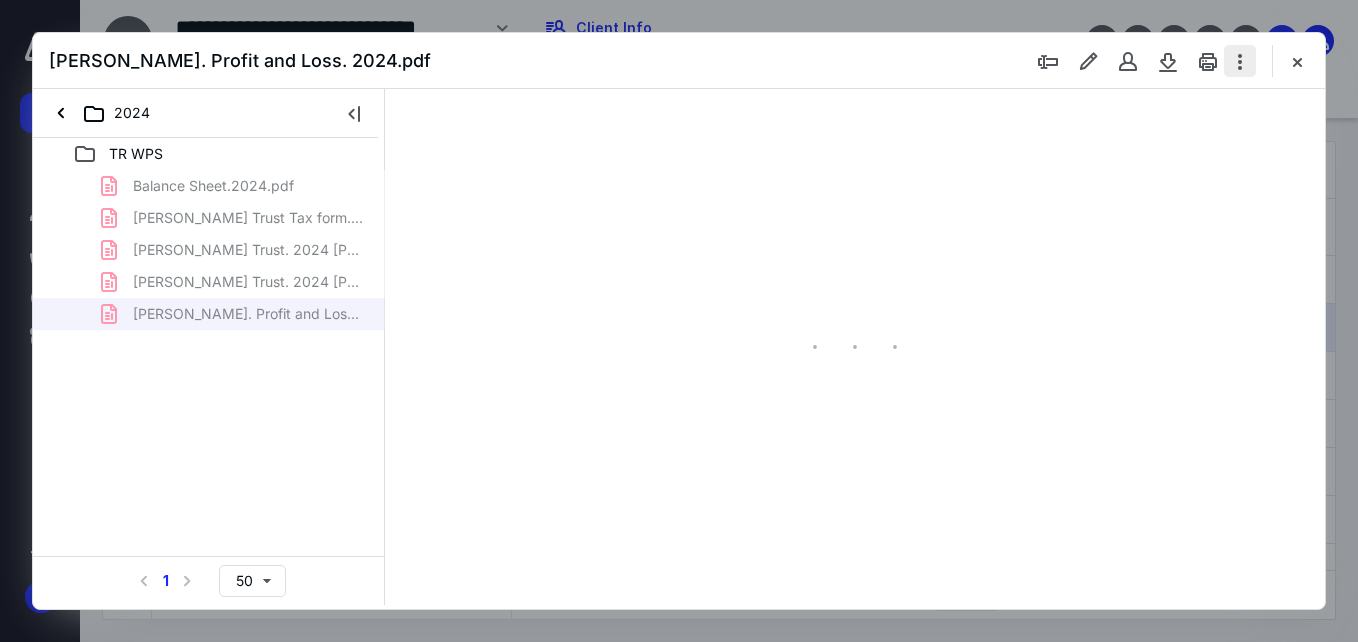 click at bounding box center (1240, 61) 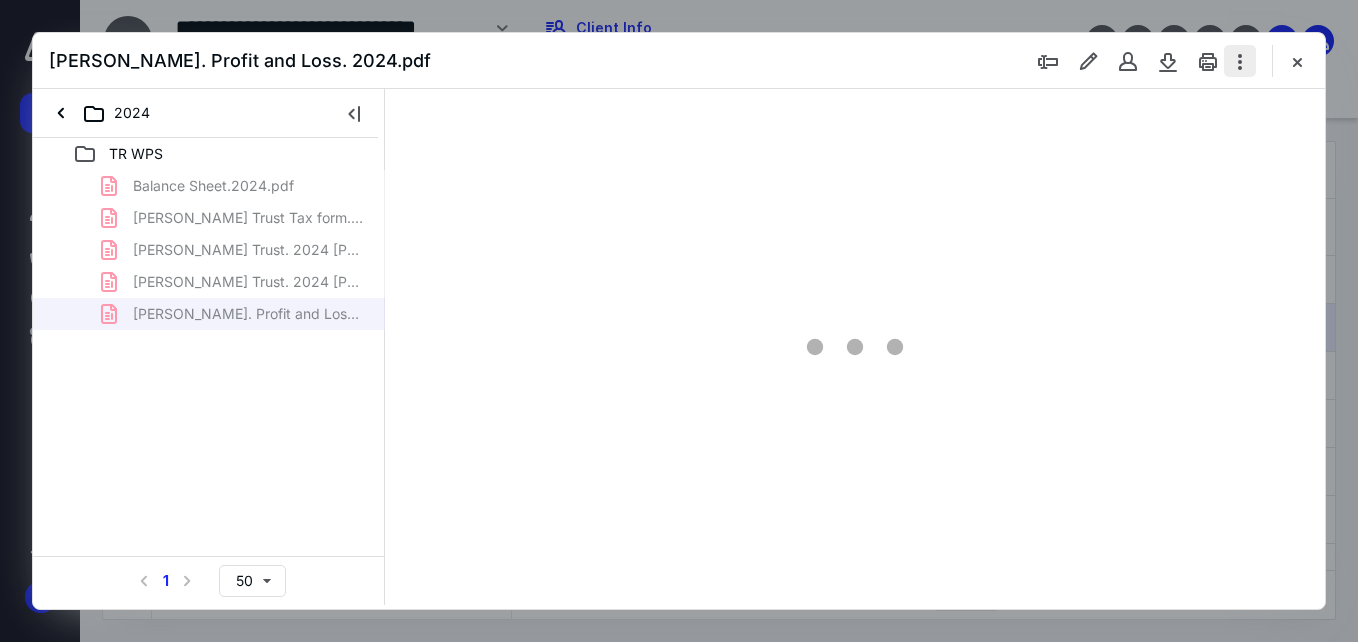 type on "56" 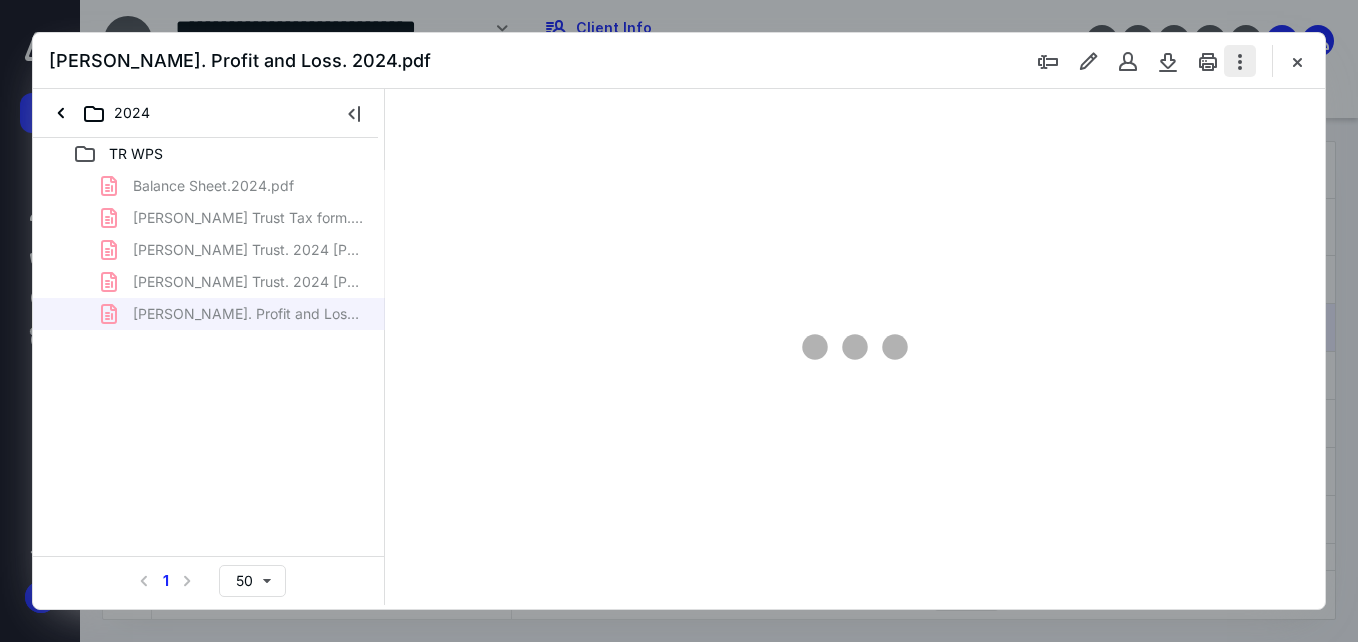 scroll, scrollTop: 0, scrollLeft: 0, axis: both 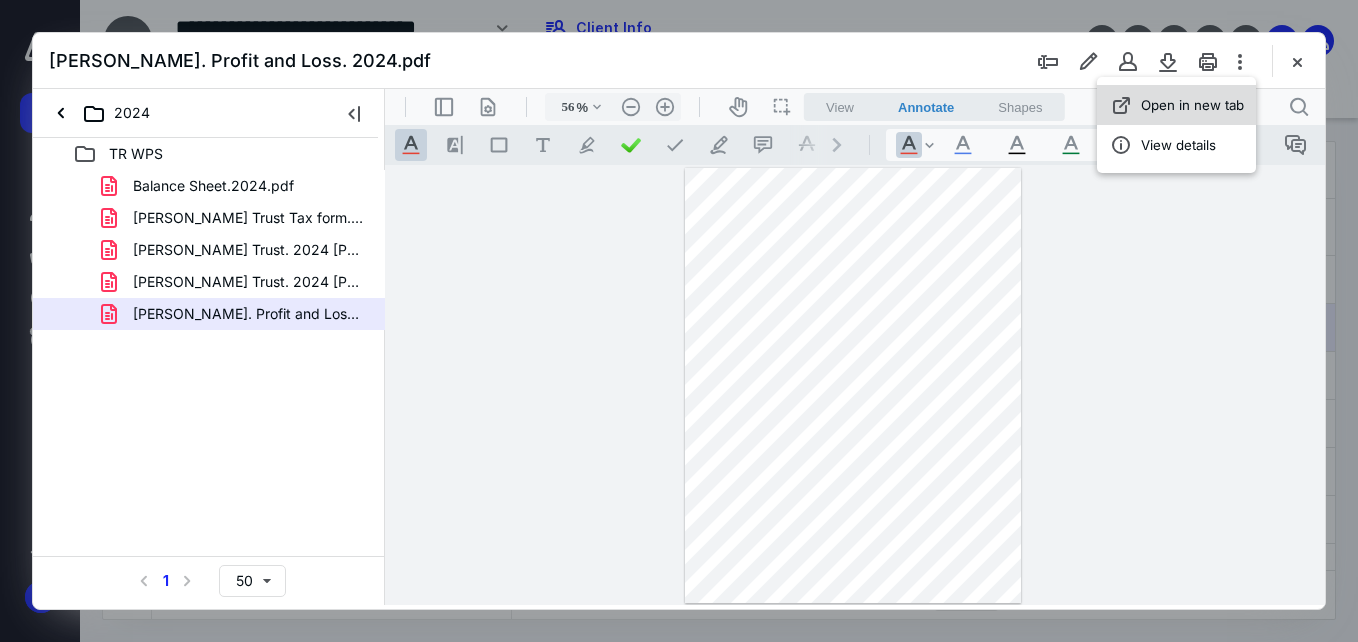 click on "Open in new tab" at bounding box center [1192, 105] 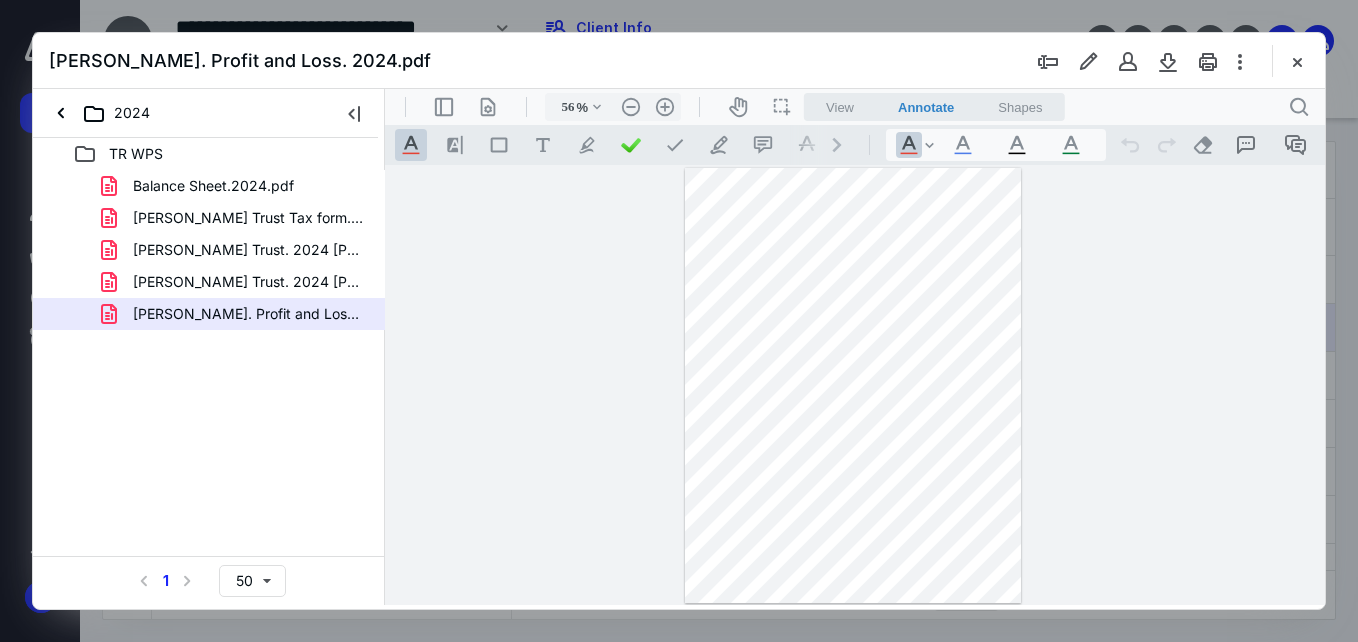 drag, startPoint x: 1300, startPoint y: 64, endPoint x: 1261, endPoint y: 62, distance: 39.051247 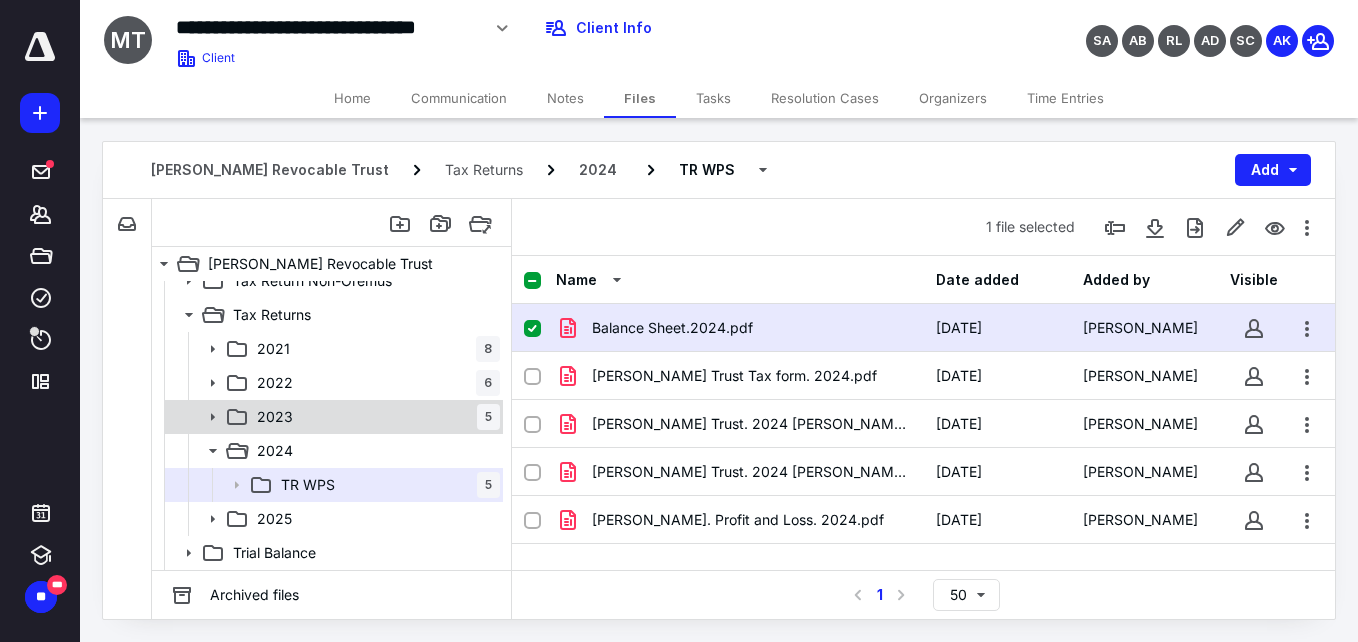 click on "2023 5" at bounding box center (374, 417) 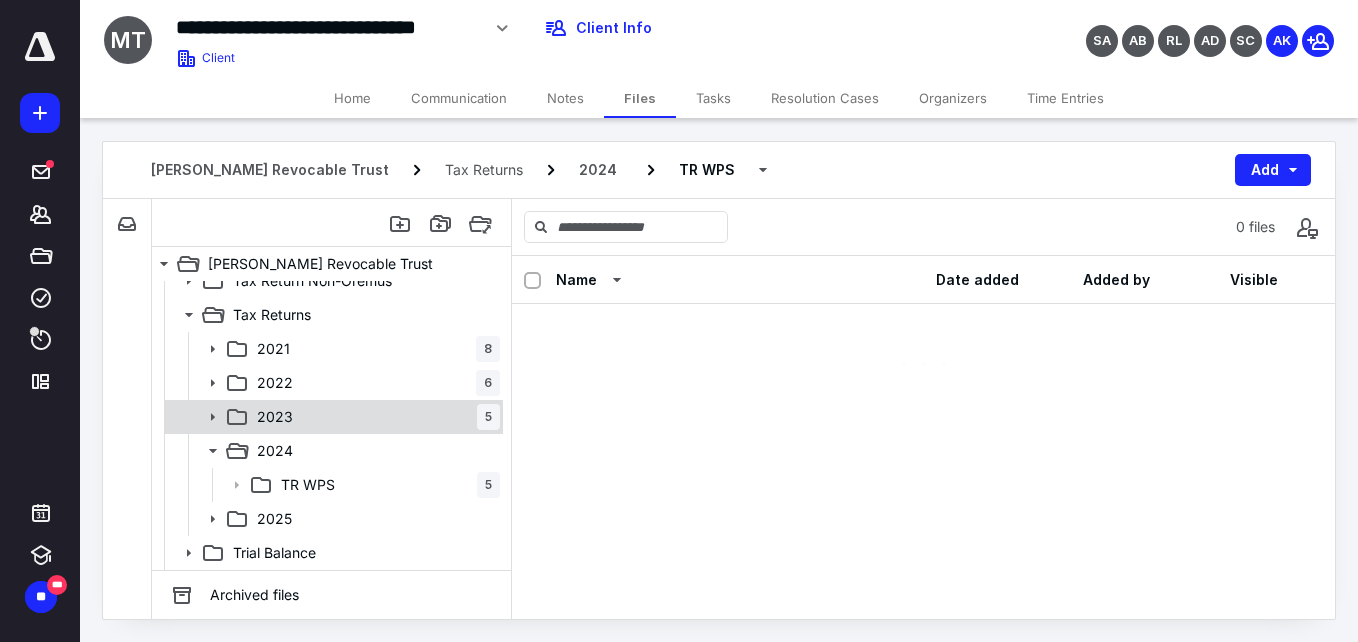 click on "2023 5" at bounding box center [374, 417] 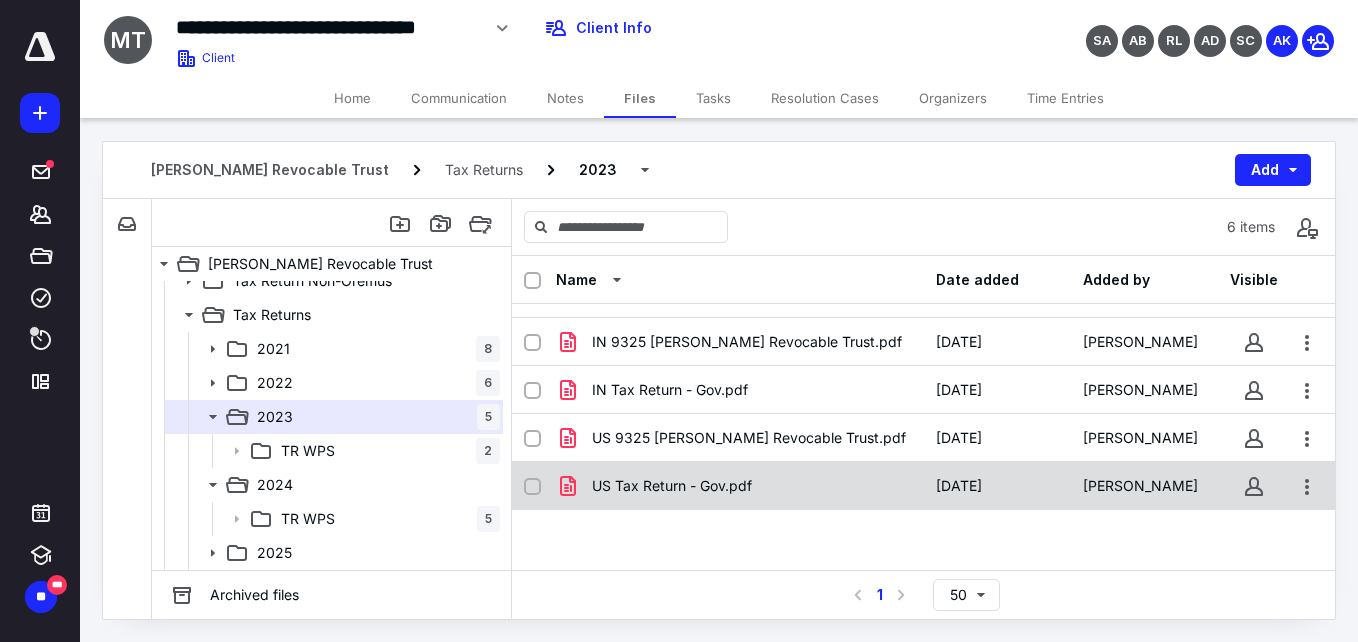 scroll, scrollTop: 0, scrollLeft: 0, axis: both 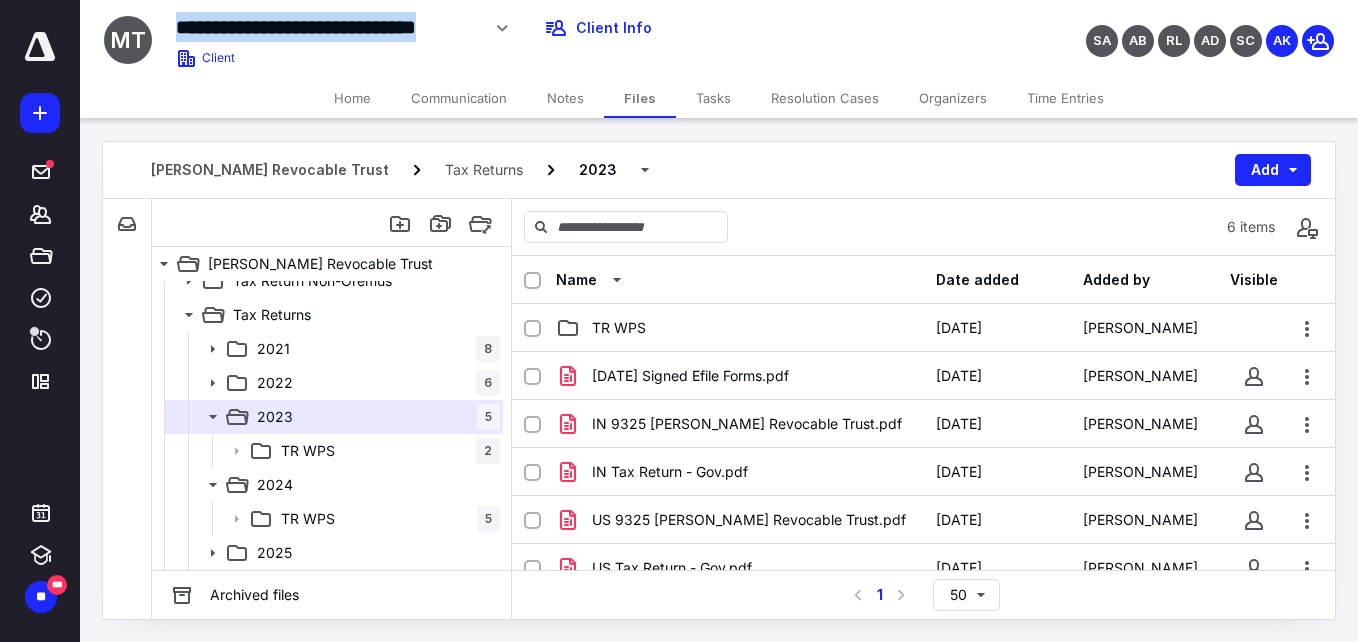 drag, startPoint x: 182, startPoint y: 29, endPoint x: 470, endPoint y: 44, distance: 288.39035 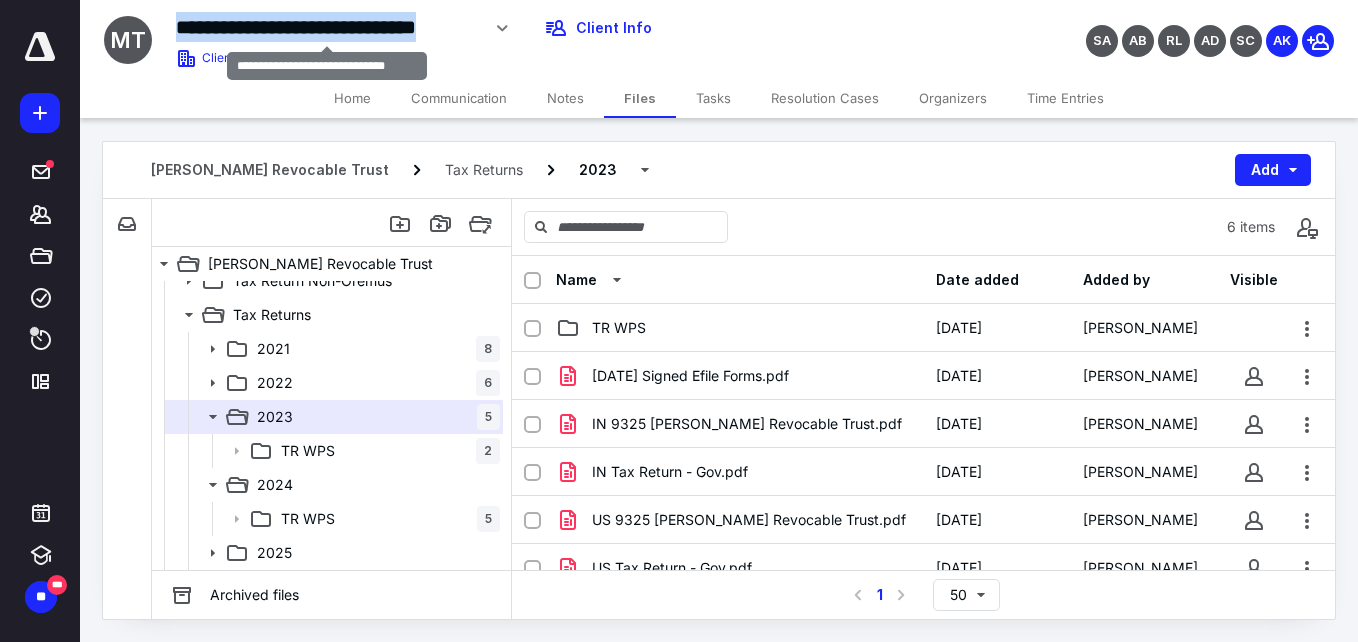 copy on "**********" 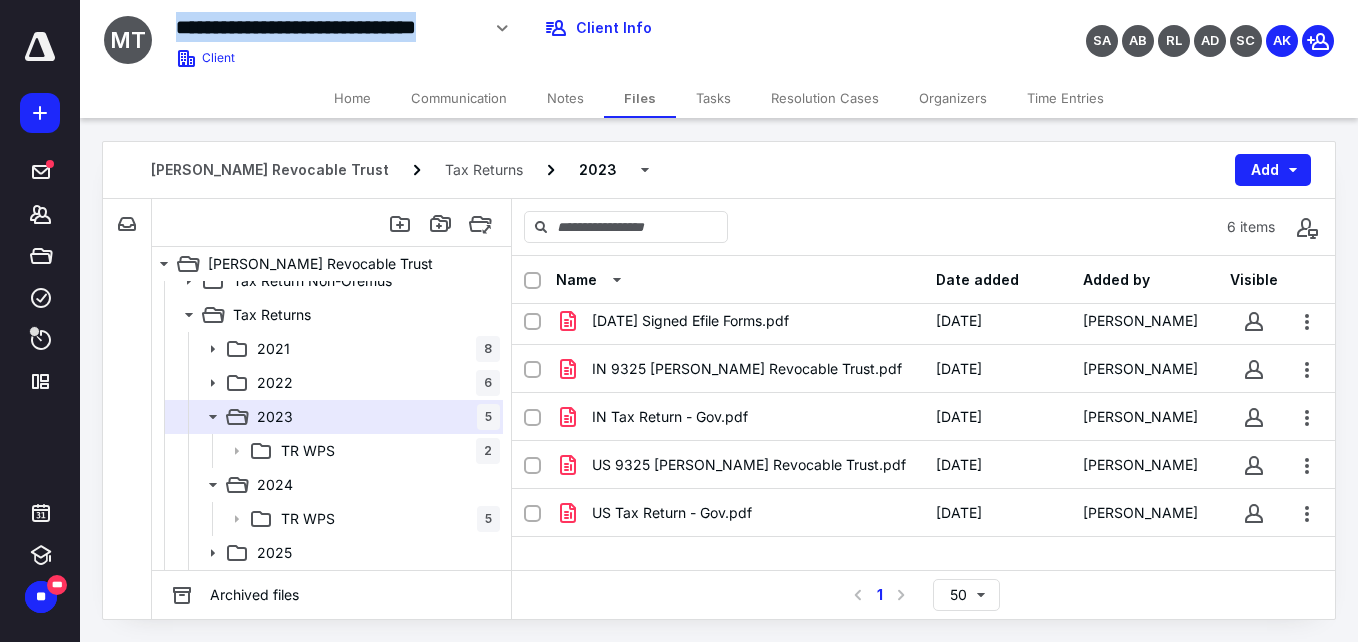 scroll, scrollTop: 82, scrollLeft: 0, axis: vertical 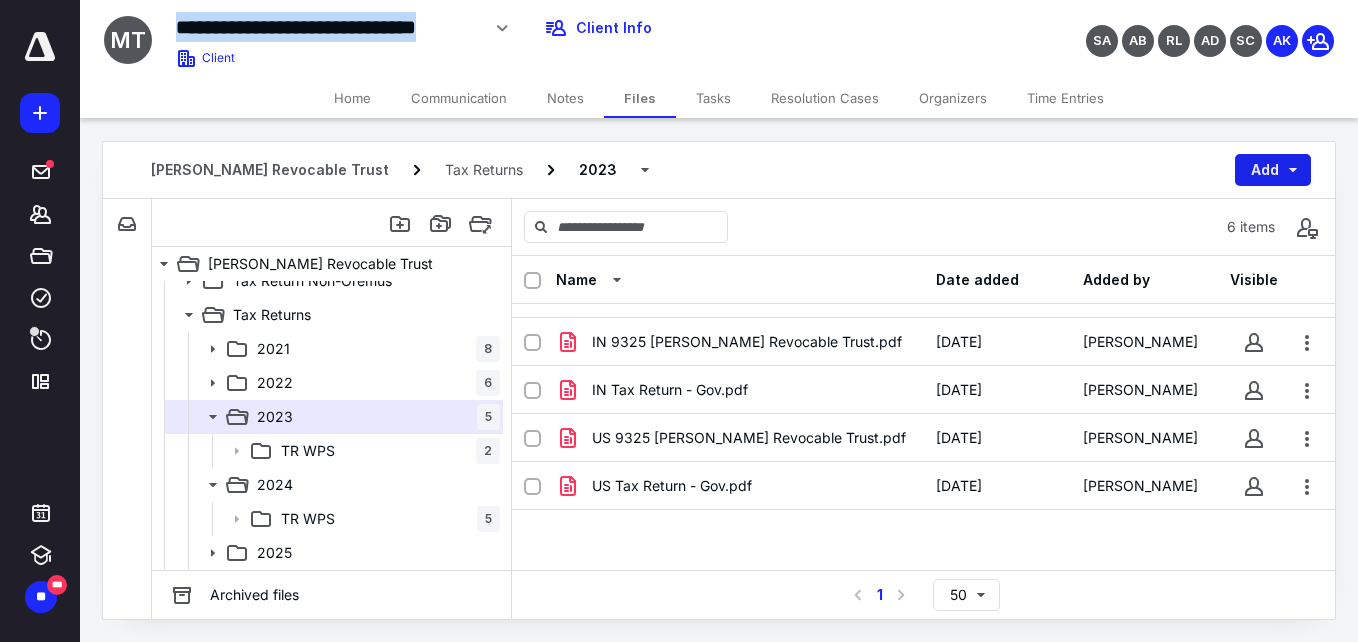click on "Add" at bounding box center (1273, 170) 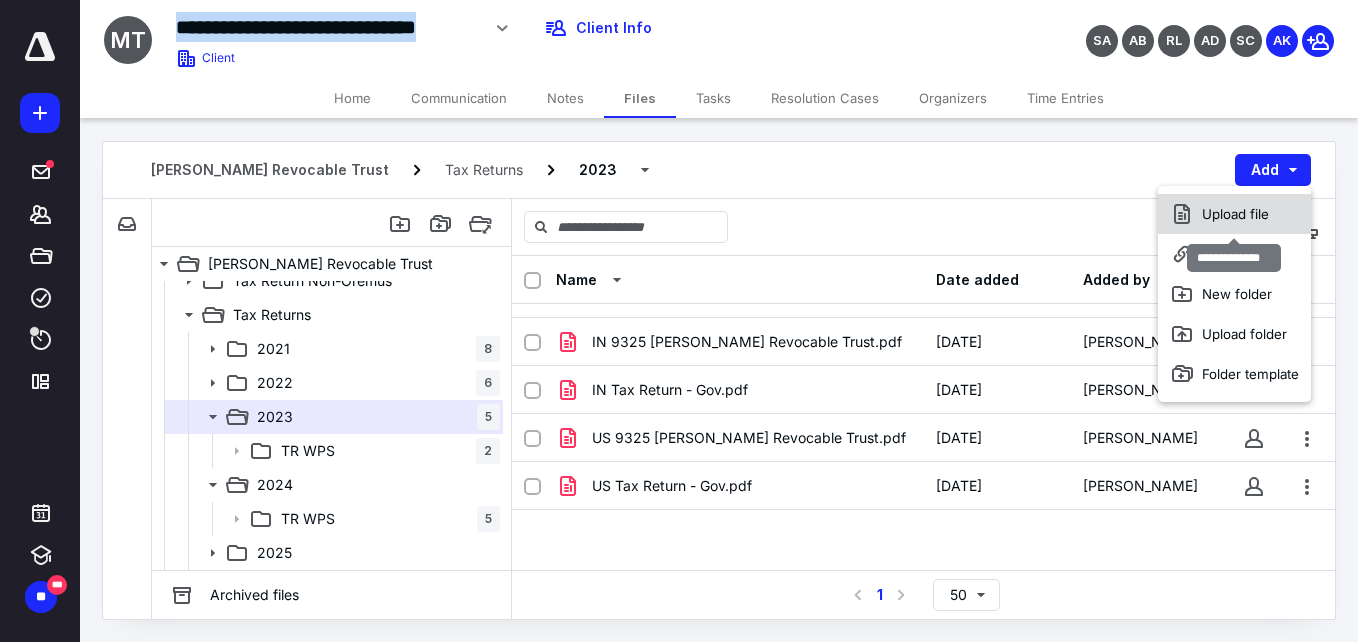 click on "Upload file" at bounding box center (1234, 214) 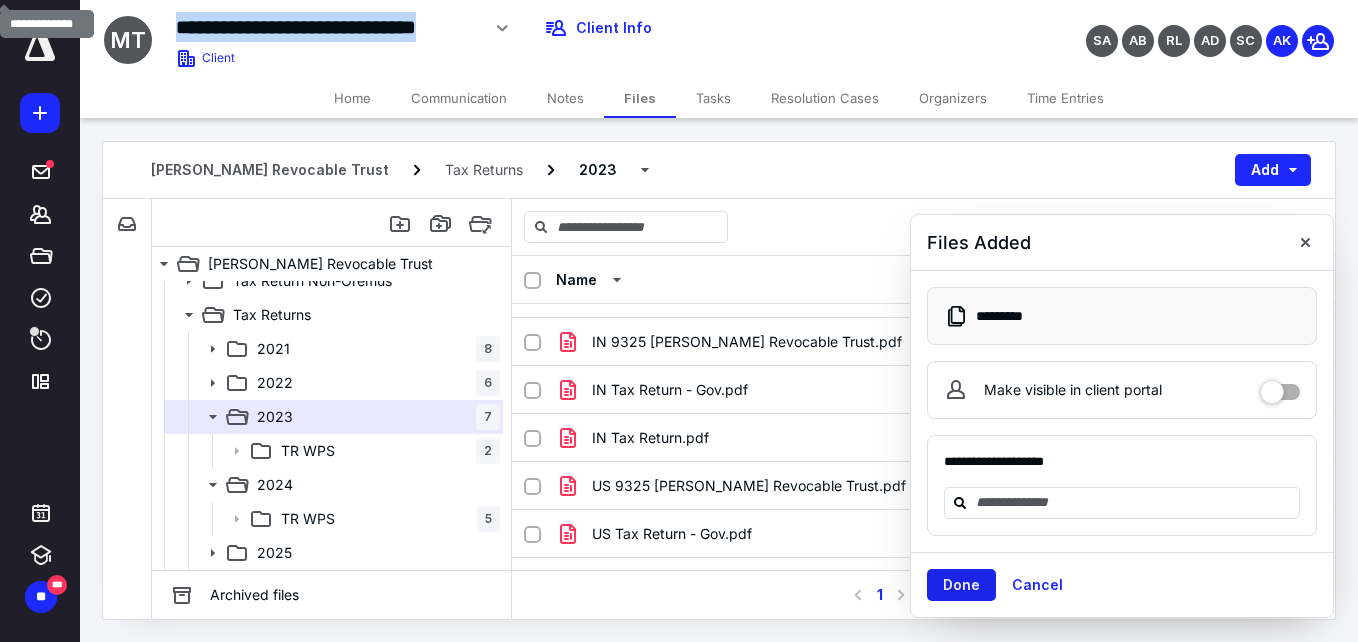 click on "Done" at bounding box center (961, 585) 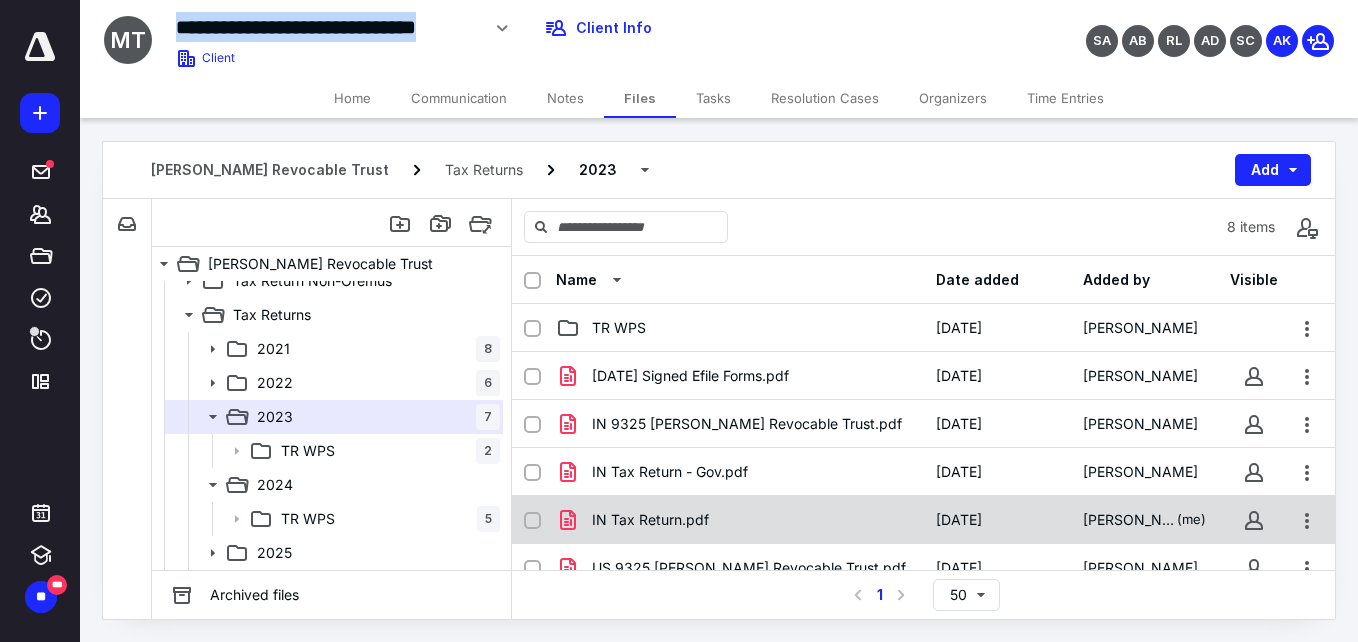 scroll, scrollTop: 118, scrollLeft: 0, axis: vertical 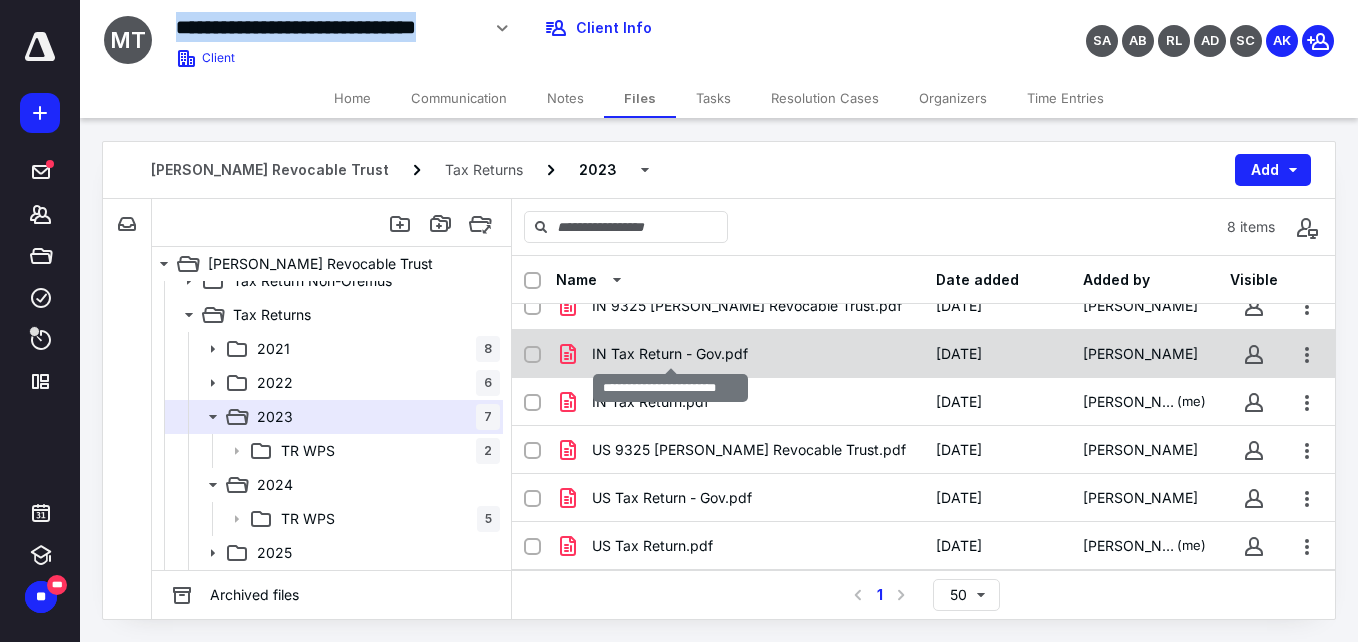 click on "IN Tax Return - Gov.pdf" at bounding box center (670, 354) 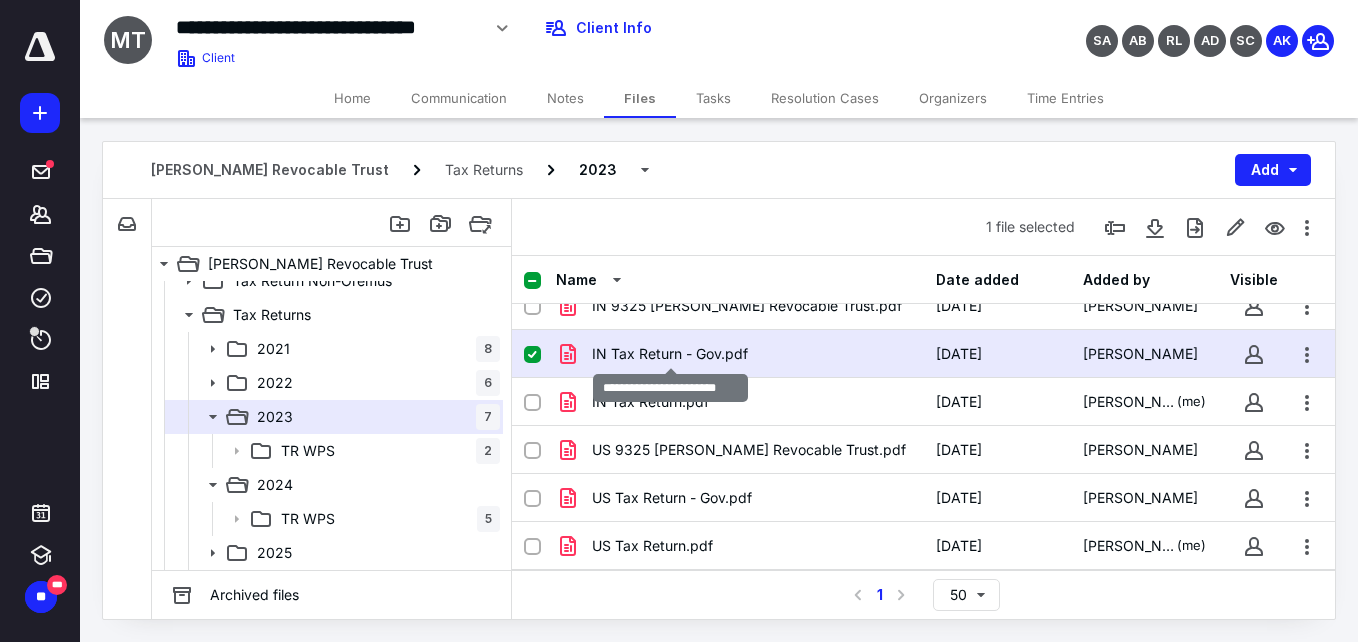click on "IN Tax Return - Gov.pdf" at bounding box center [670, 354] 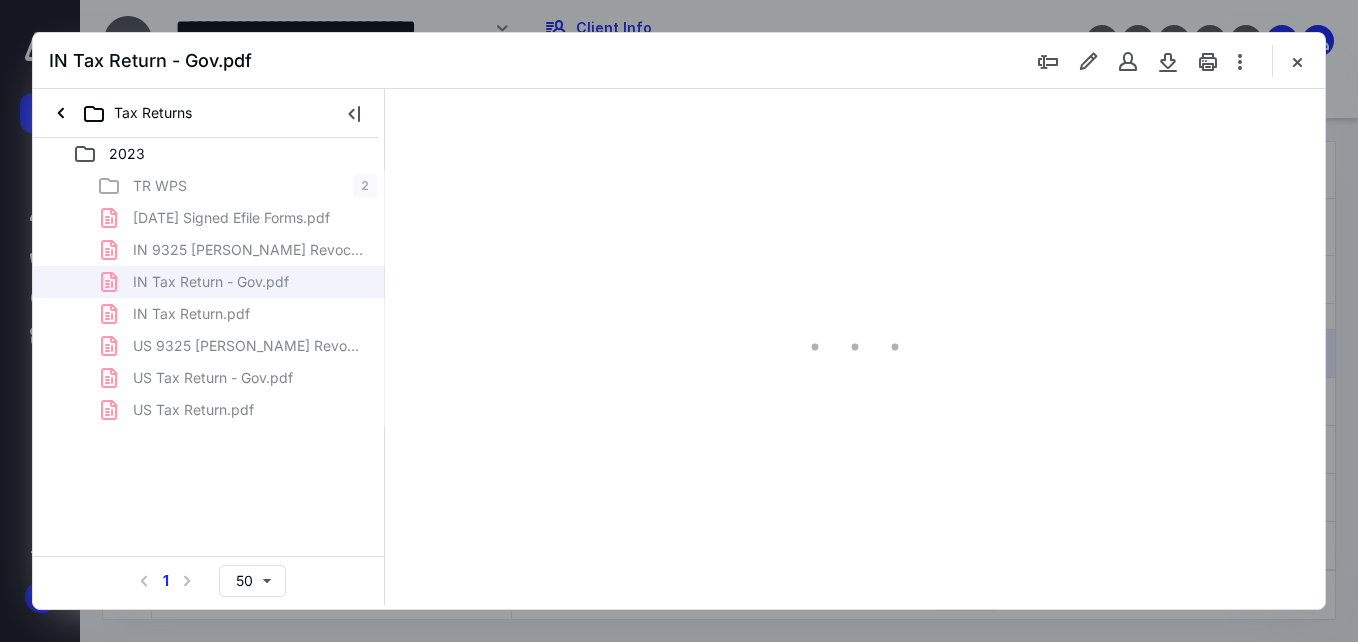 scroll, scrollTop: 0, scrollLeft: 0, axis: both 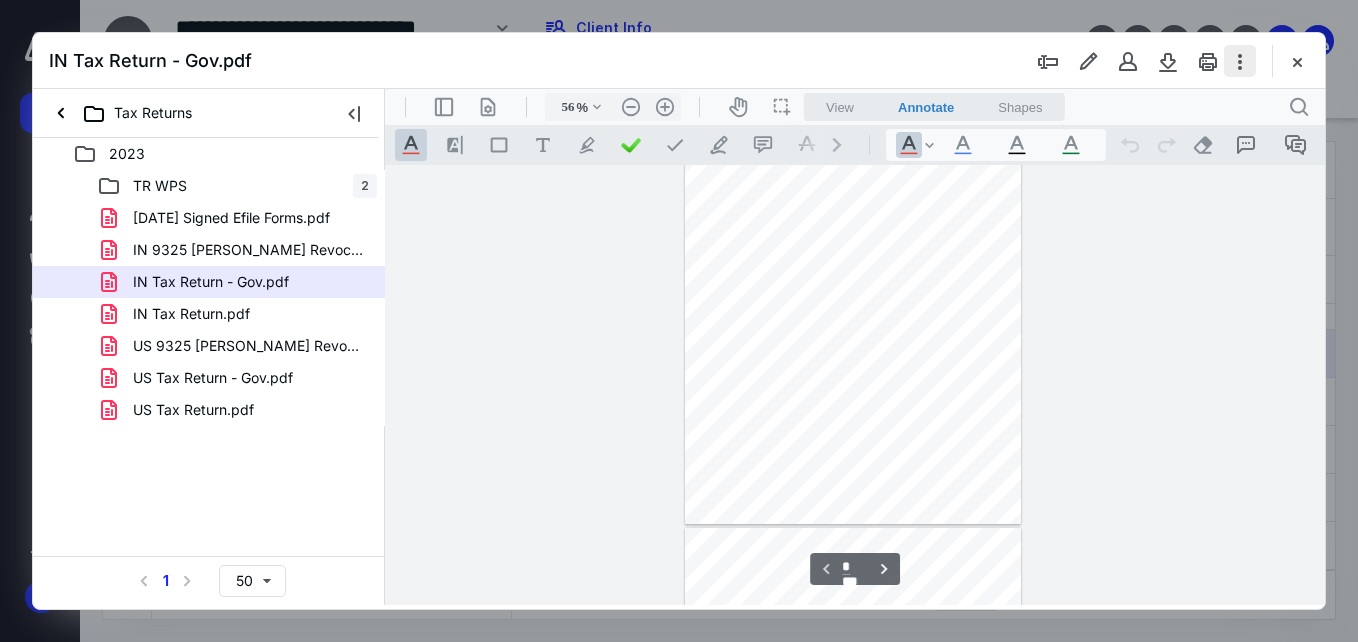 click at bounding box center [1240, 61] 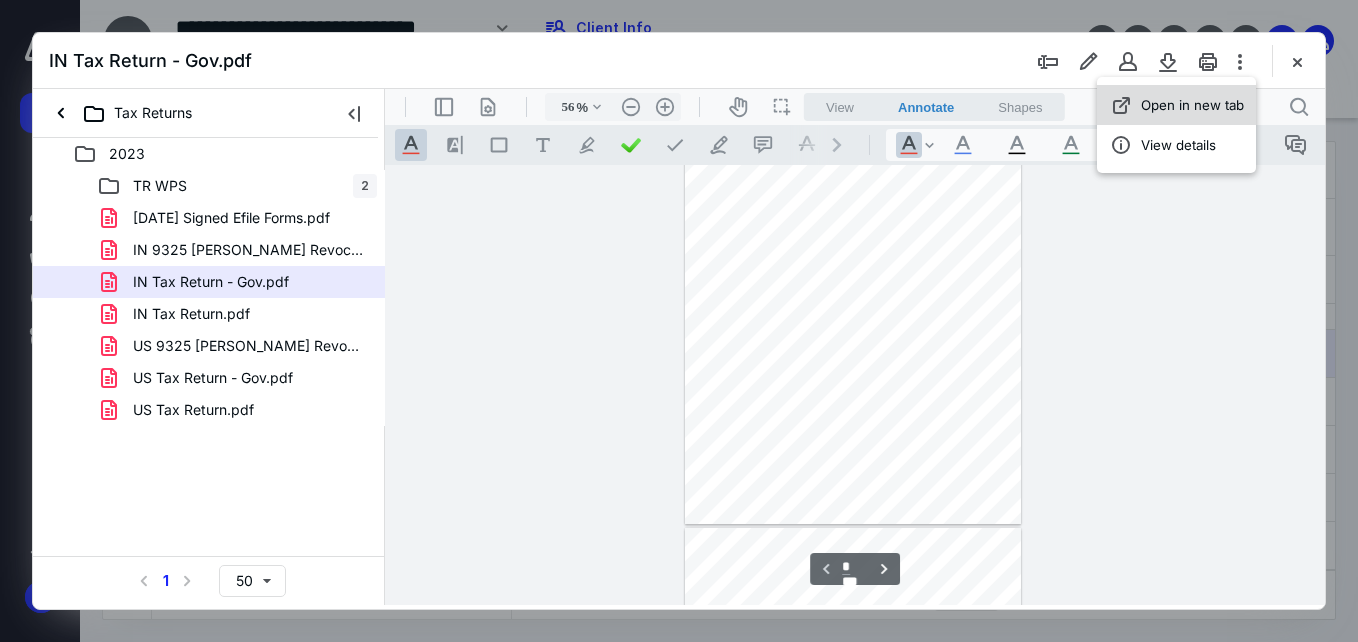 click on "Open in new tab" at bounding box center [1192, 105] 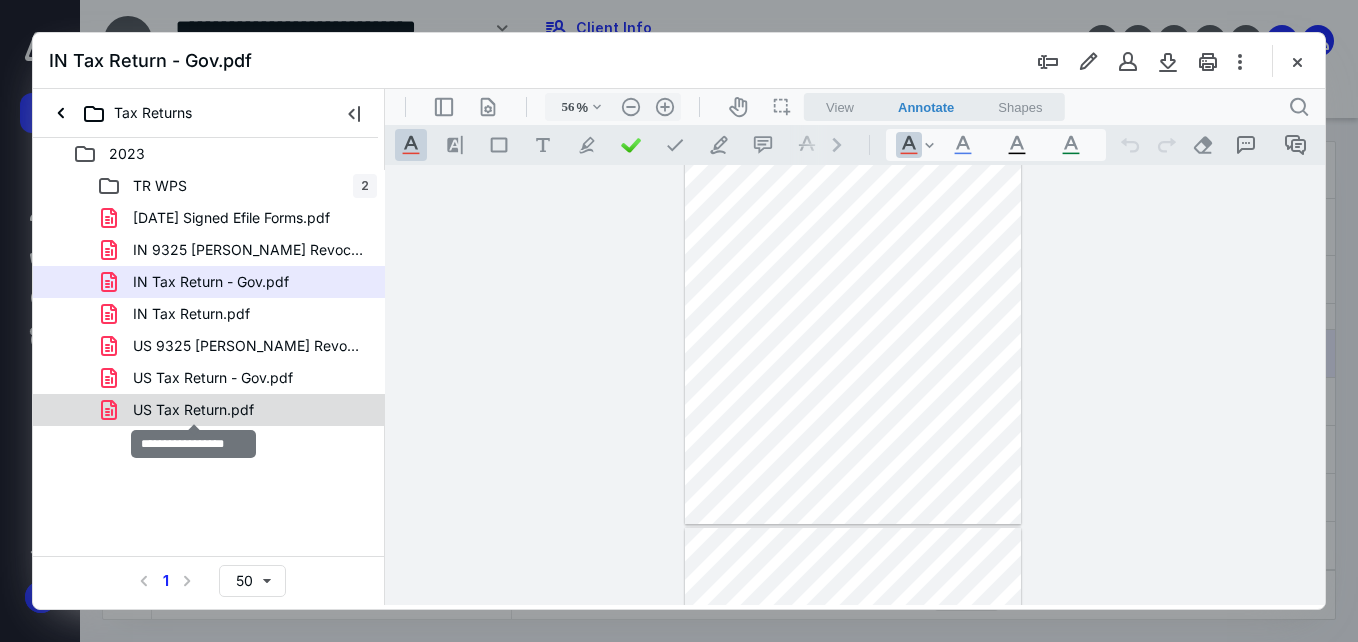 click on "US Tax Return.pdf" at bounding box center (193, 410) 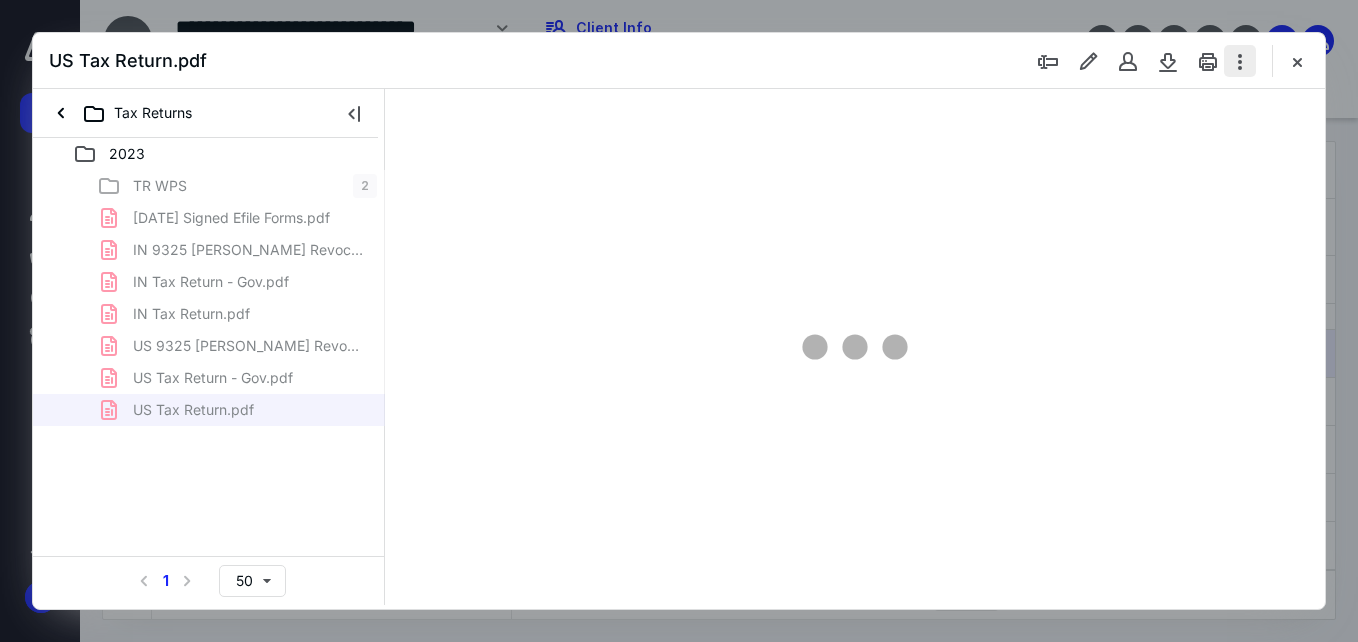 click at bounding box center [1240, 61] 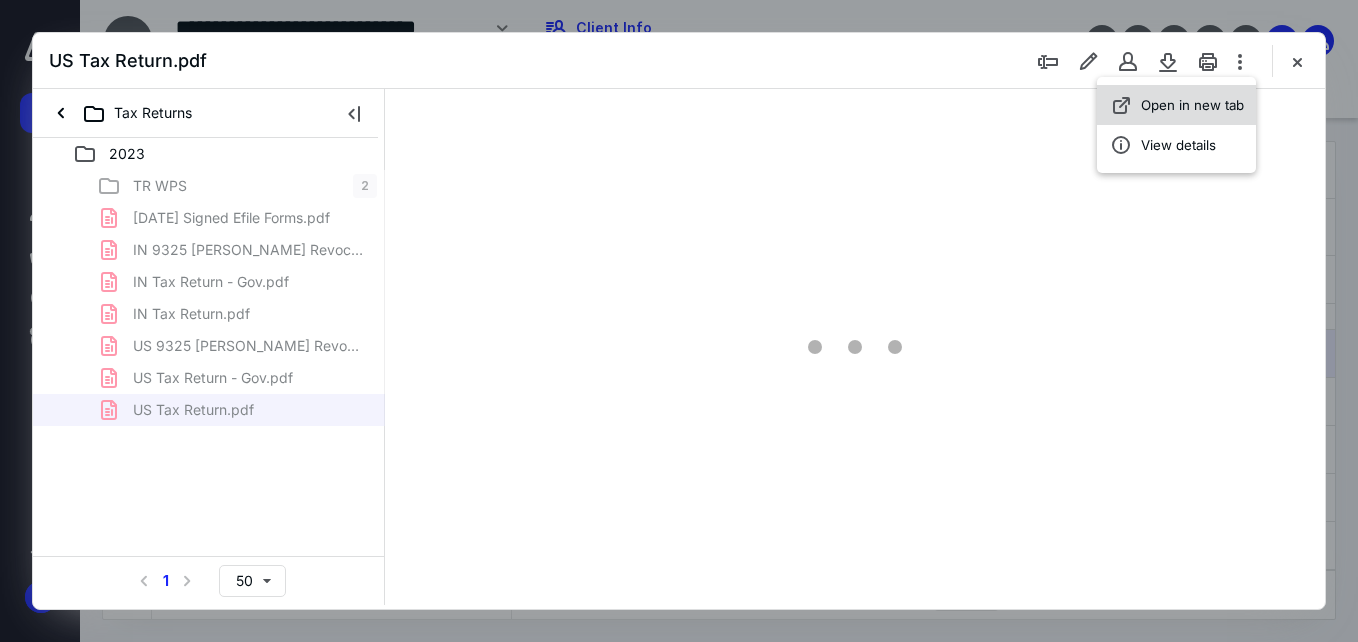 click on "Open in new tab" at bounding box center [1192, 105] 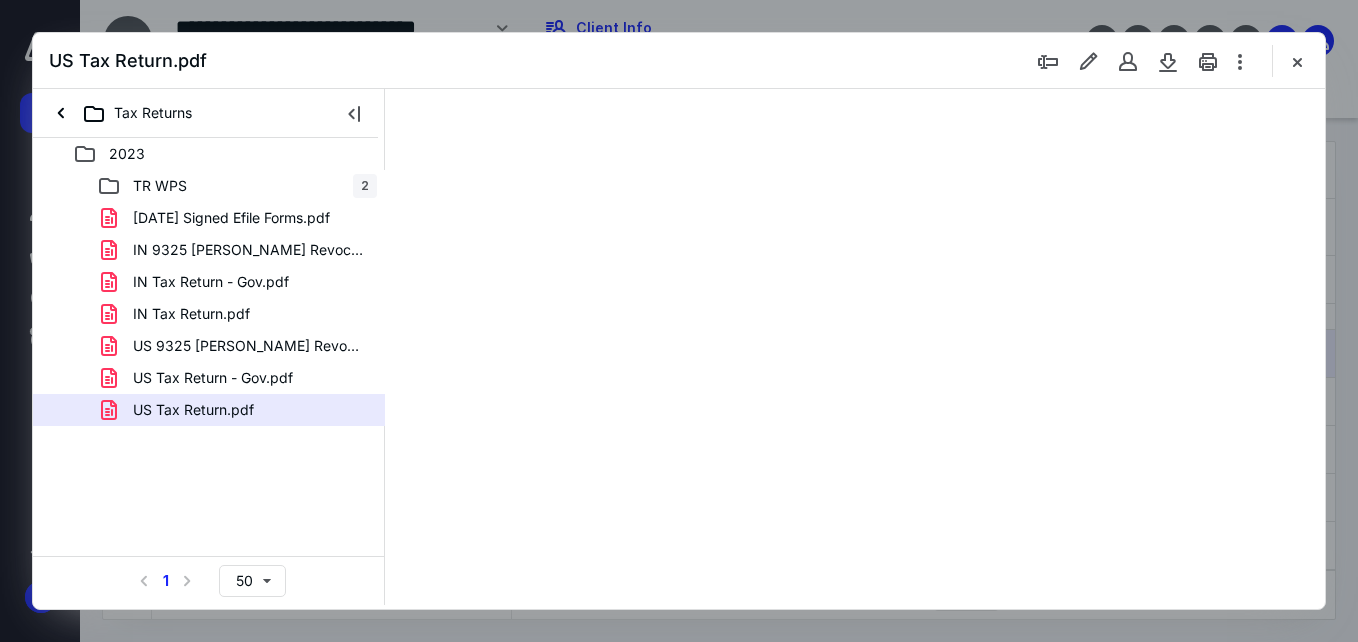 scroll, scrollTop: 78, scrollLeft: 0, axis: vertical 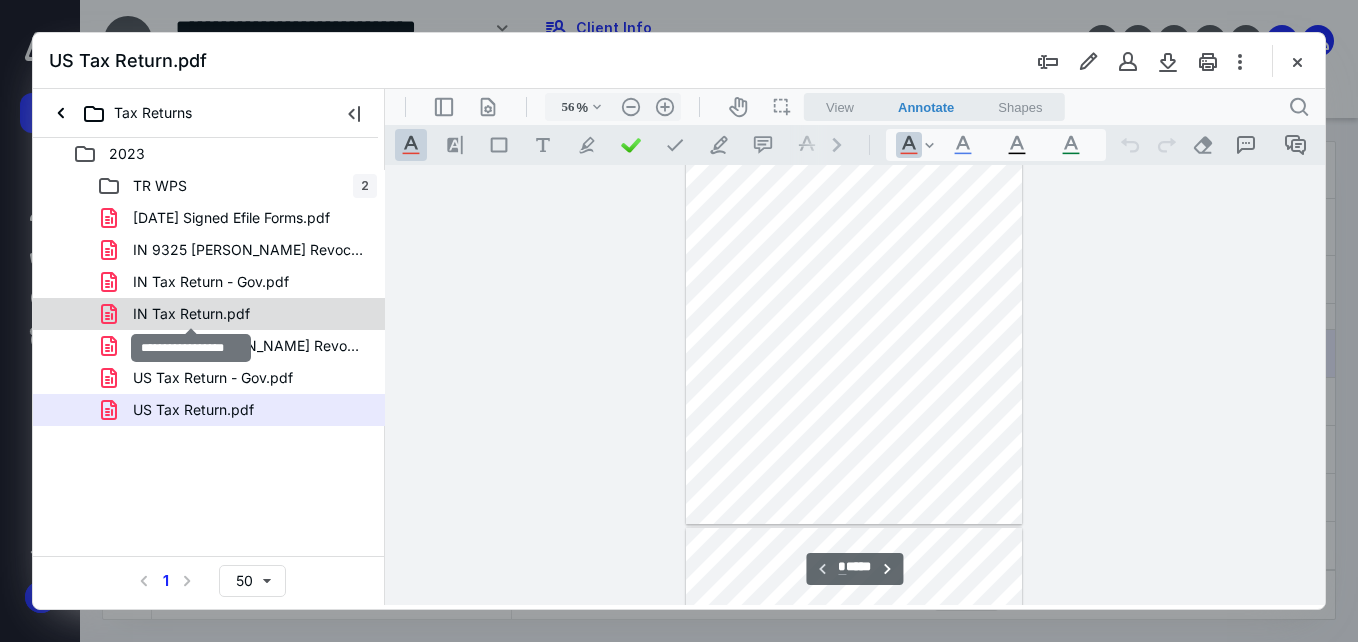 click on "IN Tax Return.pdf" at bounding box center [191, 314] 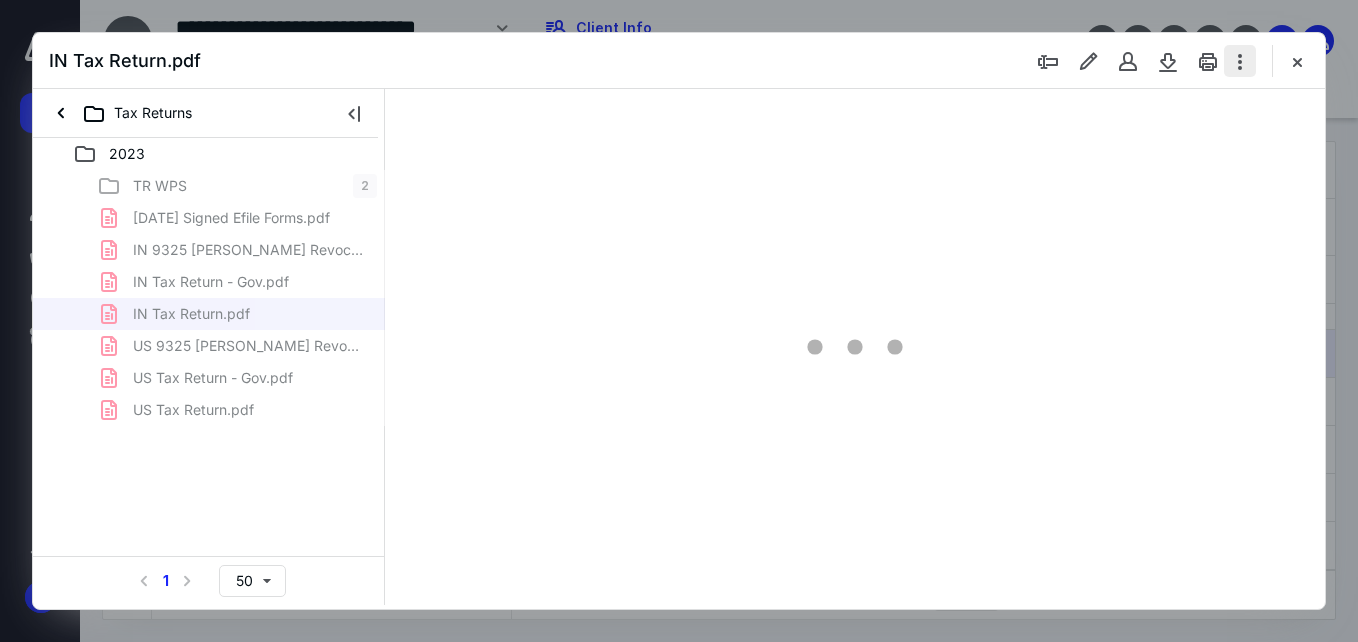 click at bounding box center (1240, 61) 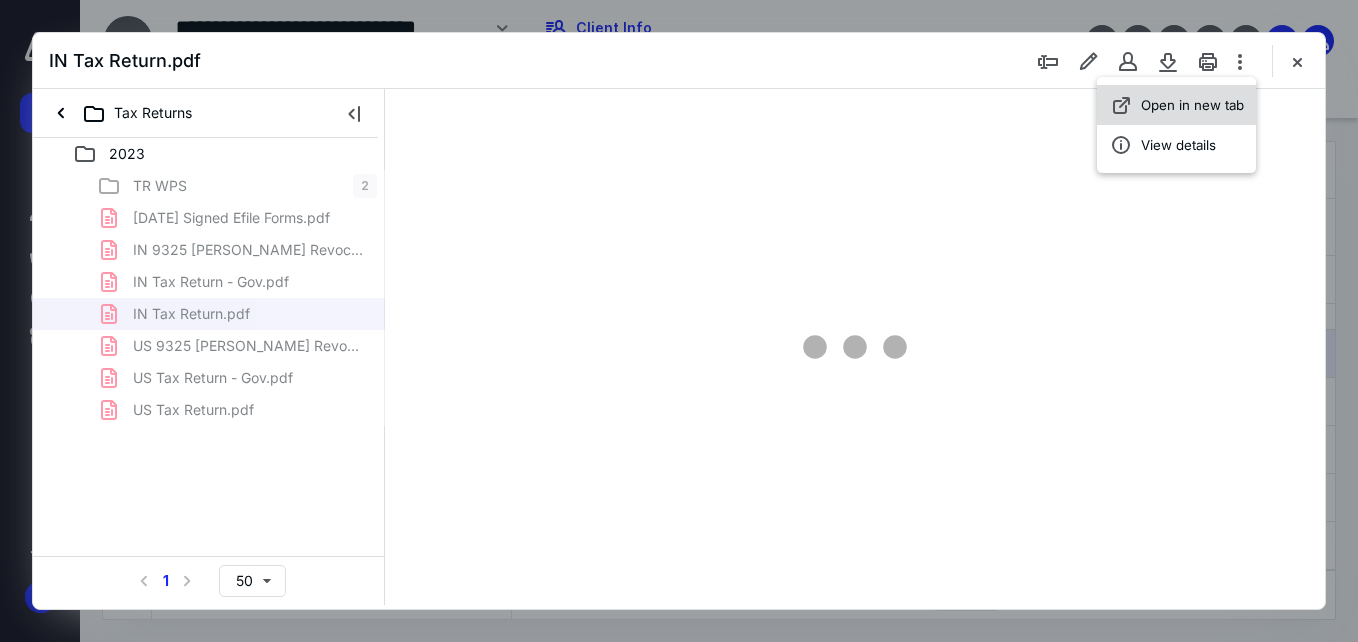 click on "Open in new tab" at bounding box center (1176, 105) 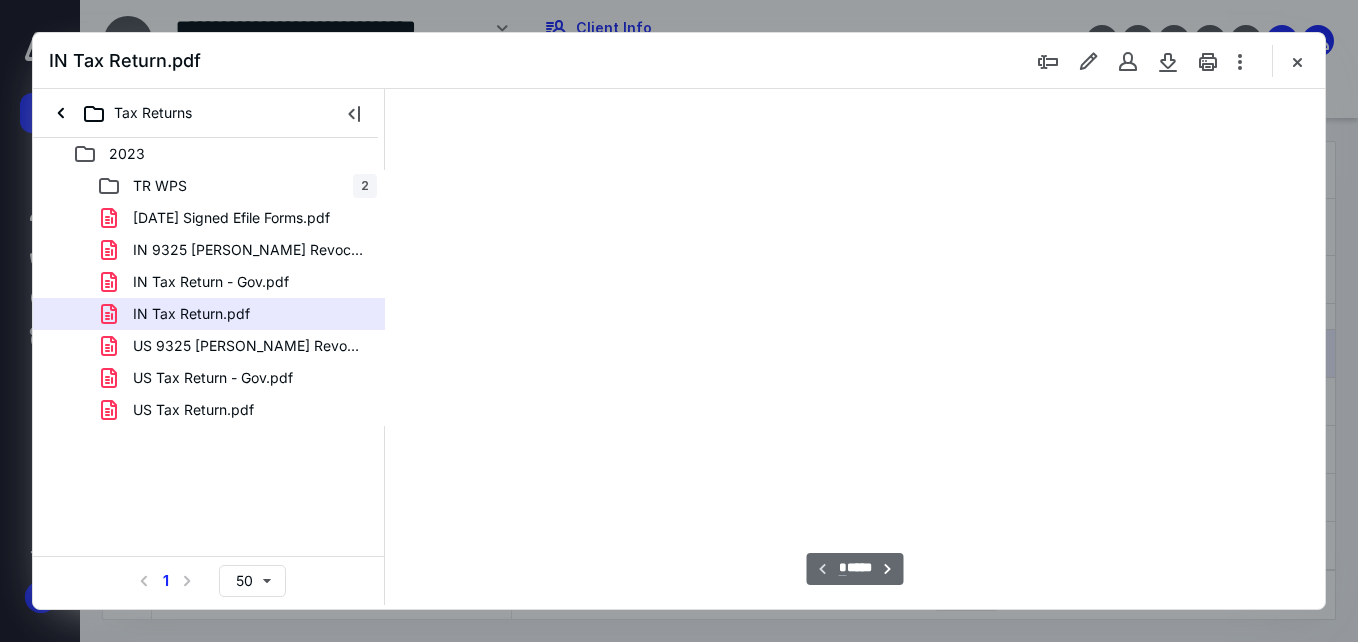 type on "56" 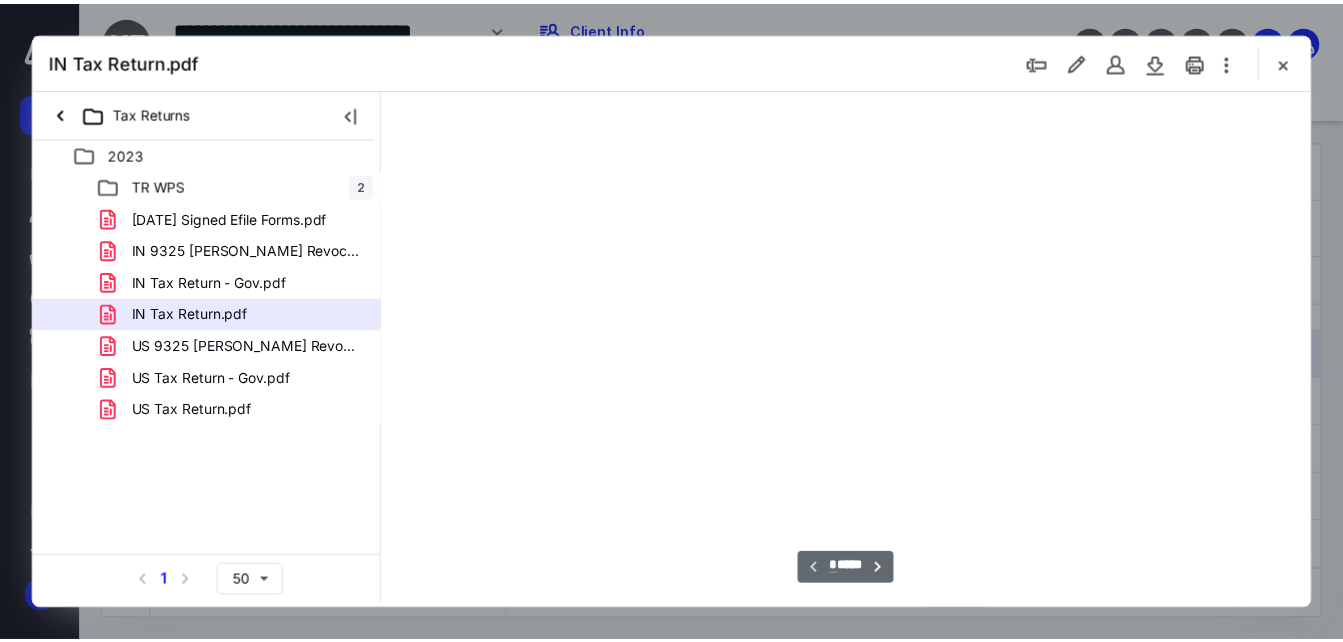 scroll, scrollTop: 0, scrollLeft: 0, axis: both 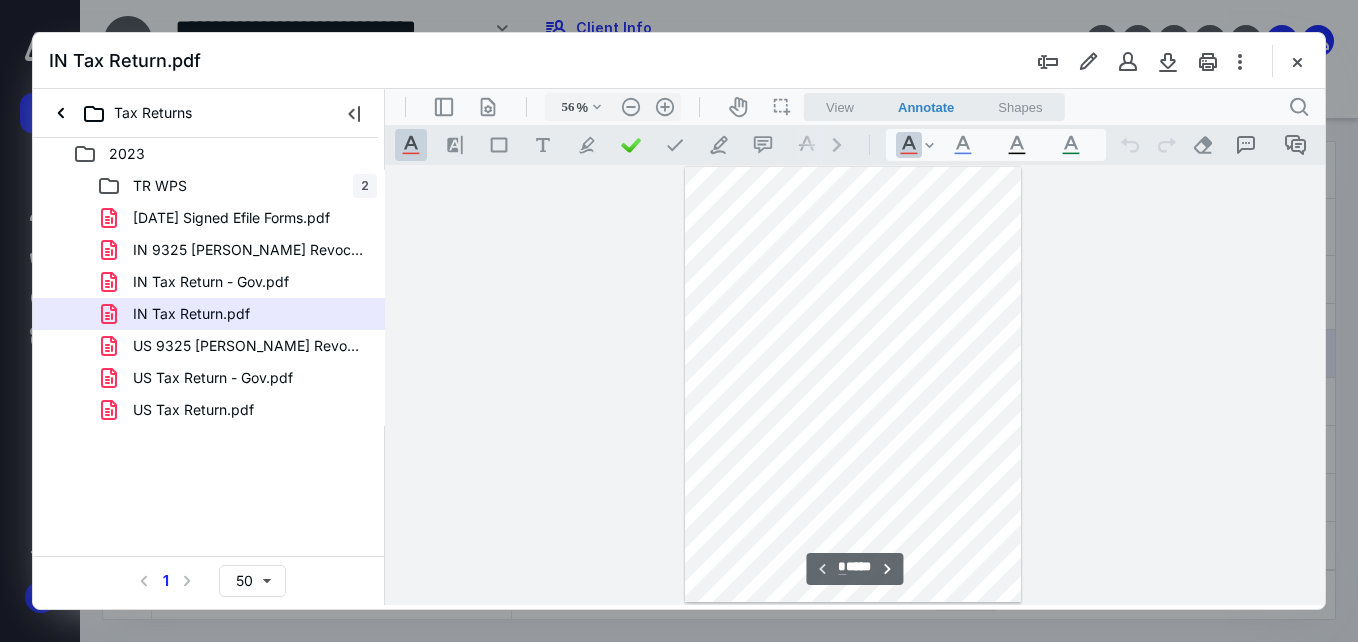 click at bounding box center [1297, 61] 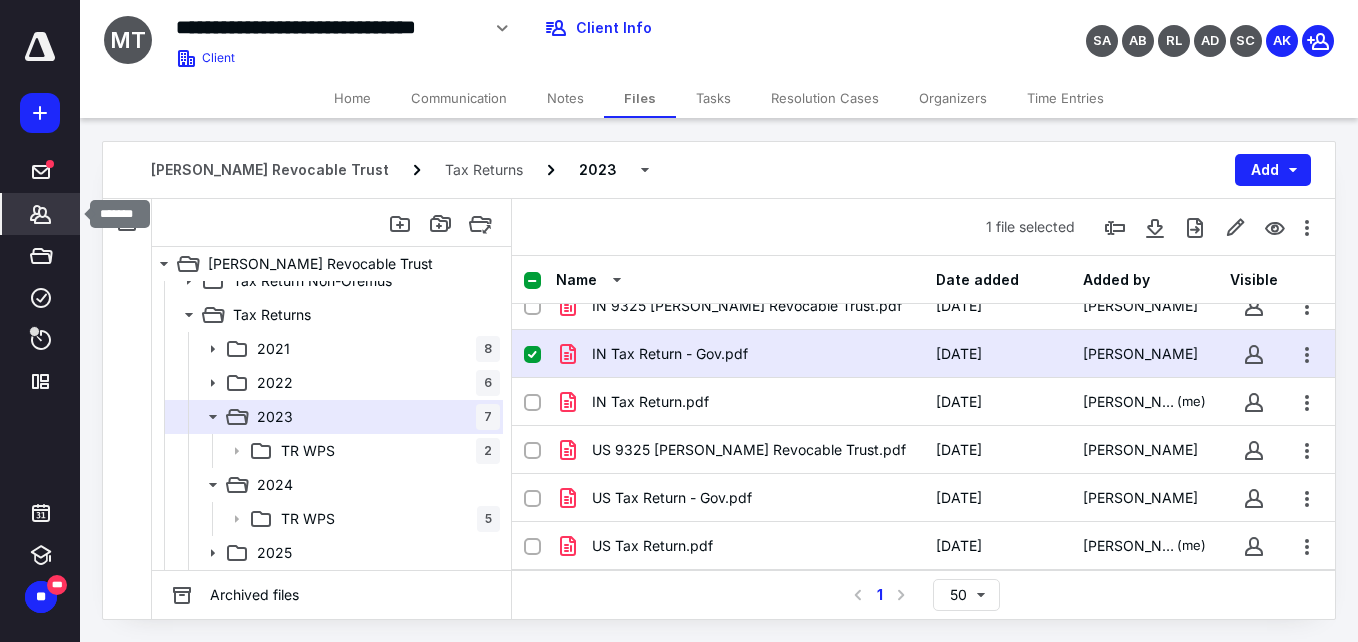 click 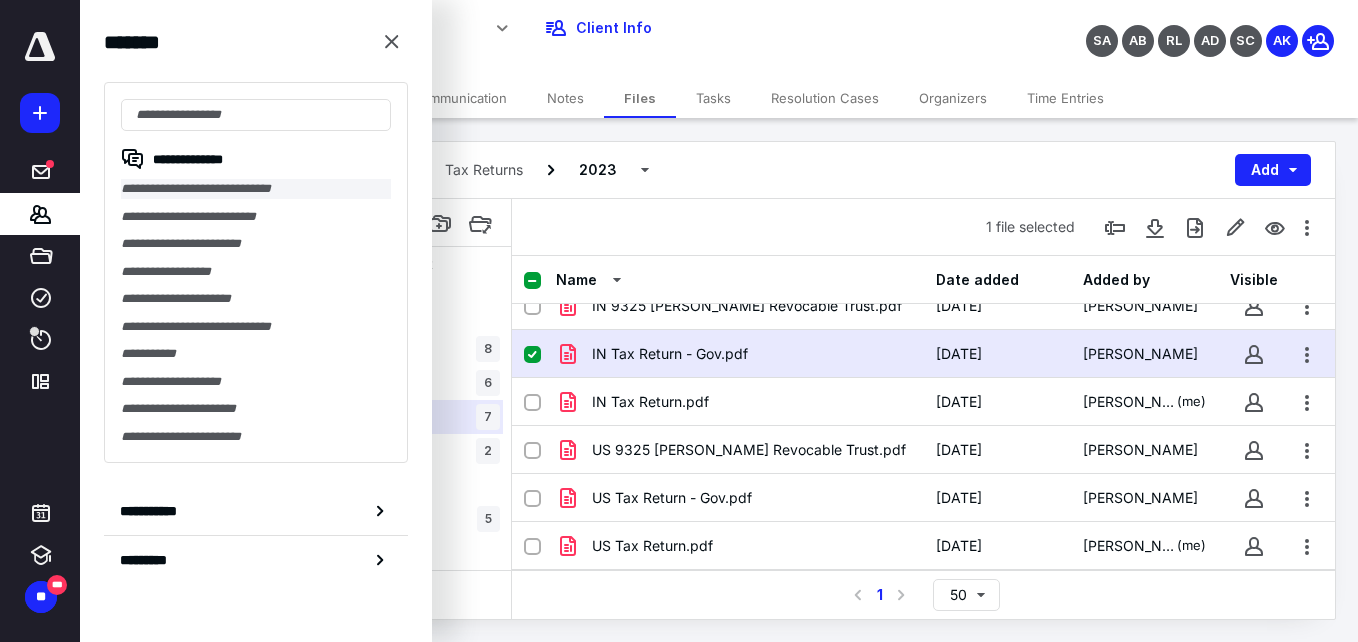 click on "**********" at bounding box center [256, 189] 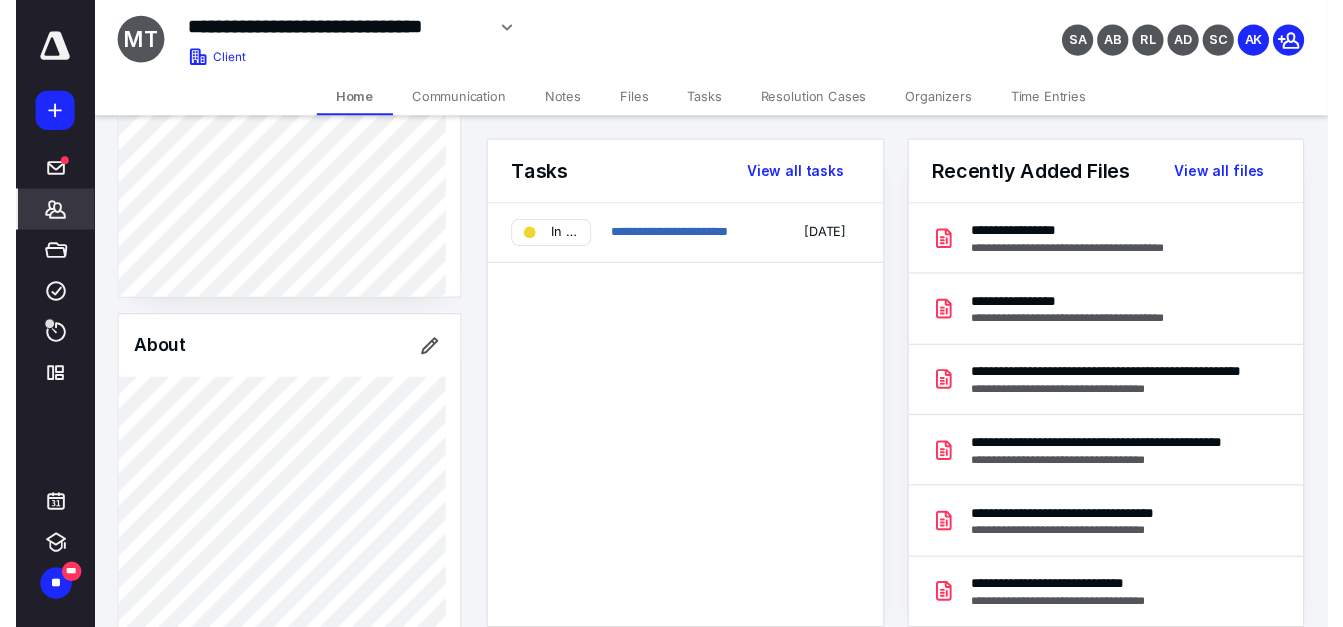 scroll, scrollTop: 400, scrollLeft: 0, axis: vertical 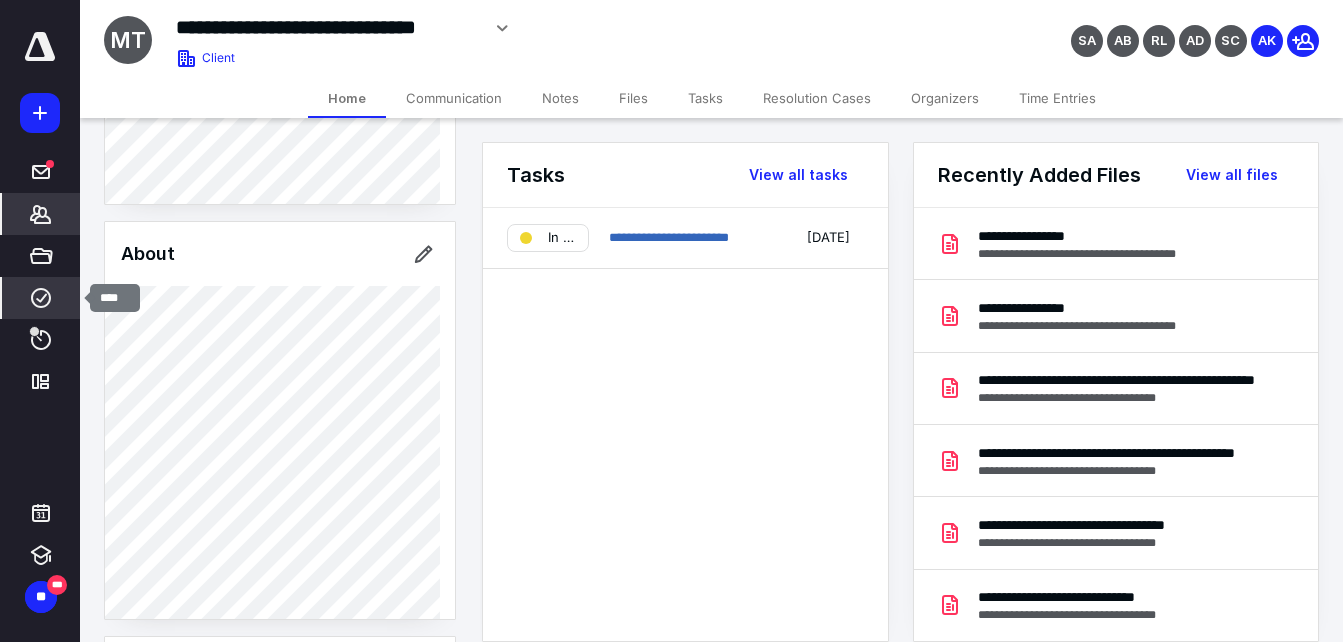 click 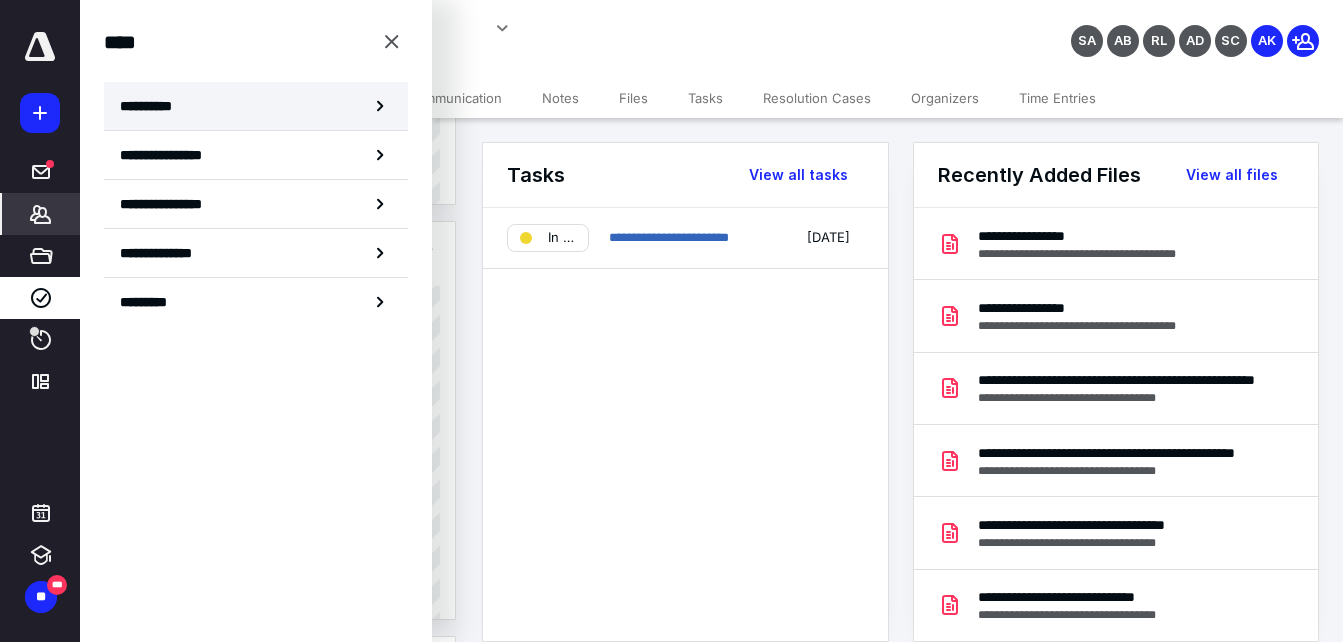 click on "**********" at bounding box center [153, 106] 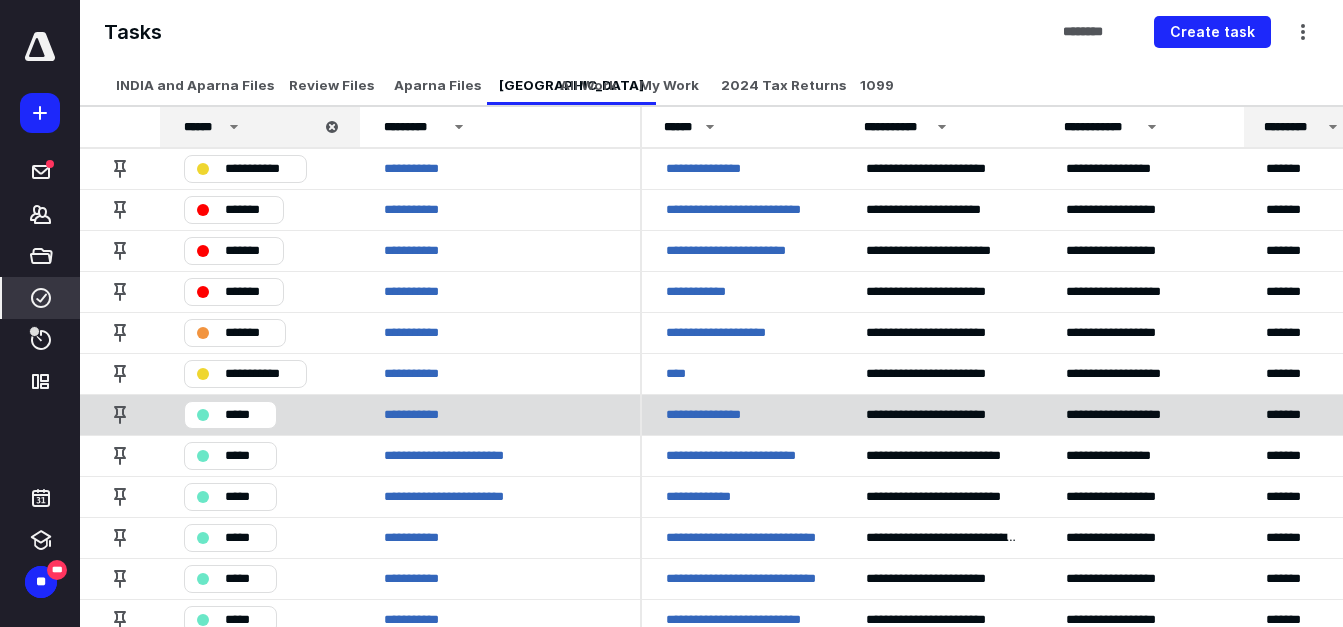 scroll, scrollTop: 38, scrollLeft: 0, axis: vertical 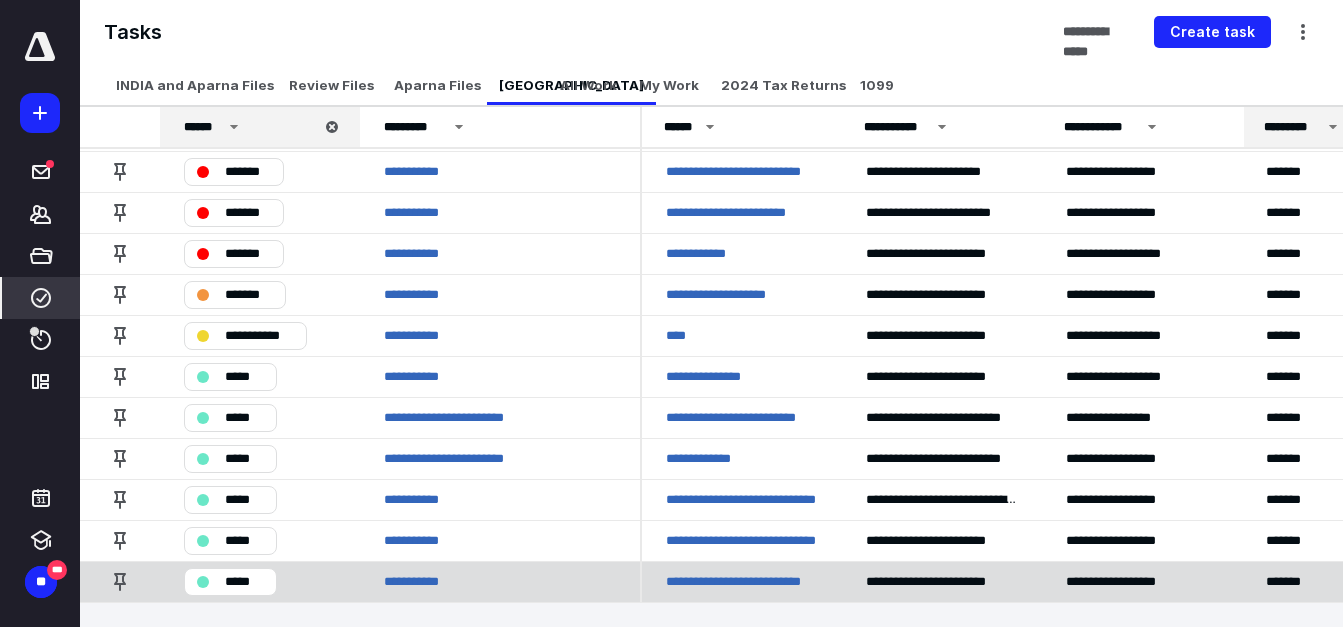 click on "**********" at bounding box center (742, 582) 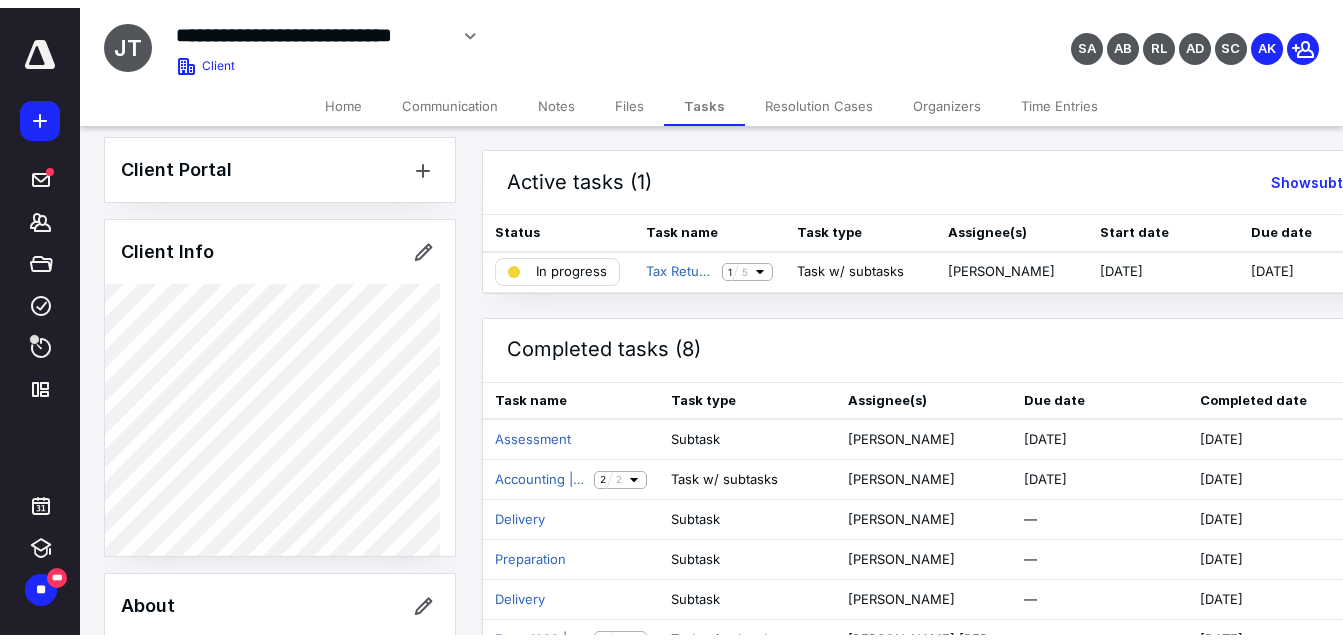 scroll, scrollTop: 0, scrollLeft: 0, axis: both 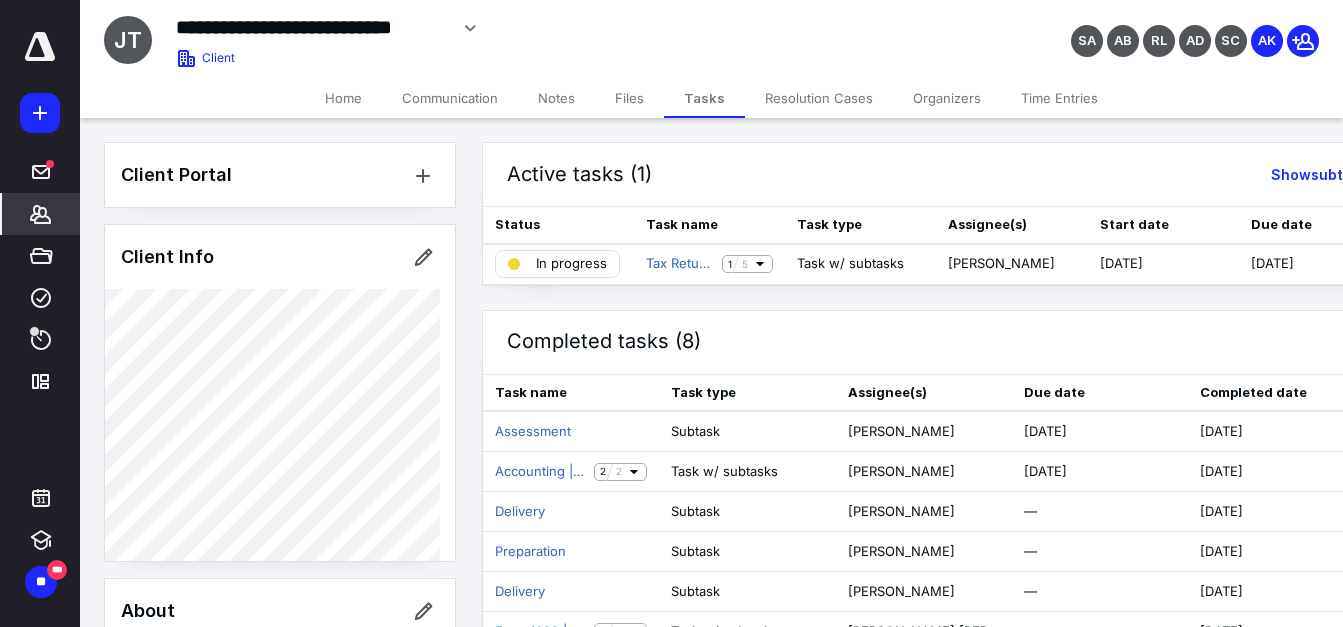click on "*******" at bounding box center [41, 214] 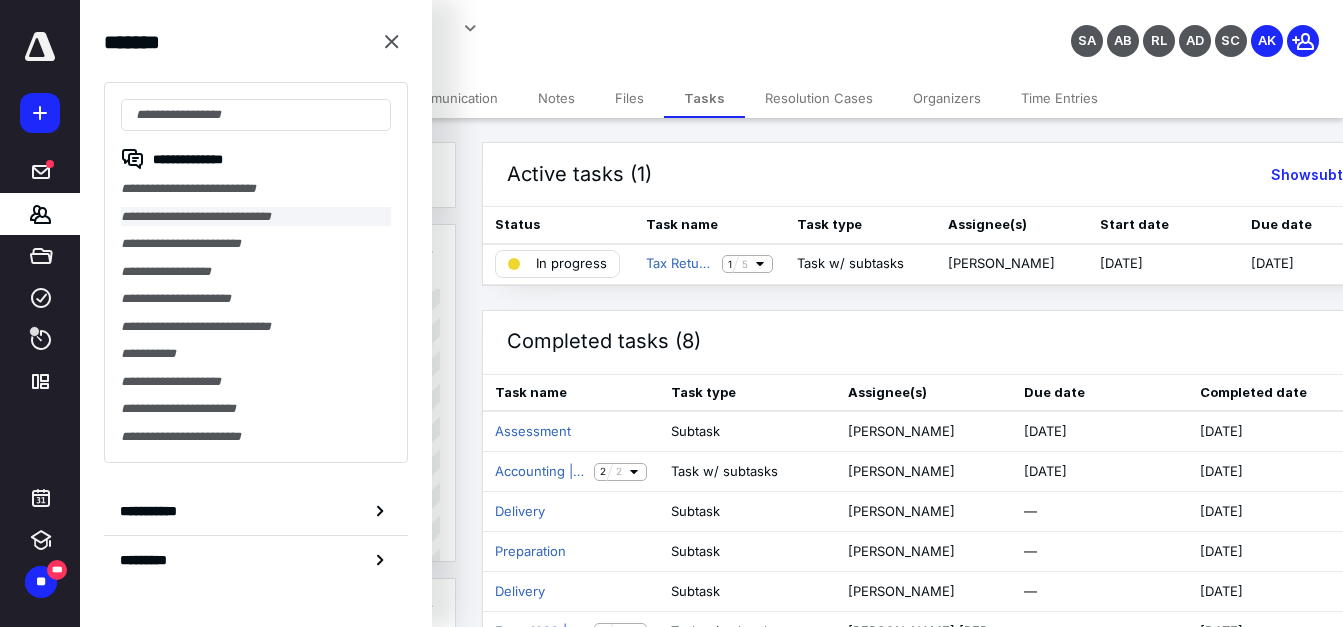 click on "**********" at bounding box center (256, 217) 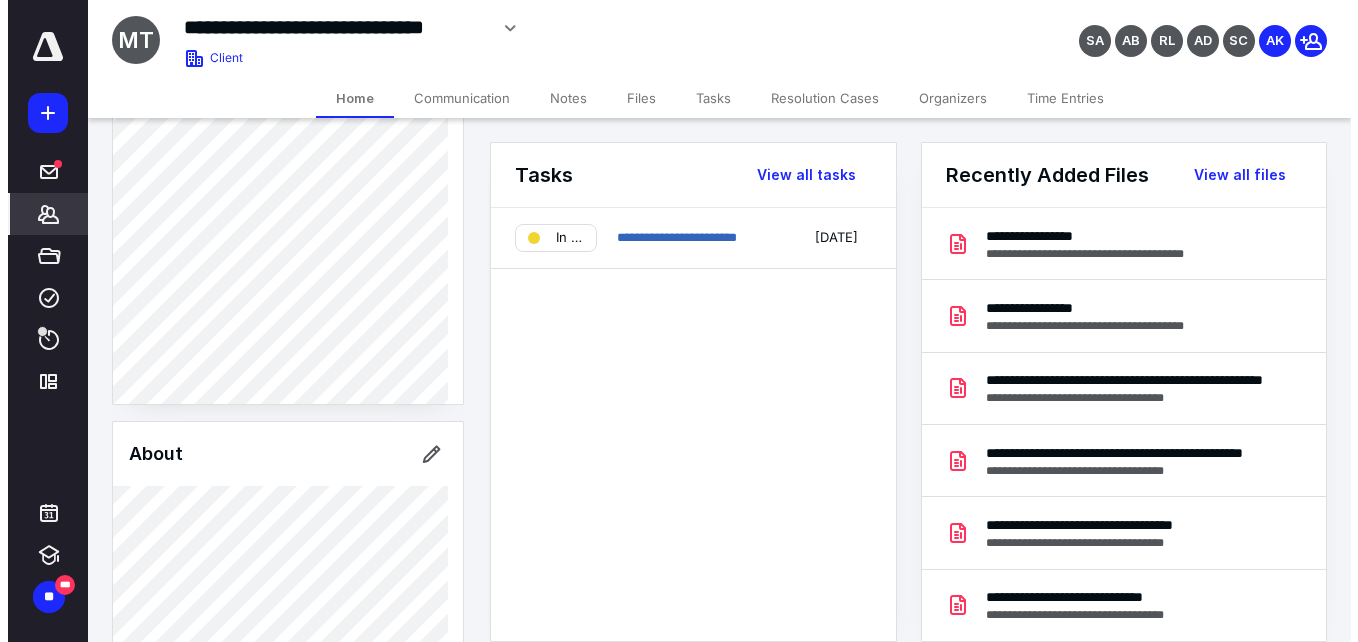 scroll, scrollTop: 300, scrollLeft: 0, axis: vertical 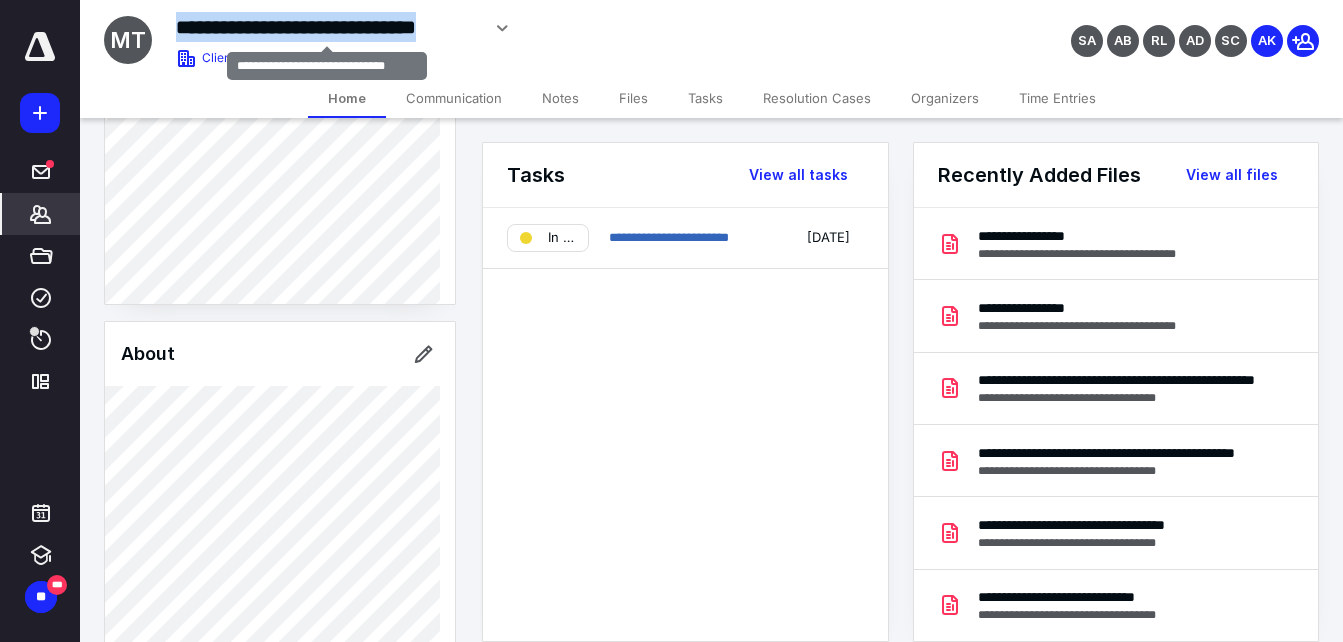 drag, startPoint x: 180, startPoint y: 30, endPoint x: 476, endPoint y: 31, distance: 296.00168 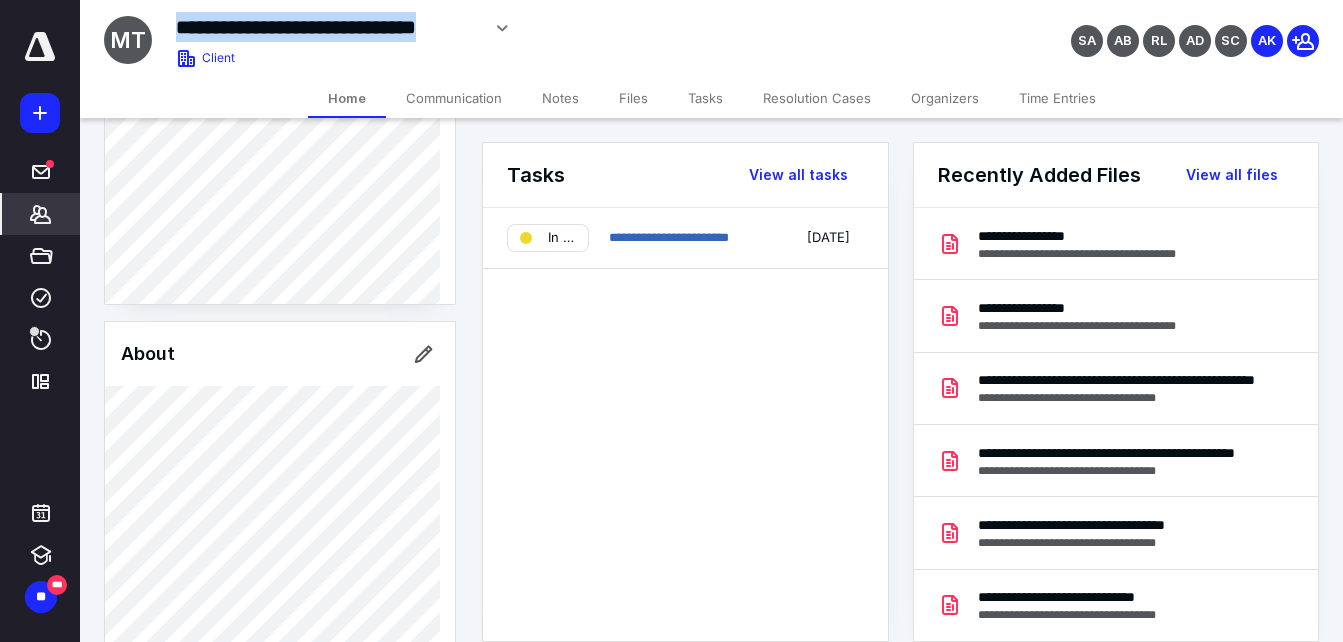 copy on "**********" 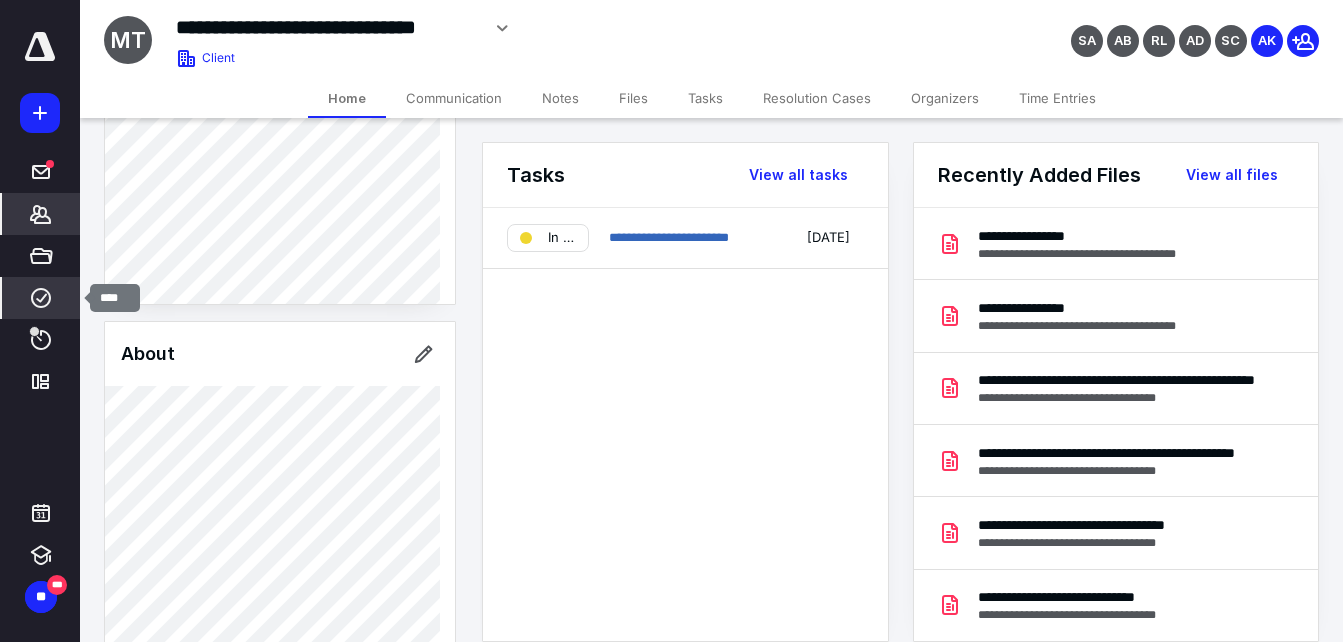 click 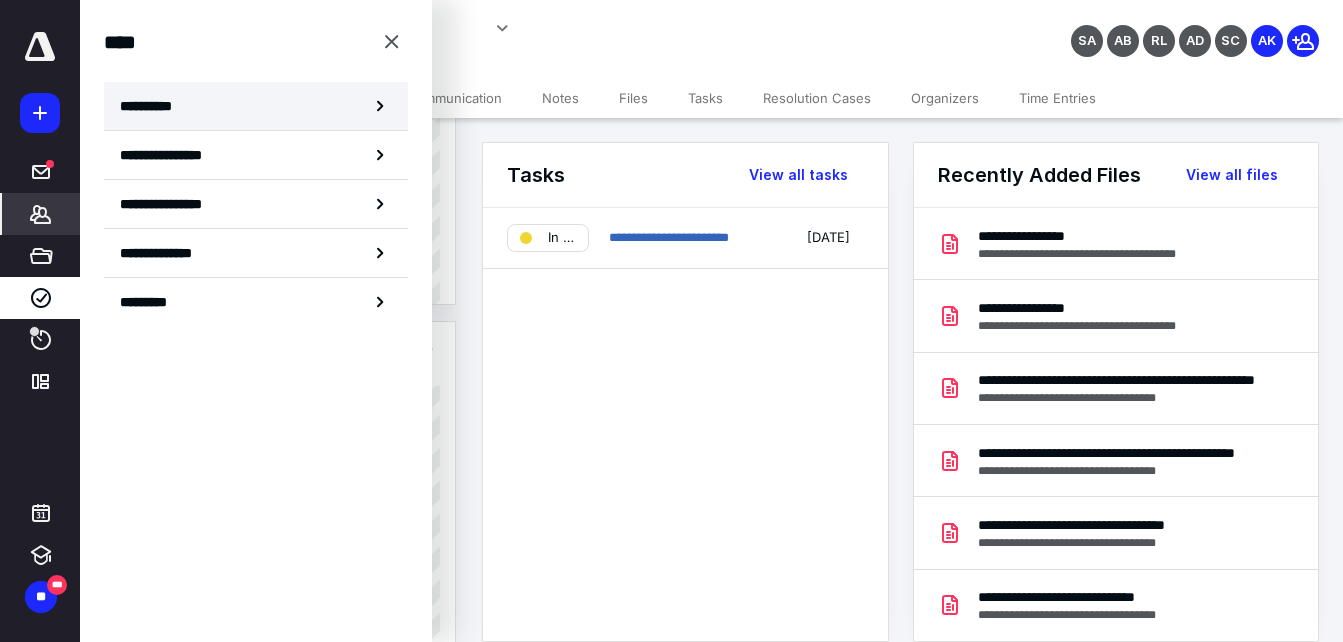 click on "**********" at bounding box center [256, 106] 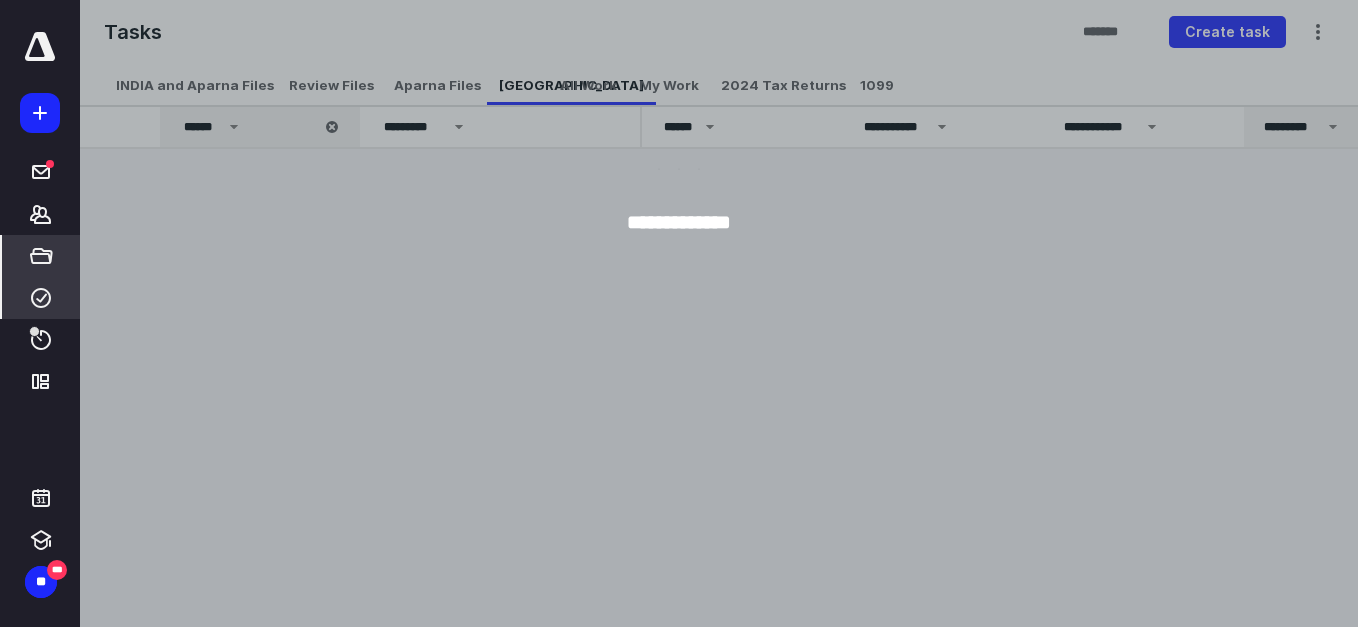 click 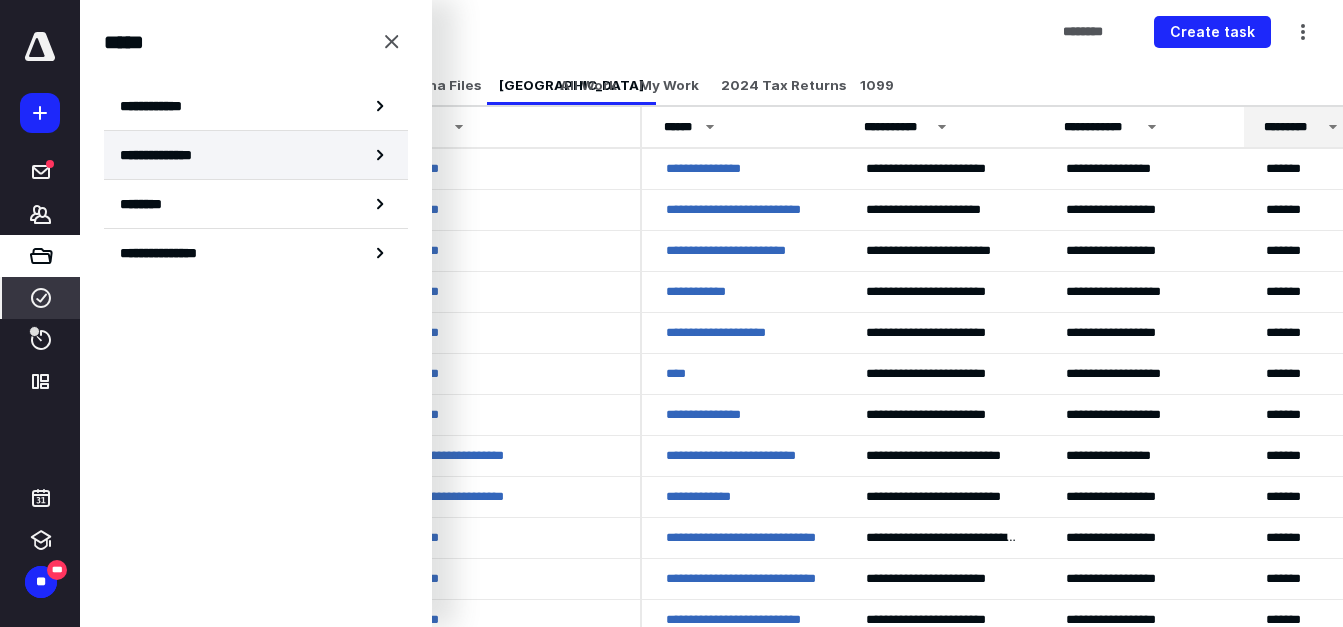 click on "**********" at bounding box center (163, 155) 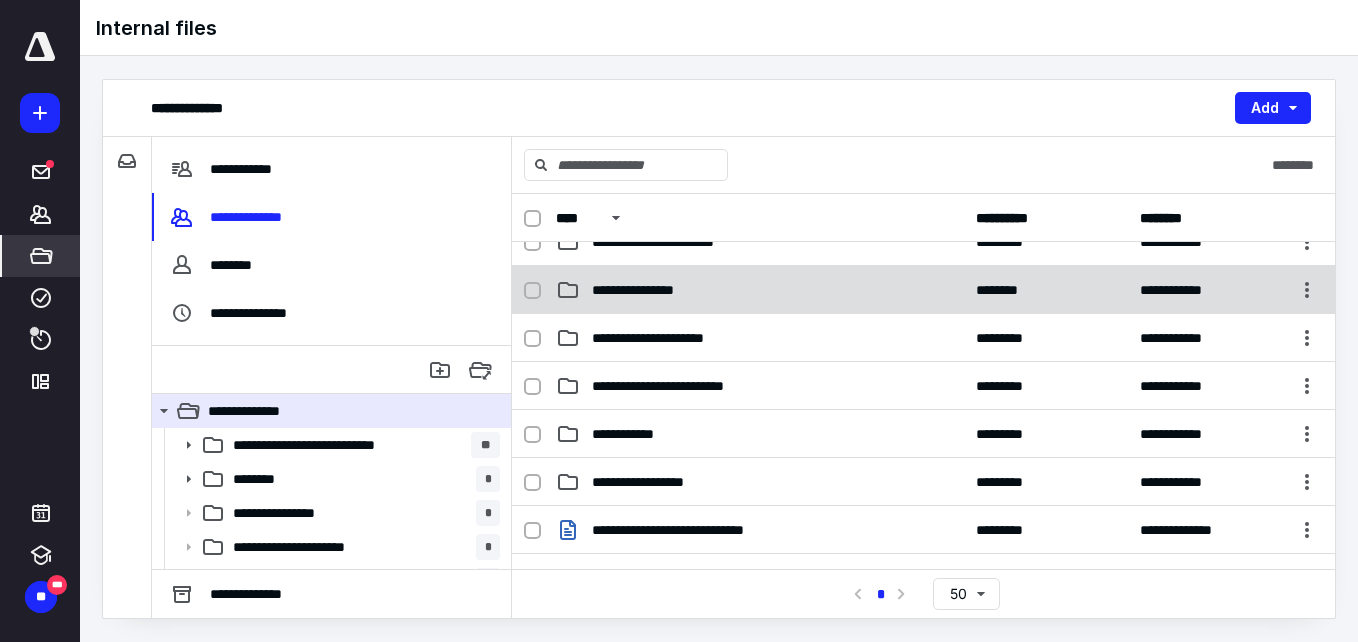 scroll, scrollTop: 300, scrollLeft: 0, axis: vertical 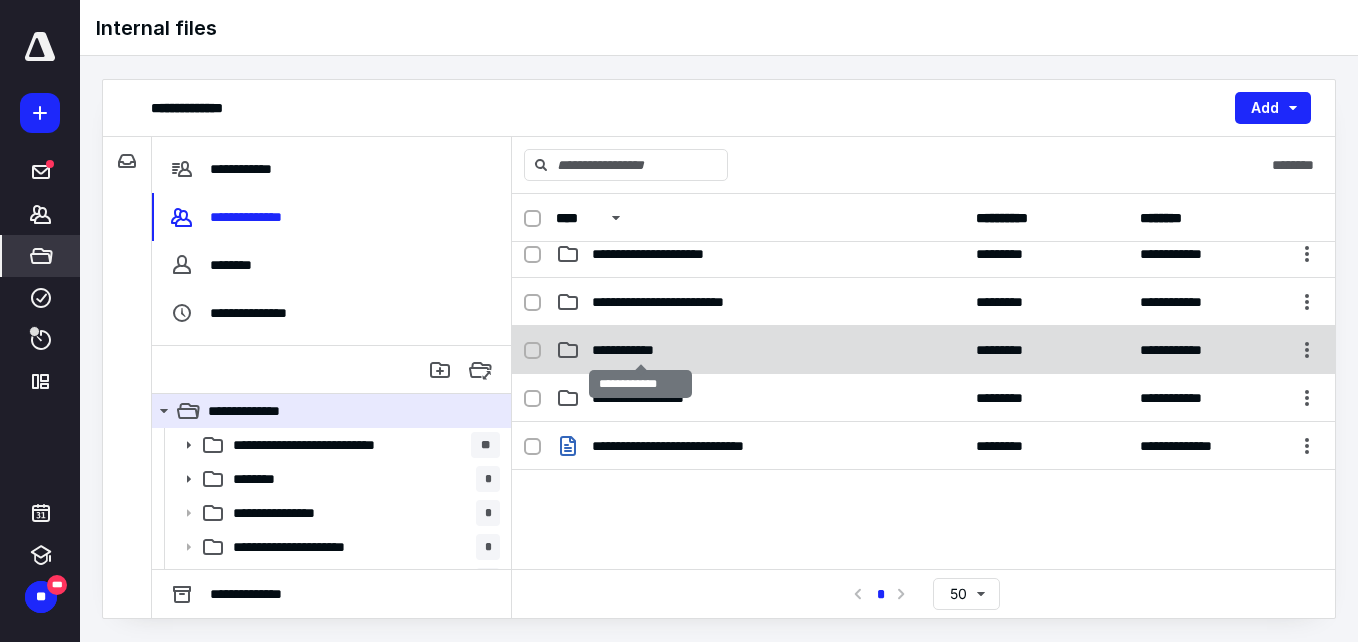 click on "**********" at bounding box center [640, 350] 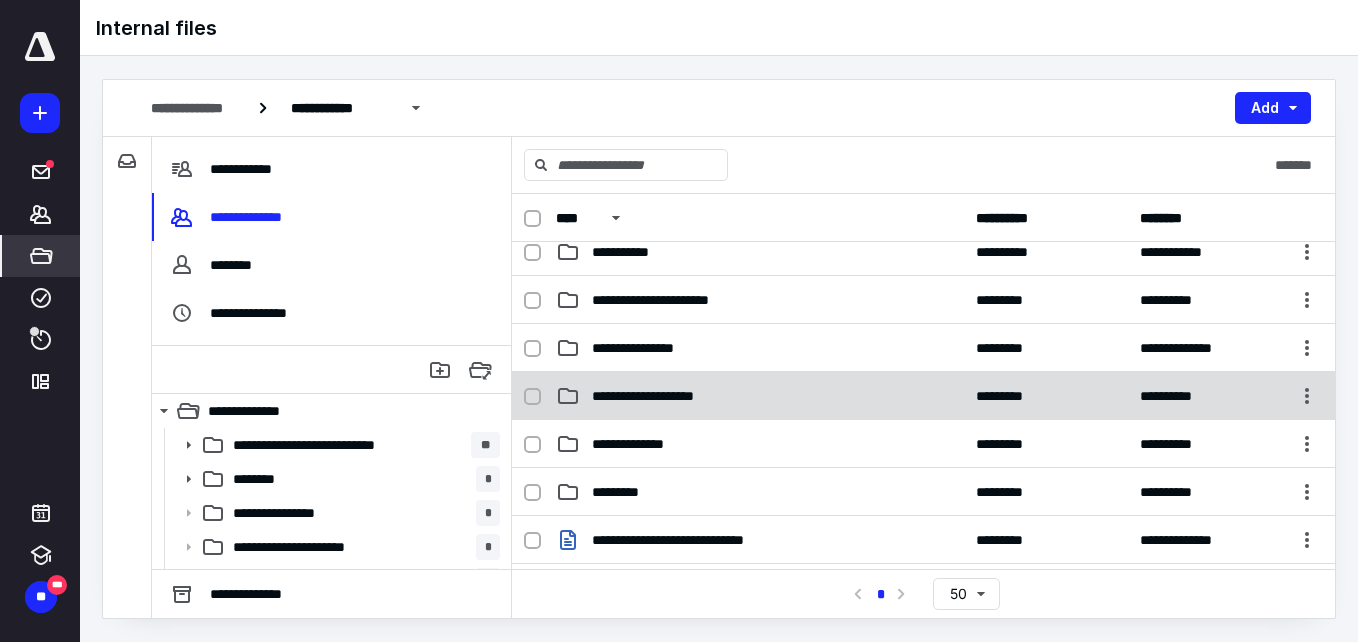 scroll, scrollTop: 0, scrollLeft: 0, axis: both 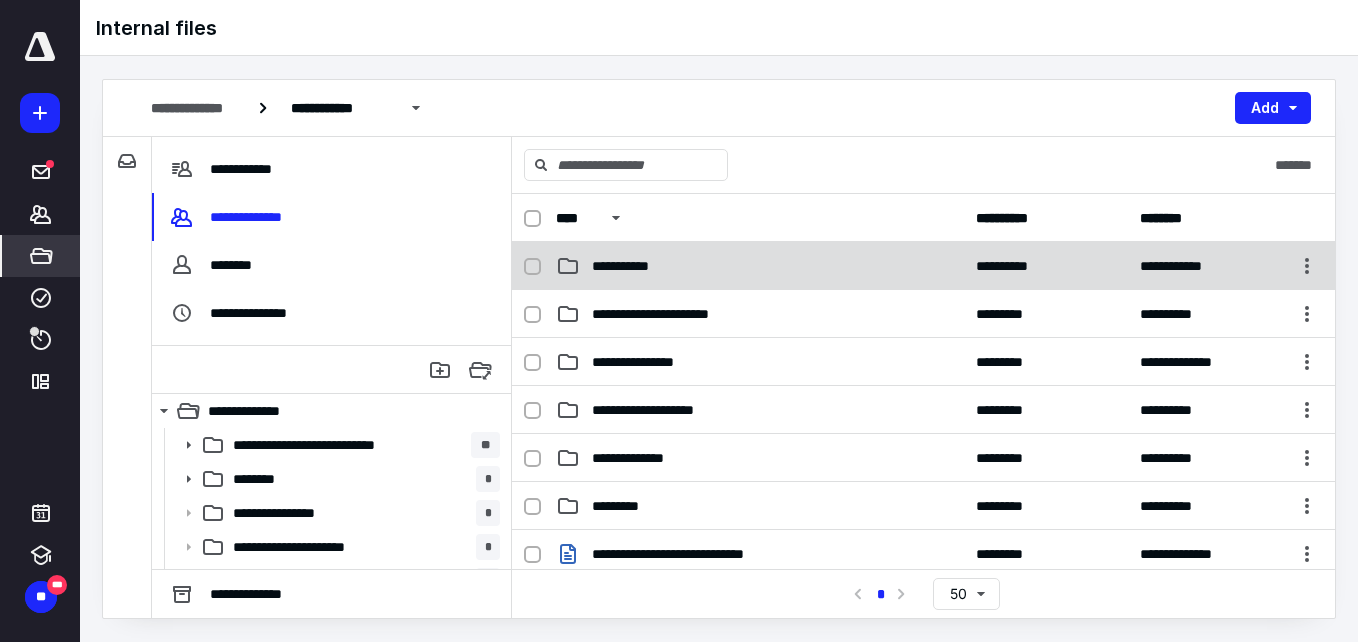 click on "**********" at bounding box center (630, 266) 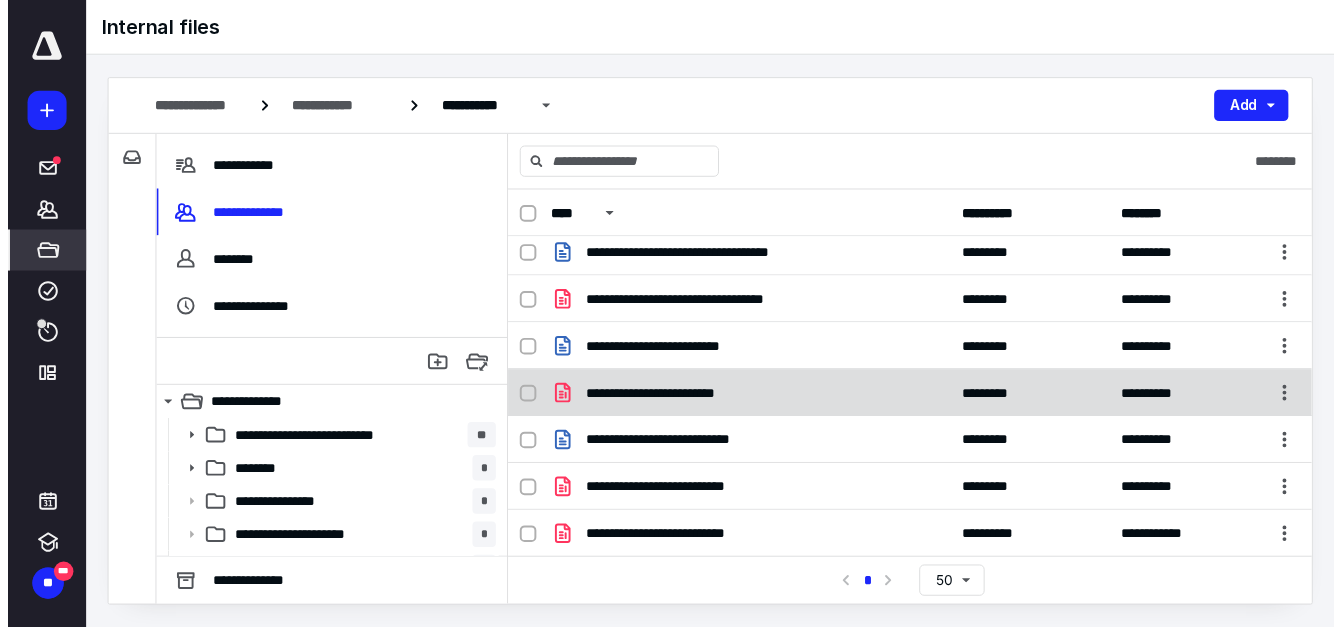 scroll, scrollTop: 249, scrollLeft: 0, axis: vertical 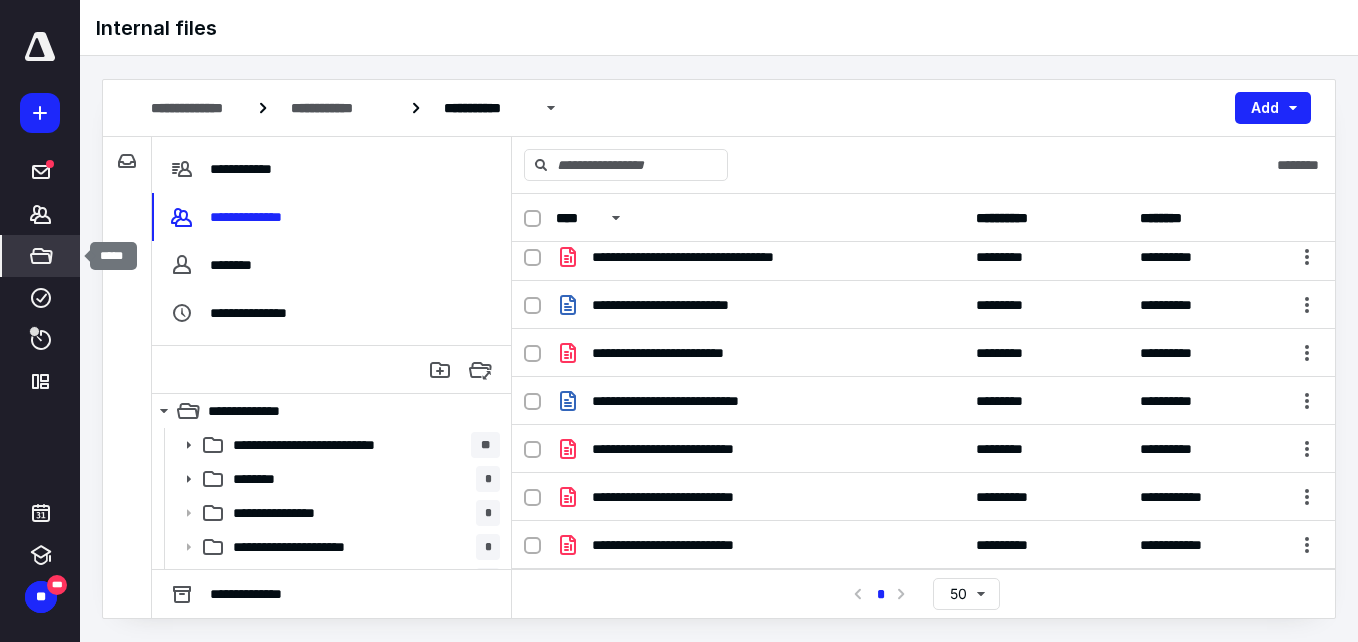 click 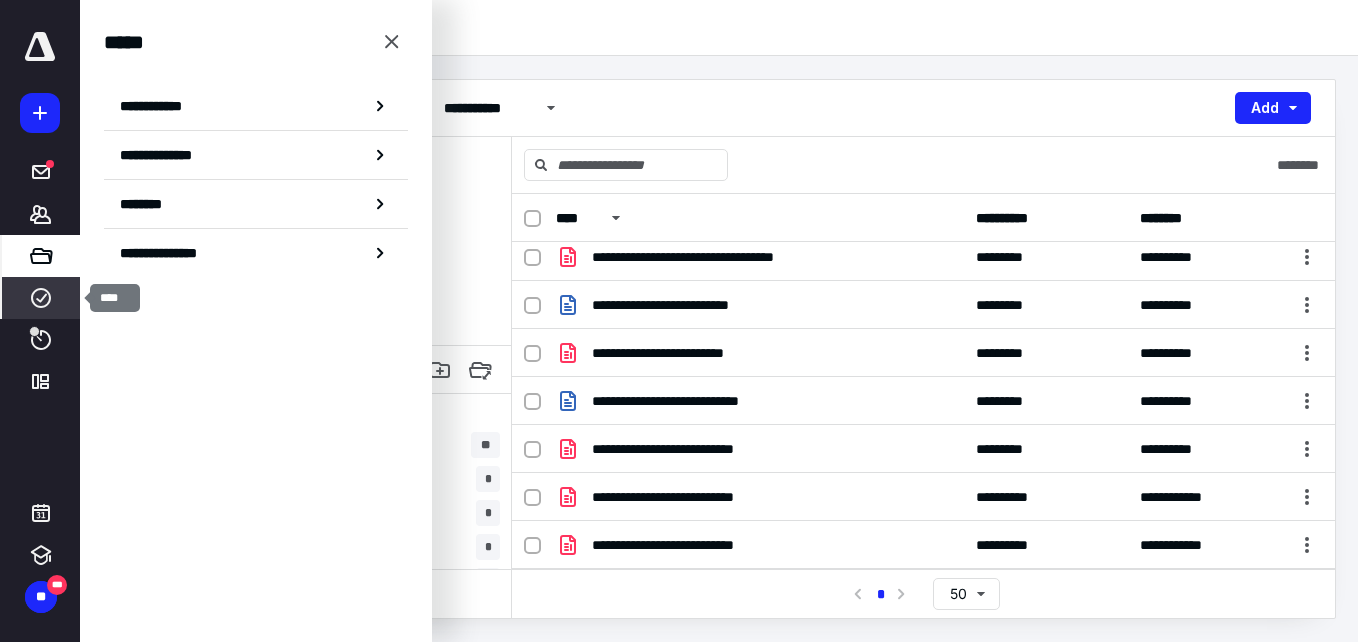 click 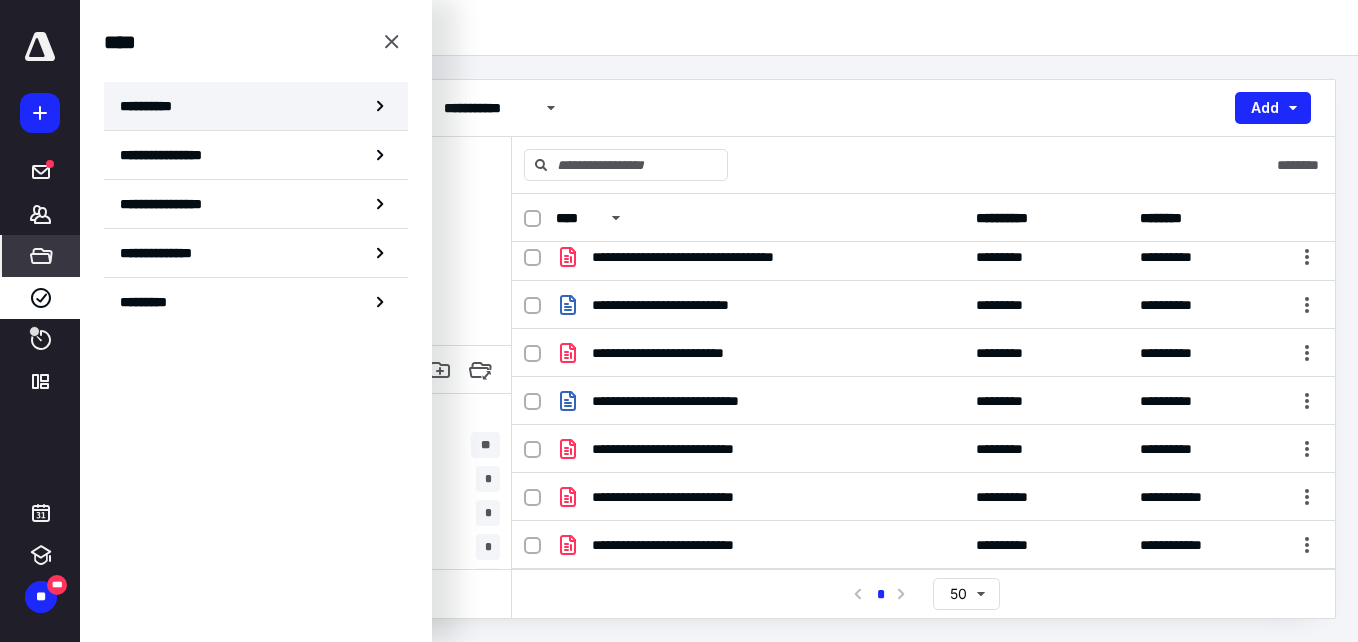 click on "**********" at bounding box center (256, 106) 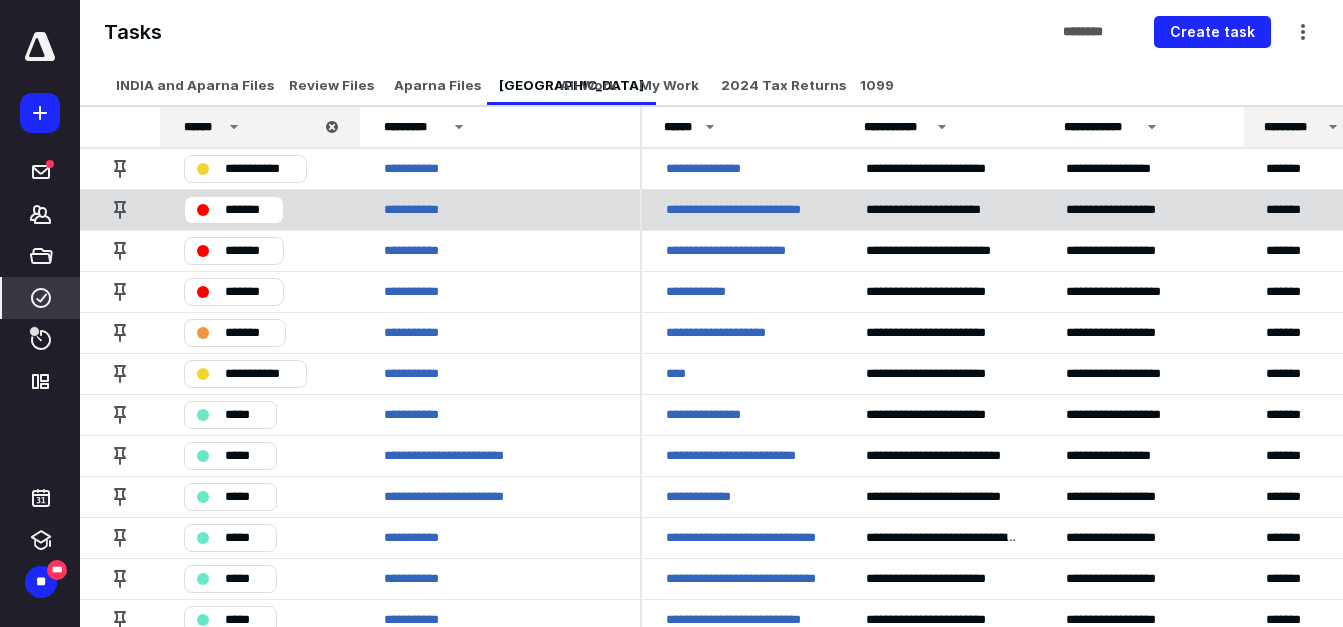 scroll, scrollTop: 38, scrollLeft: 0, axis: vertical 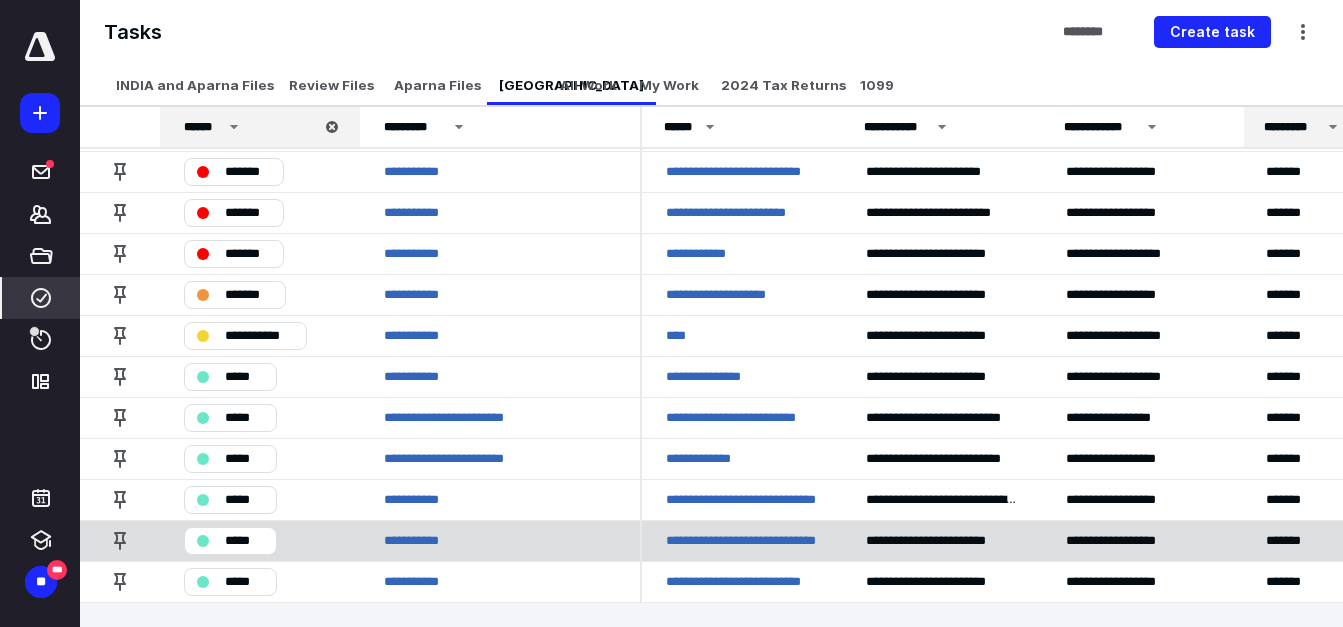 click on "**********" at bounding box center [742, 541] 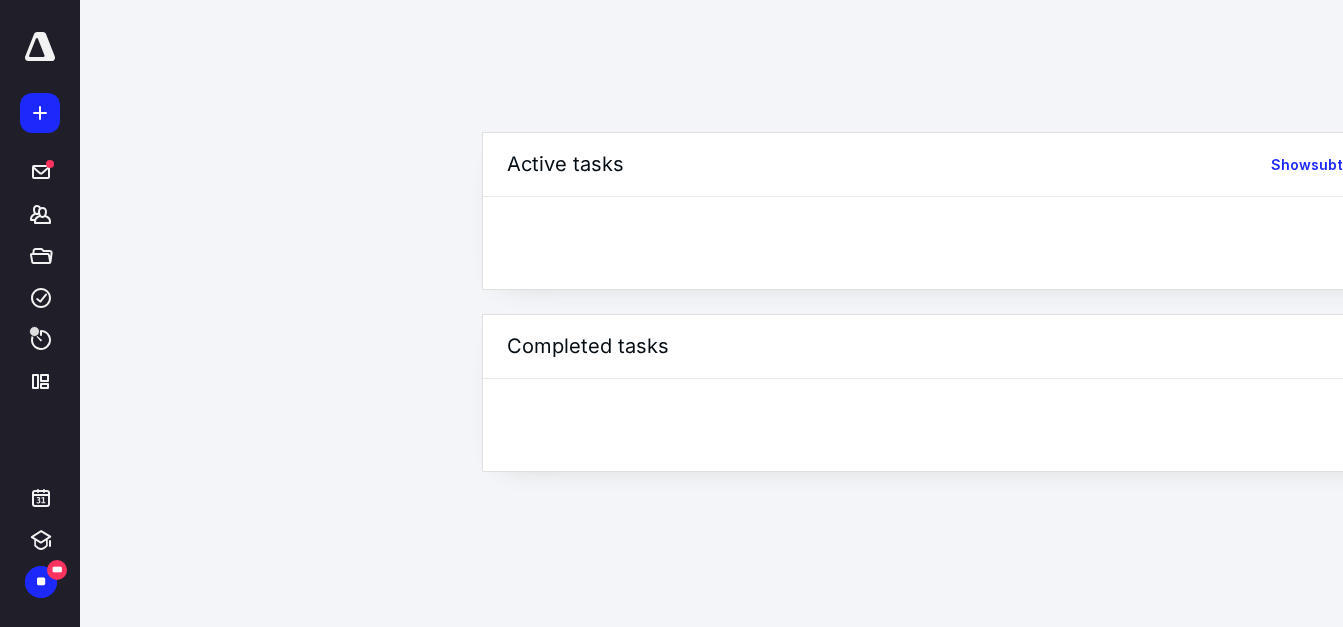 scroll, scrollTop: 0, scrollLeft: 0, axis: both 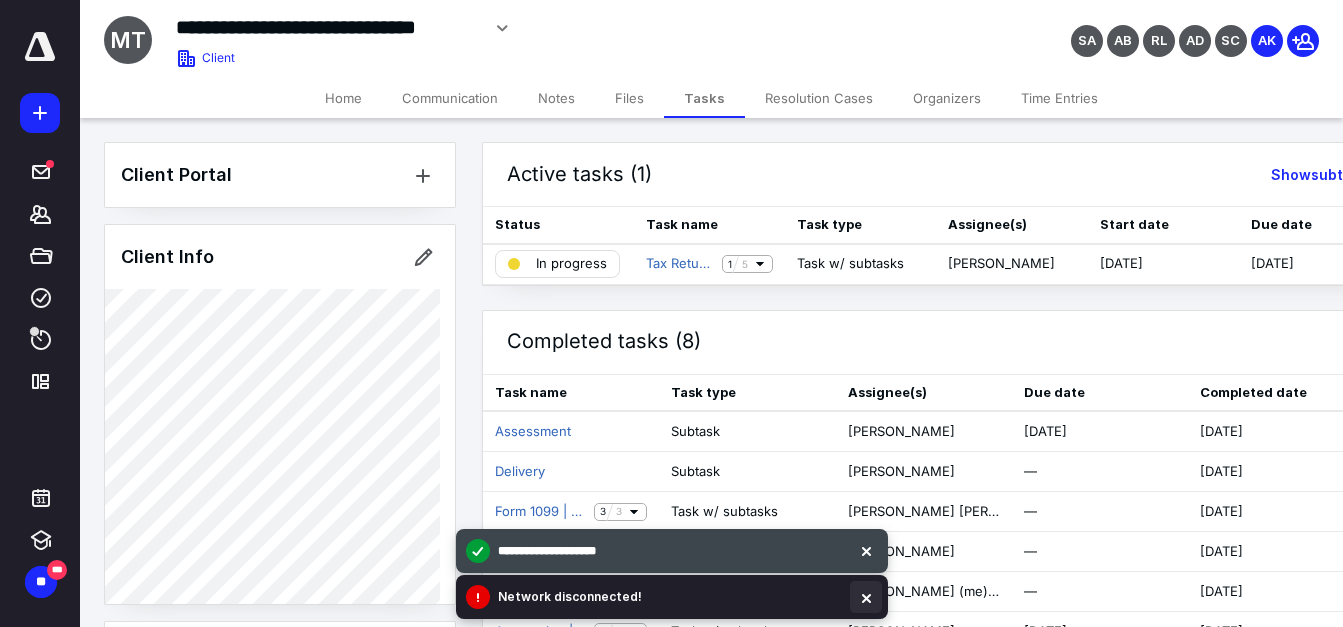 click at bounding box center [866, 597] 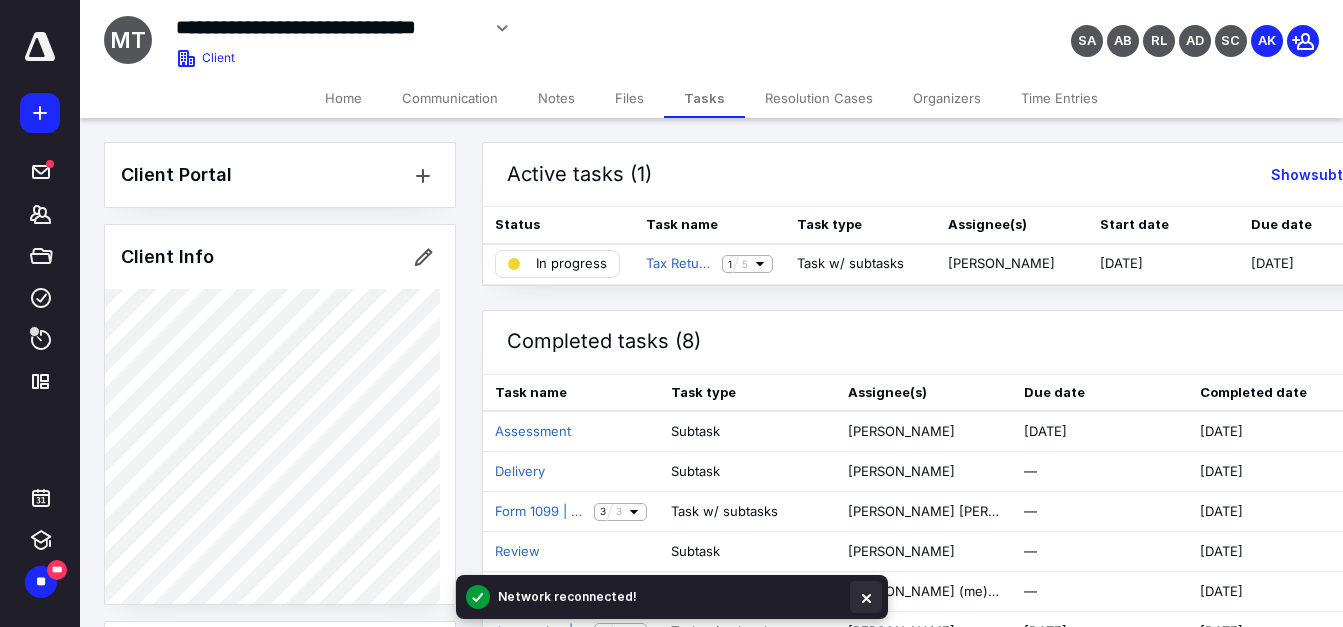 click at bounding box center (866, 597) 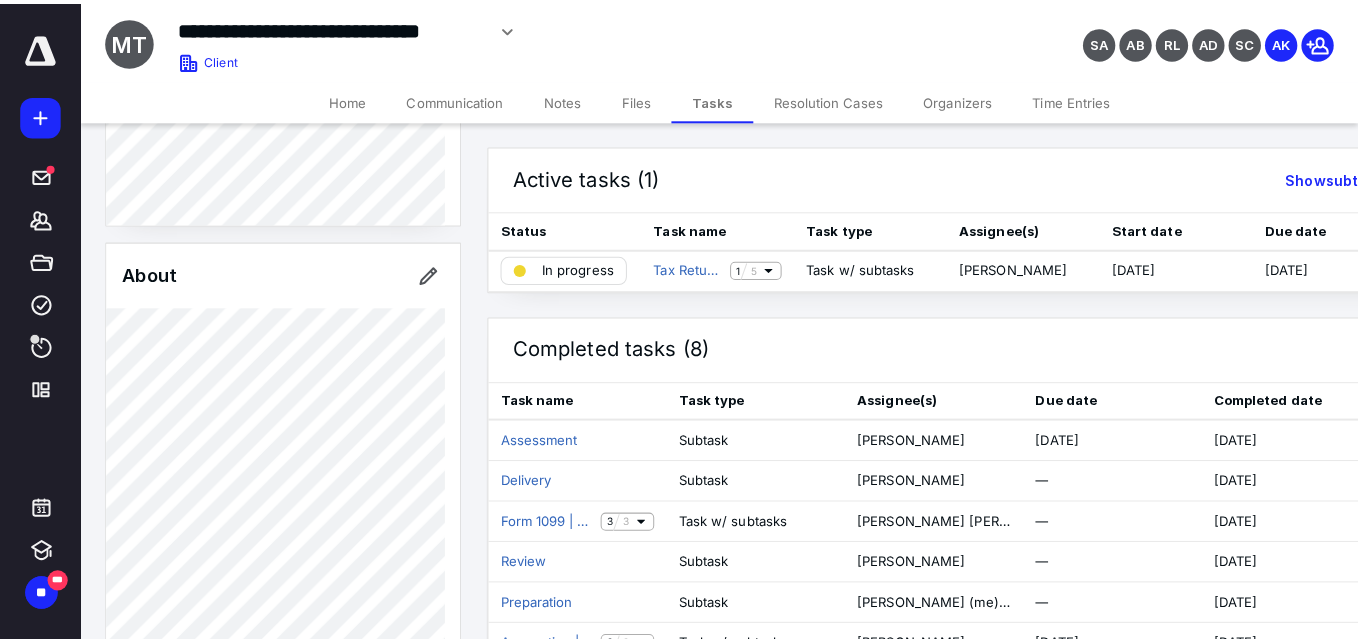 scroll, scrollTop: 400, scrollLeft: 0, axis: vertical 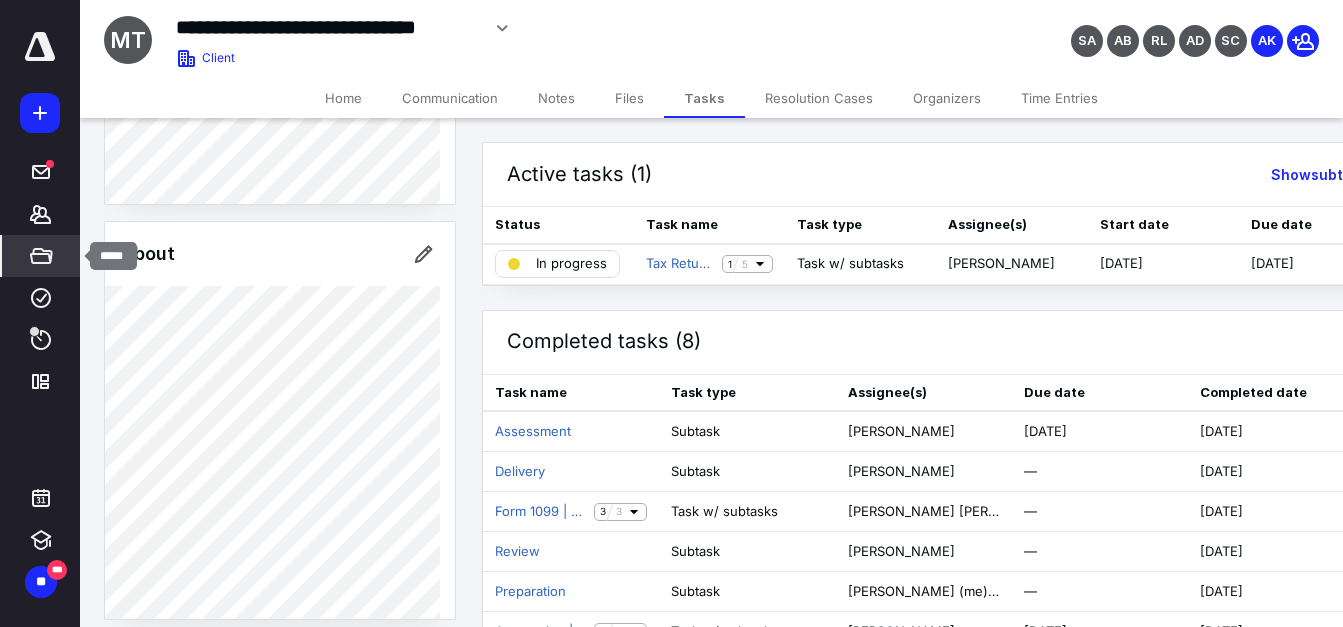 click 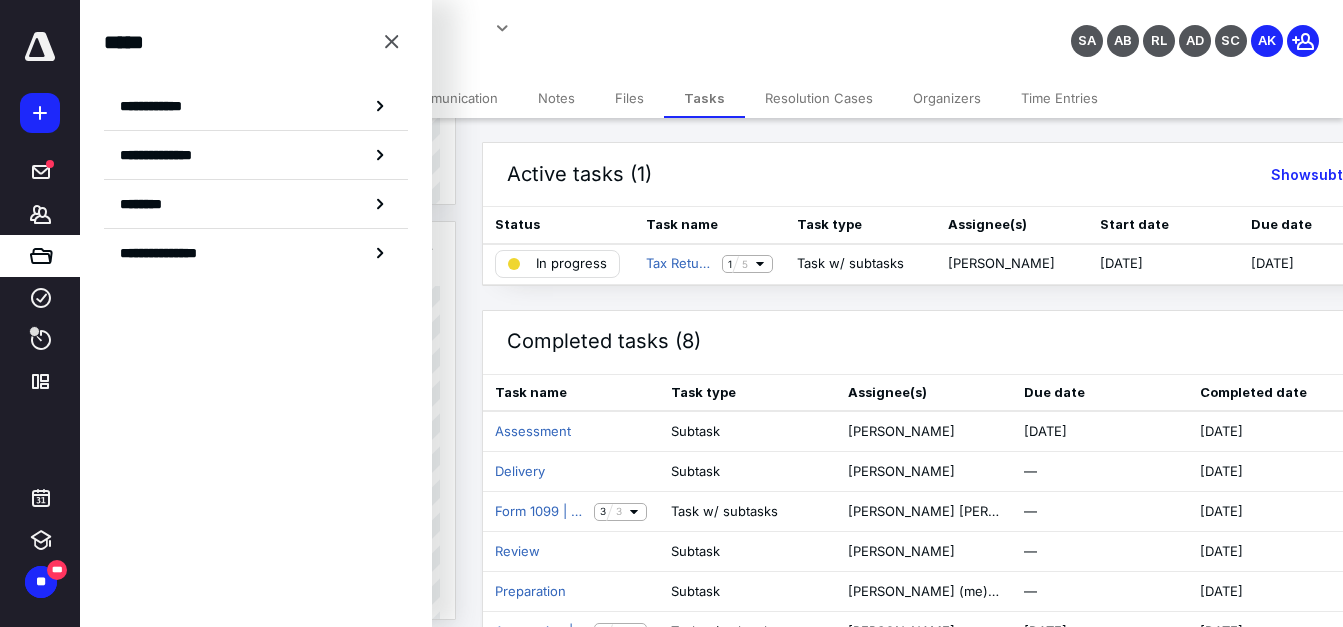 click on "Files" at bounding box center (629, 98) 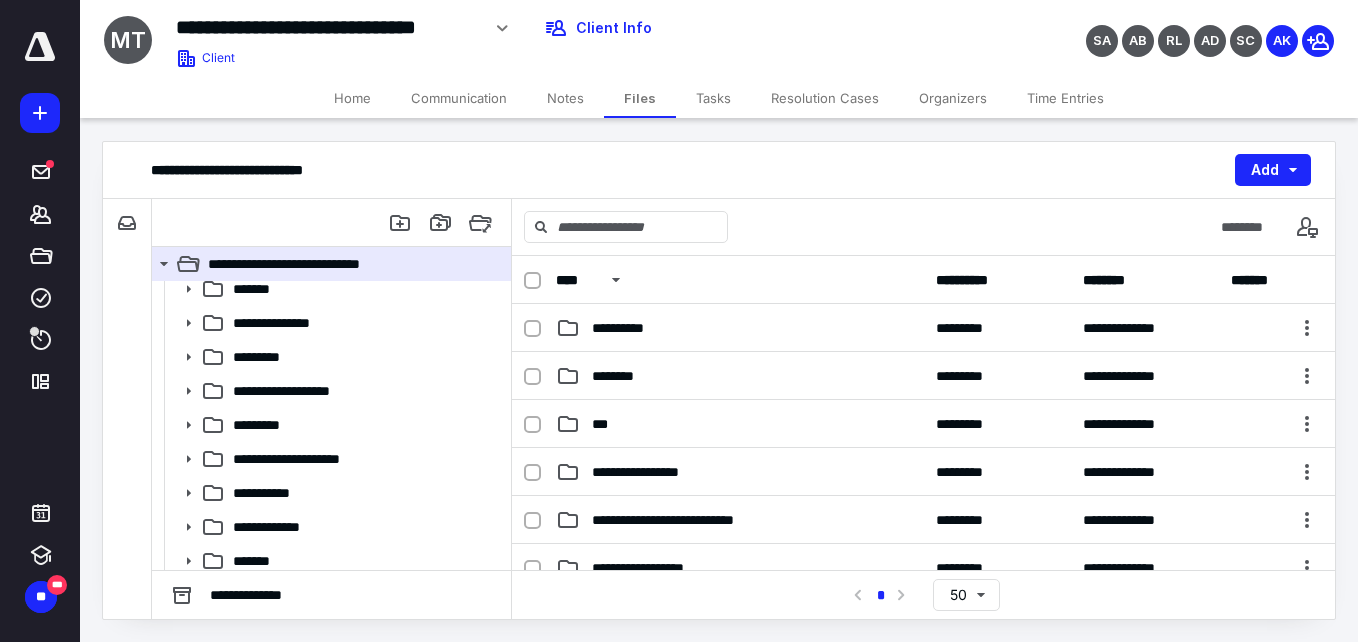 scroll, scrollTop: 255, scrollLeft: 0, axis: vertical 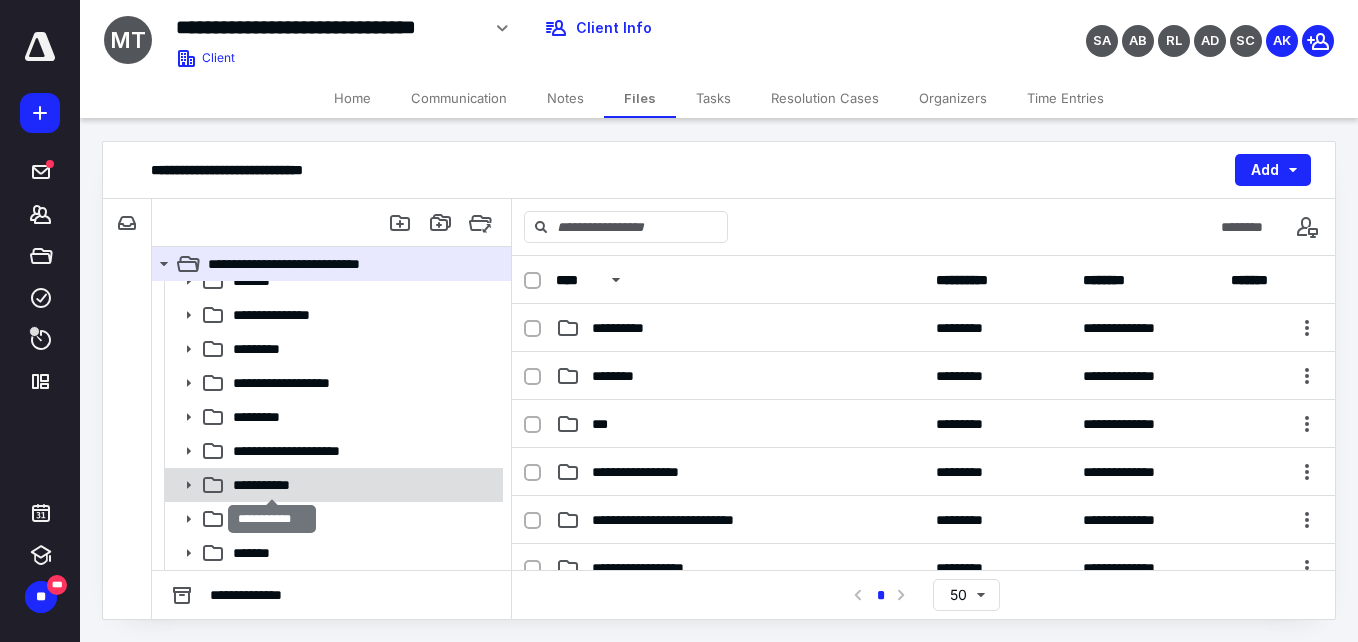 click on "**********" at bounding box center (272, 485) 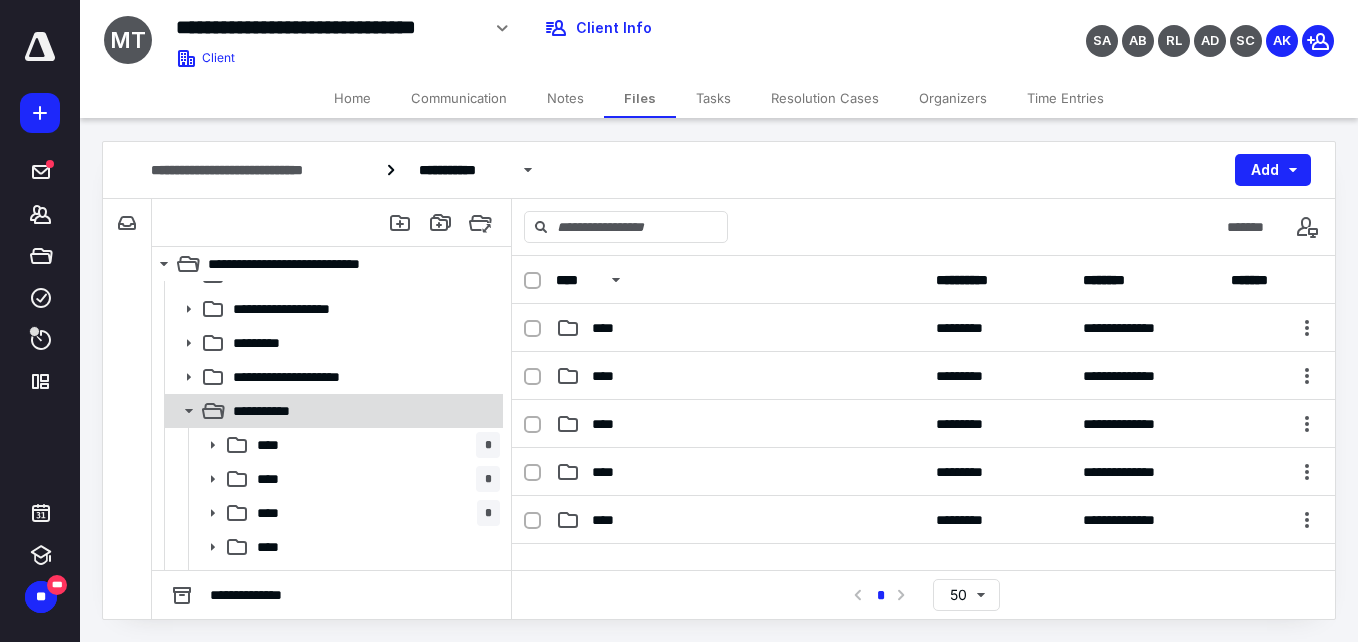 scroll, scrollTop: 425, scrollLeft: 0, axis: vertical 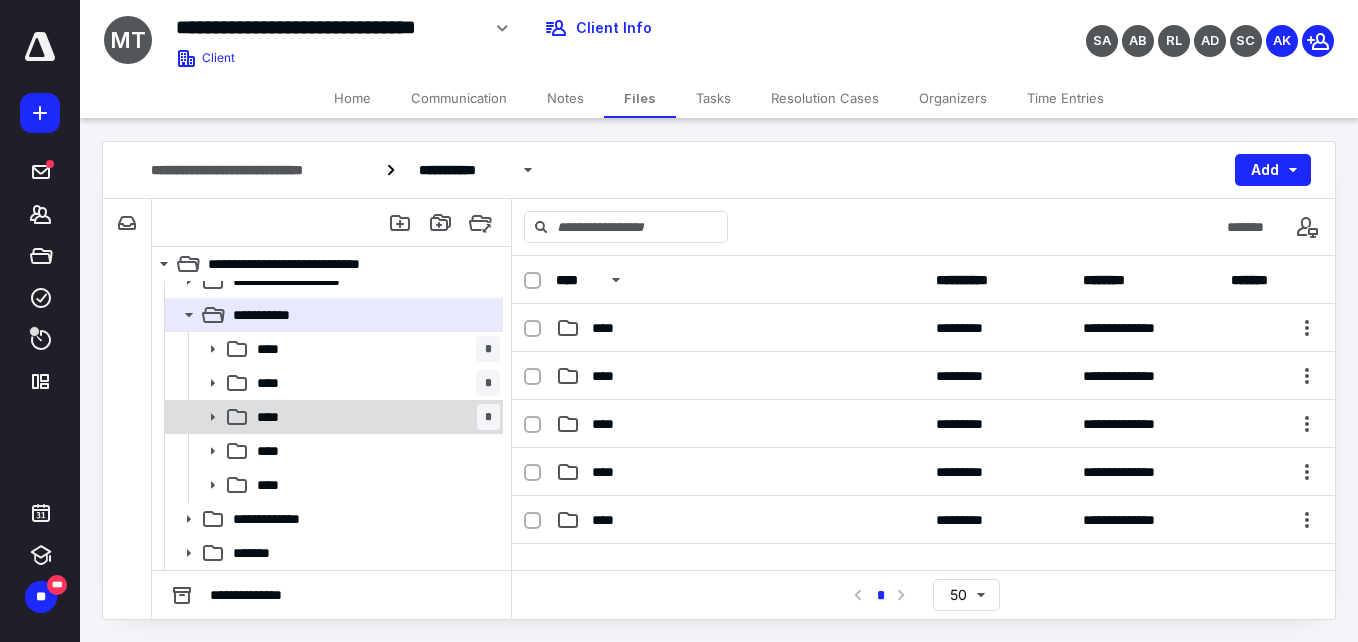 click on "****" at bounding box center [274, 417] 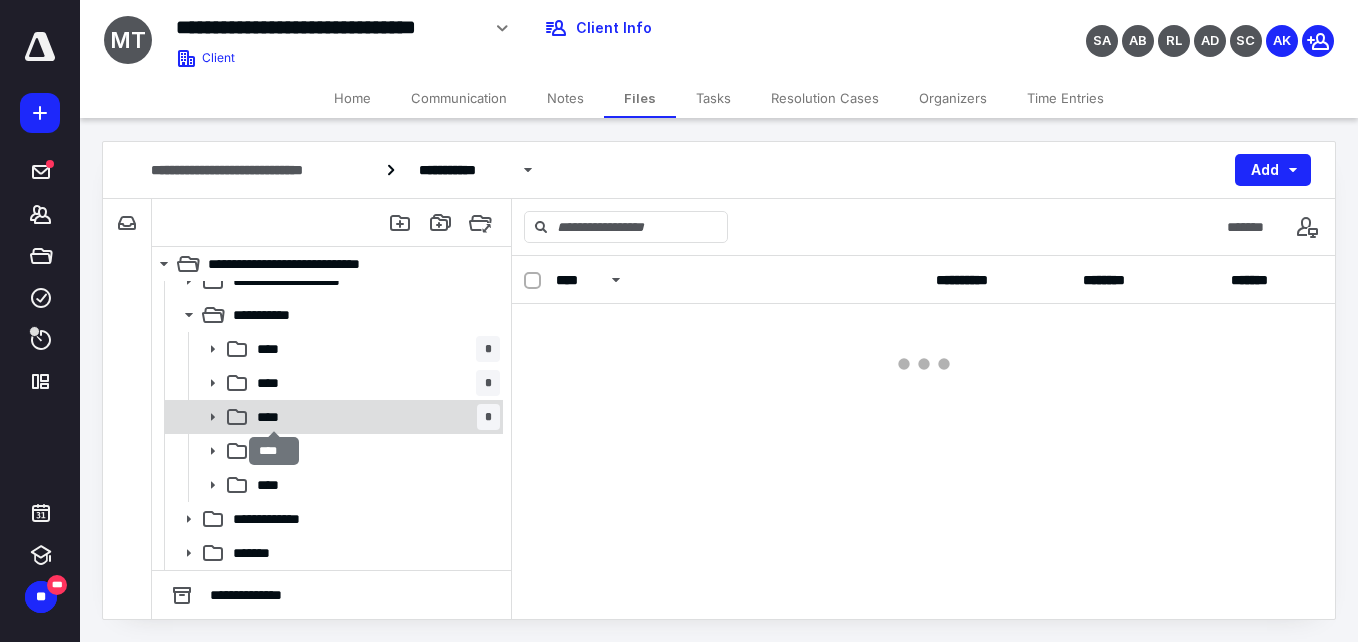 click on "****" at bounding box center [274, 417] 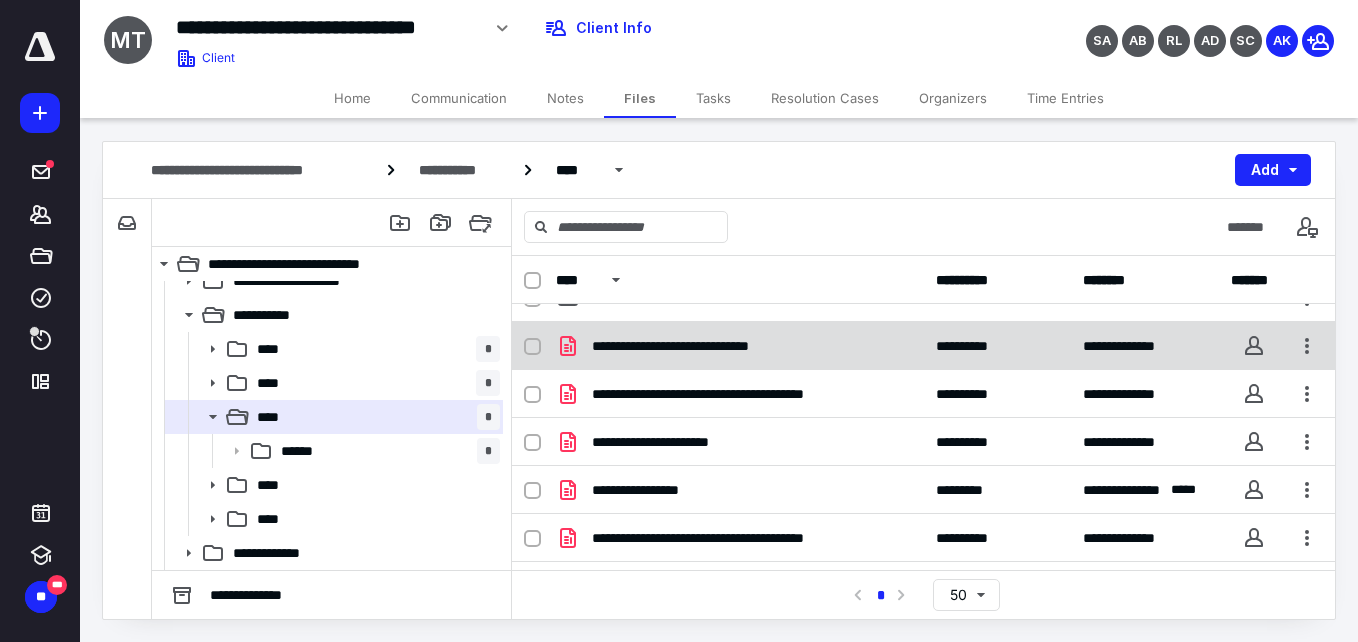 scroll, scrollTop: 0, scrollLeft: 0, axis: both 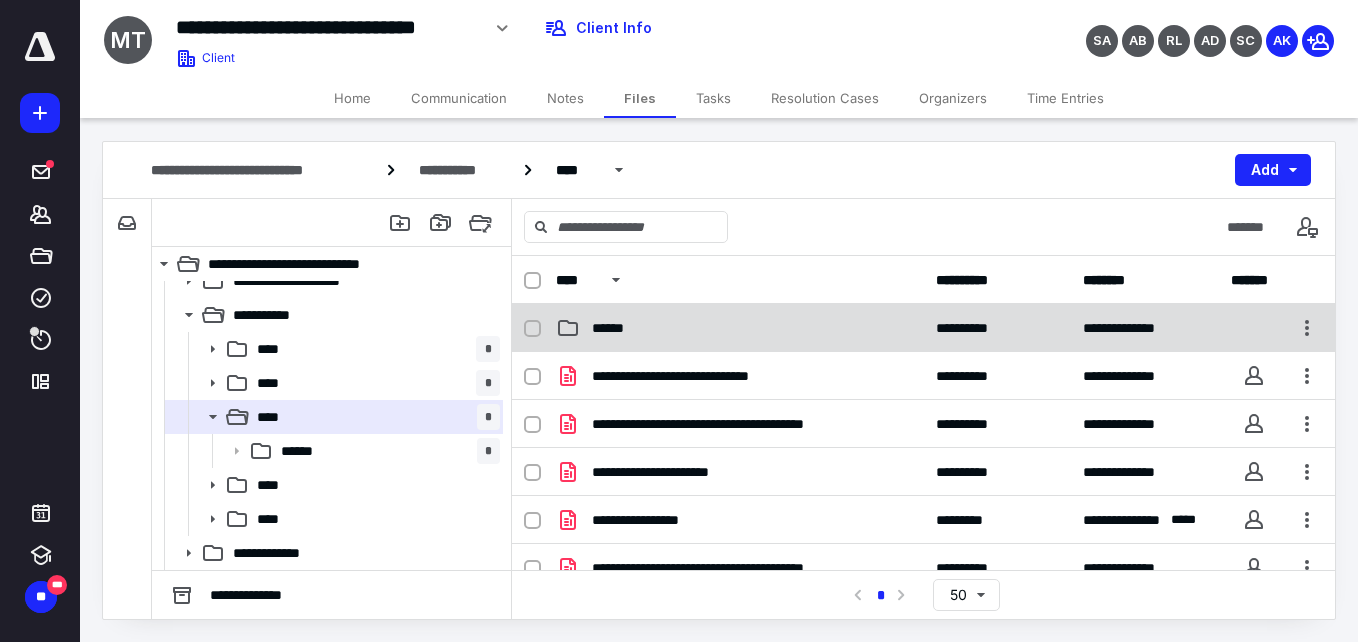 click on "******" at bounding box center (619, 328) 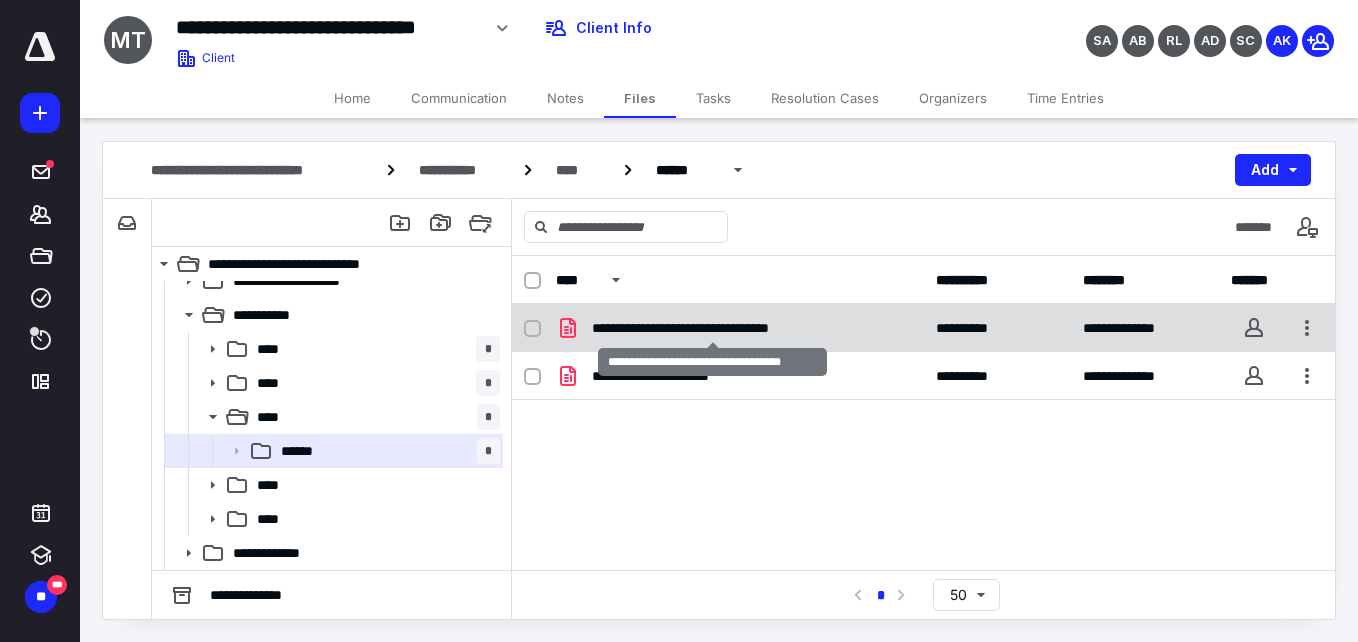 click on "**********" at bounding box center [712, 328] 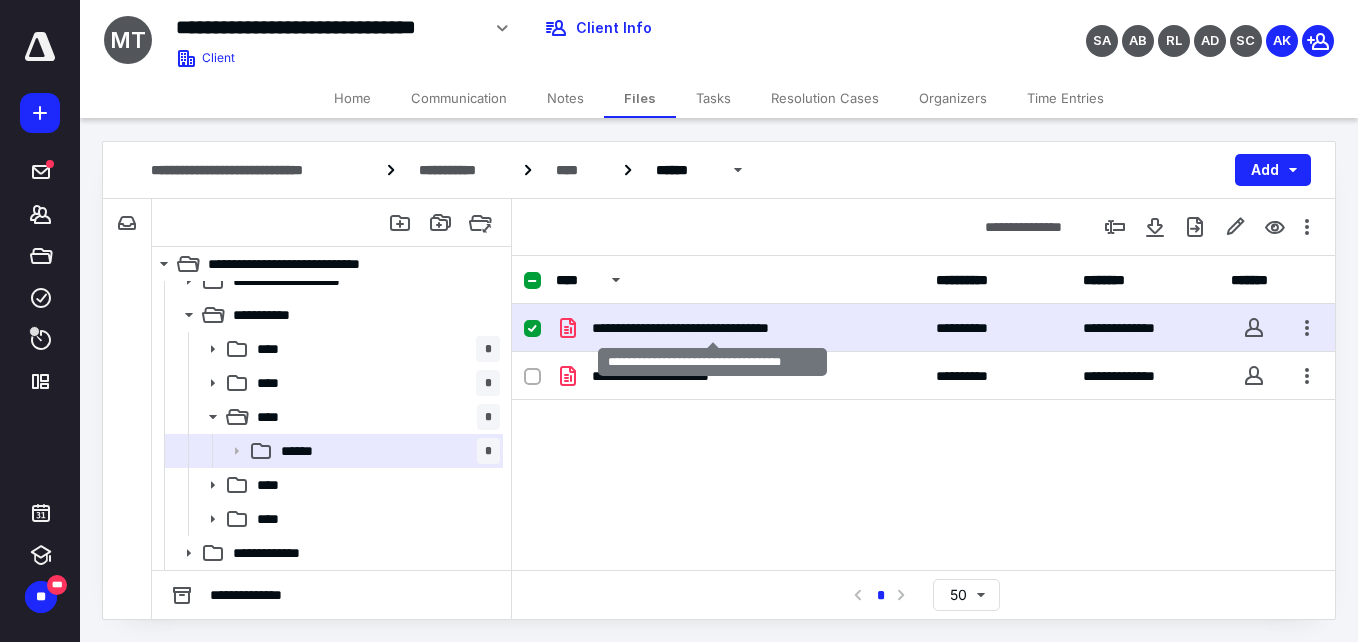 click on "**********" at bounding box center [712, 328] 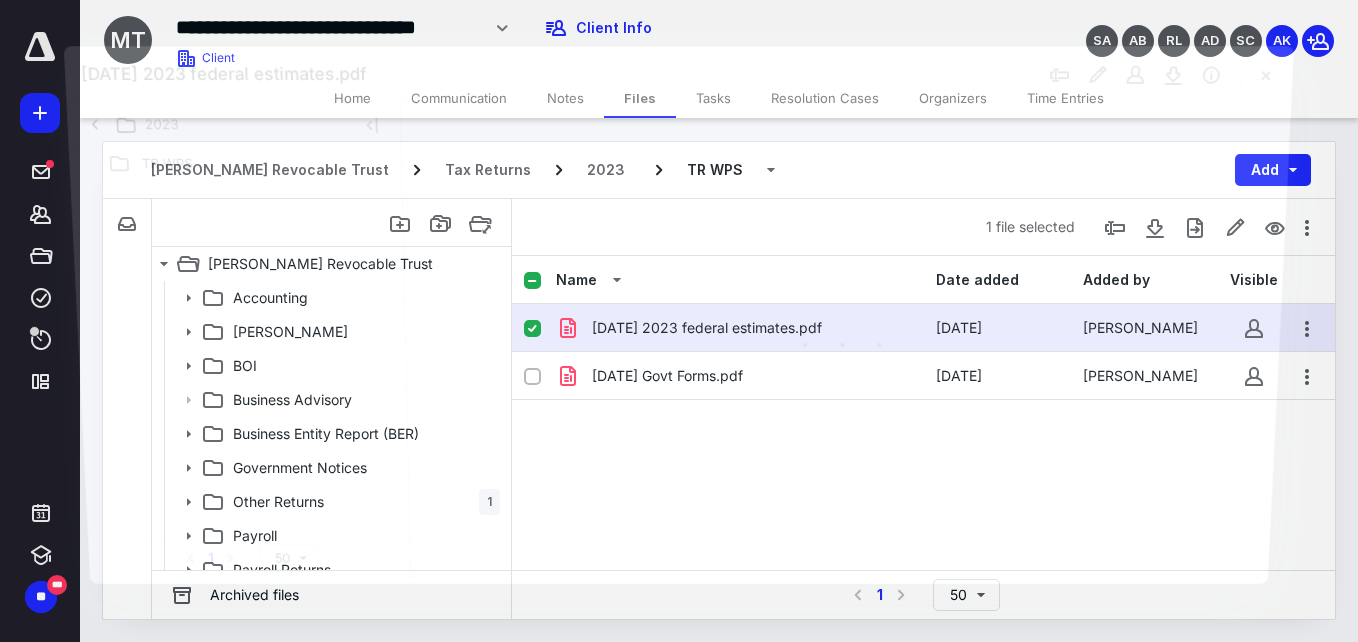 scroll, scrollTop: 425, scrollLeft: 0, axis: vertical 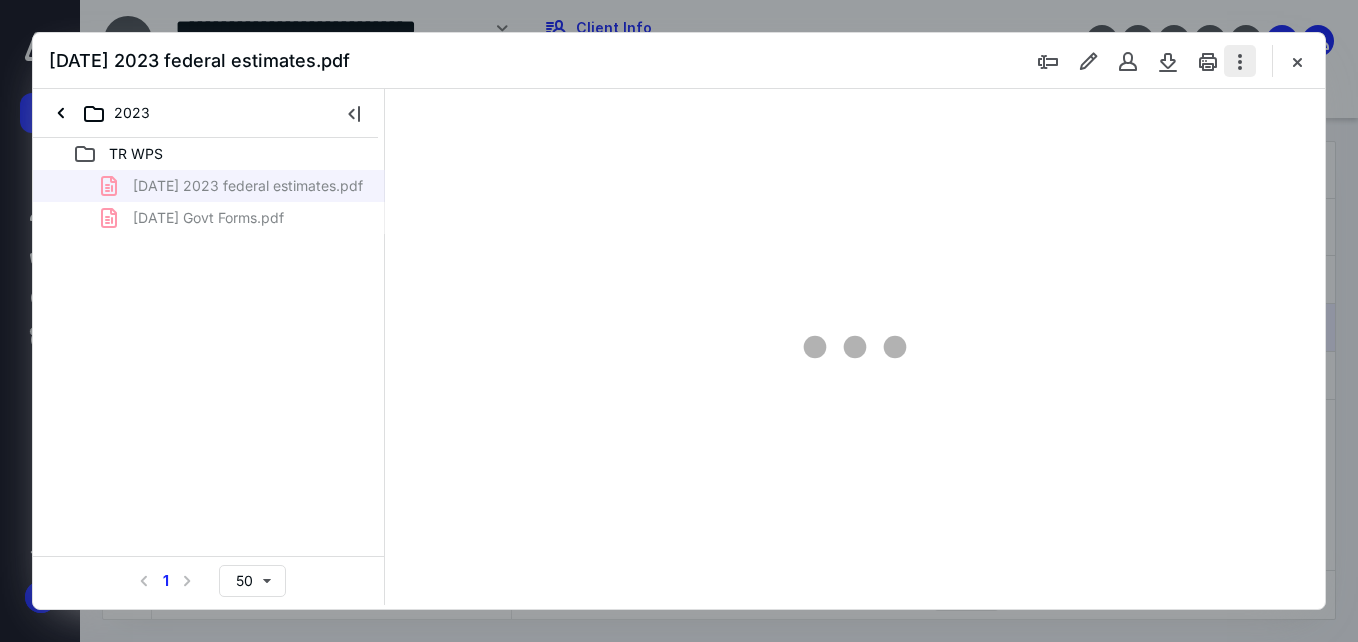 click at bounding box center [1240, 61] 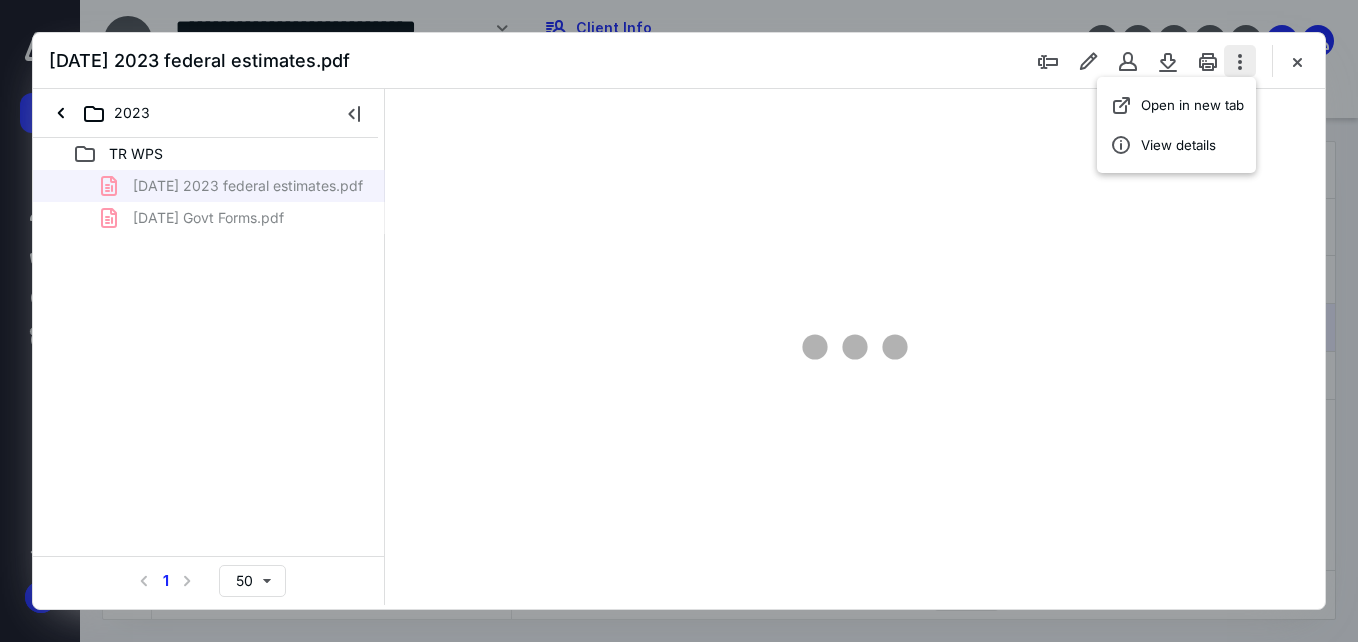 click on "Open in new tab" at bounding box center [1192, 105] 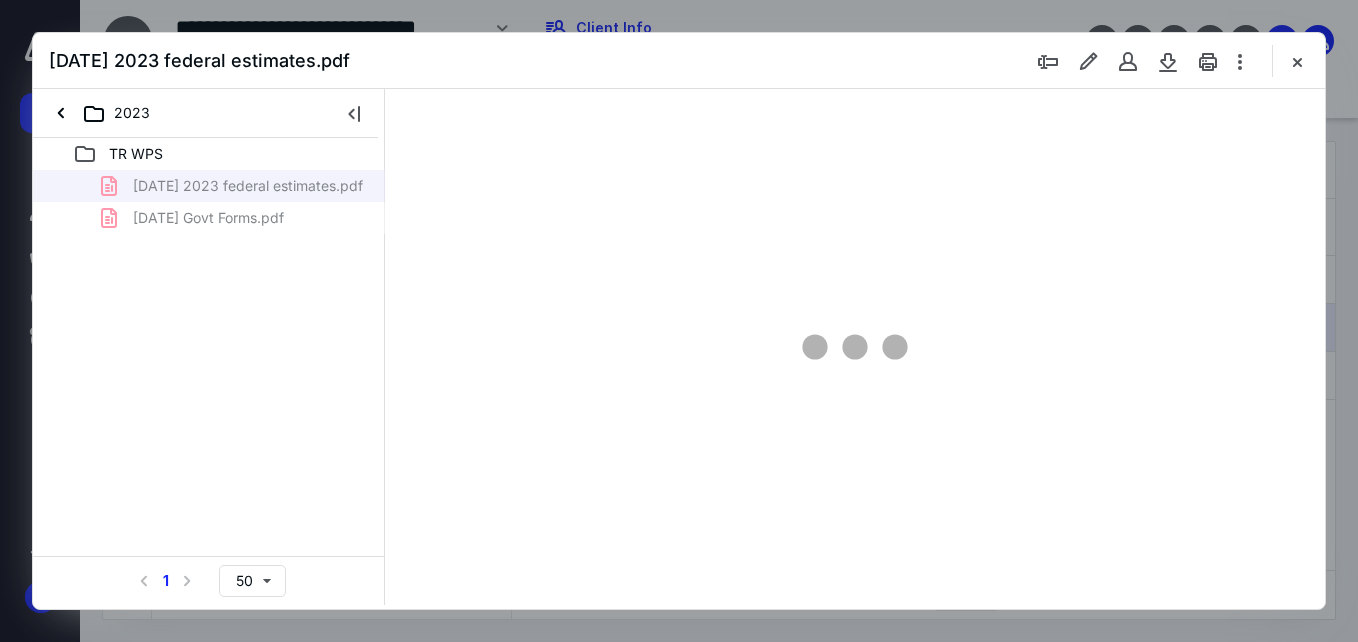 scroll, scrollTop: 0, scrollLeft: 0, axis: both 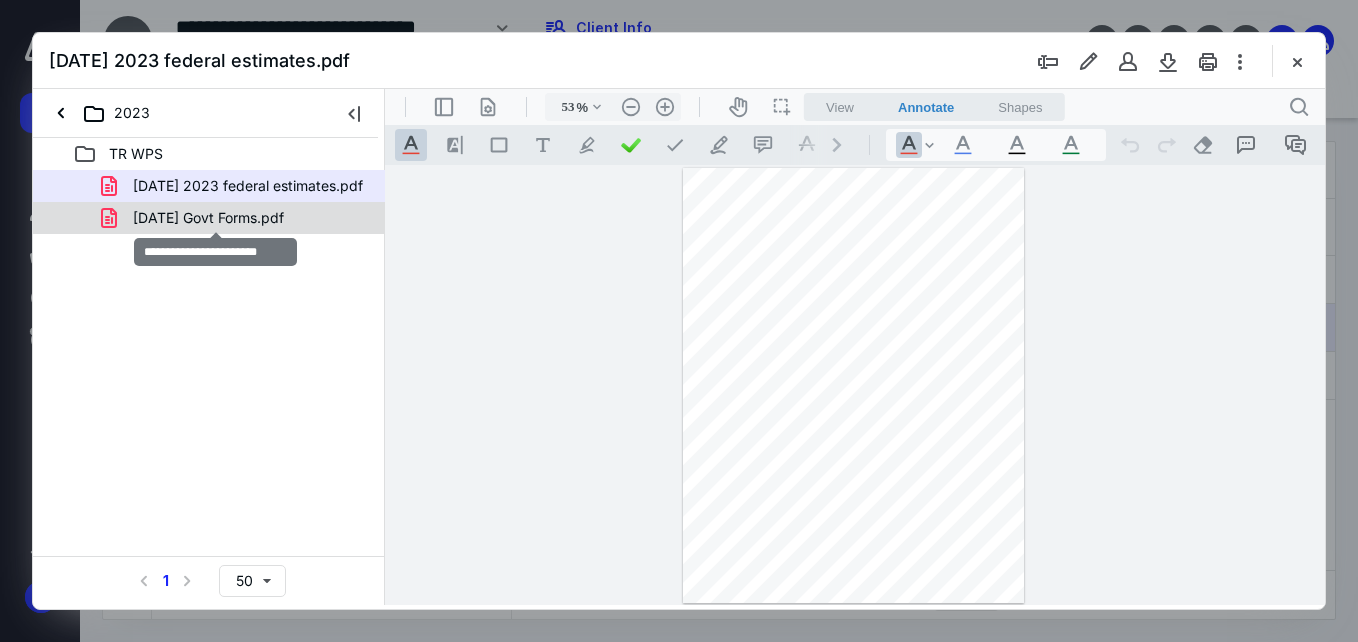 click on "[DATE] Govt Forms.pdf" at bounding box center [208, 218] 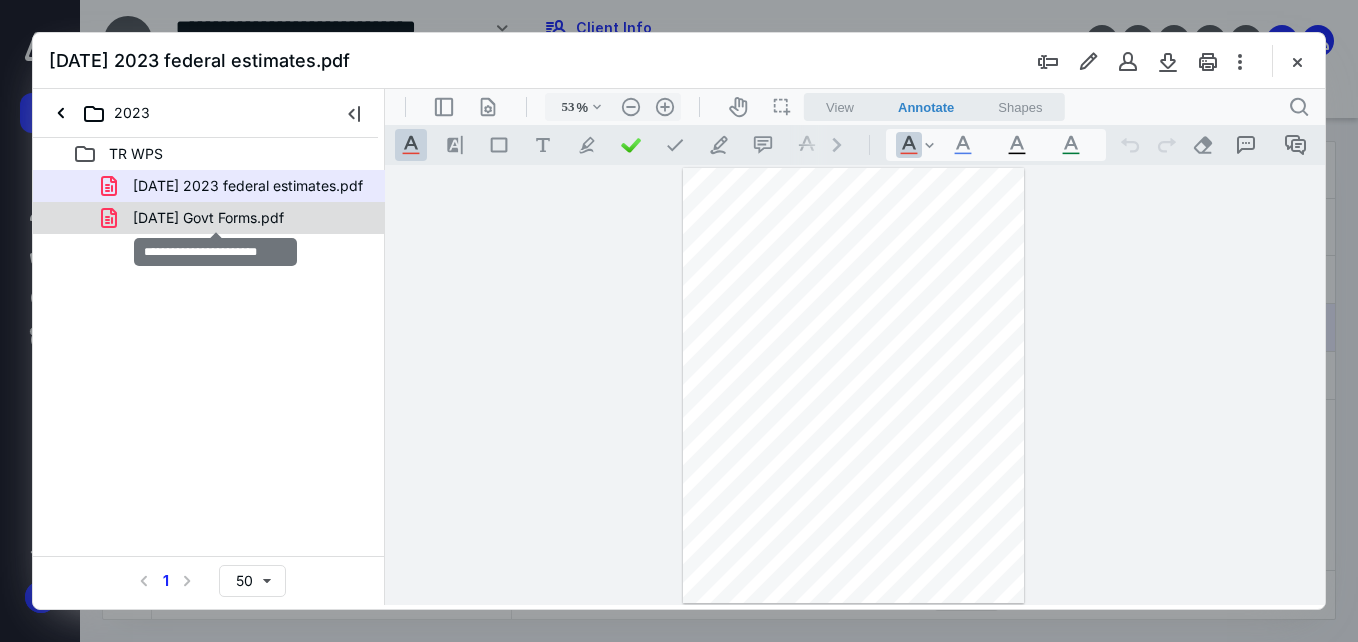 click on "[DATE] 2023 federal estimates.pdf [DATE] Govt Forms.pdf" at bounding box center (209, 202) 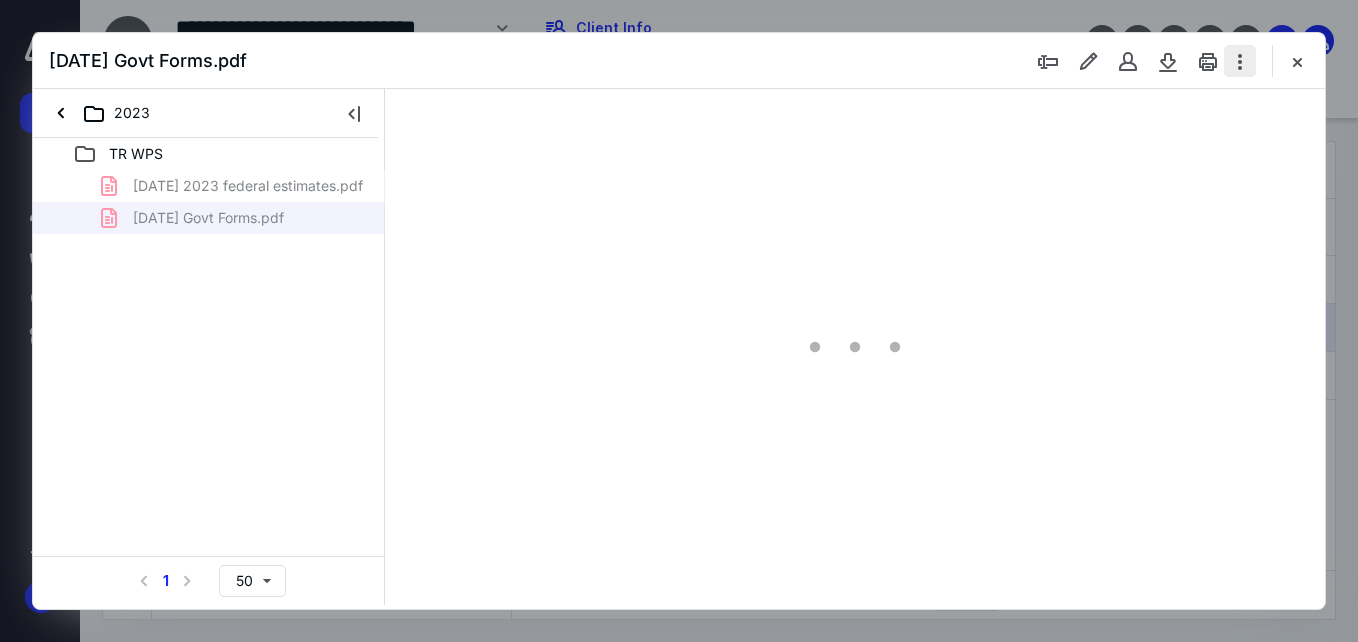click at bounding box center (1240, 61) 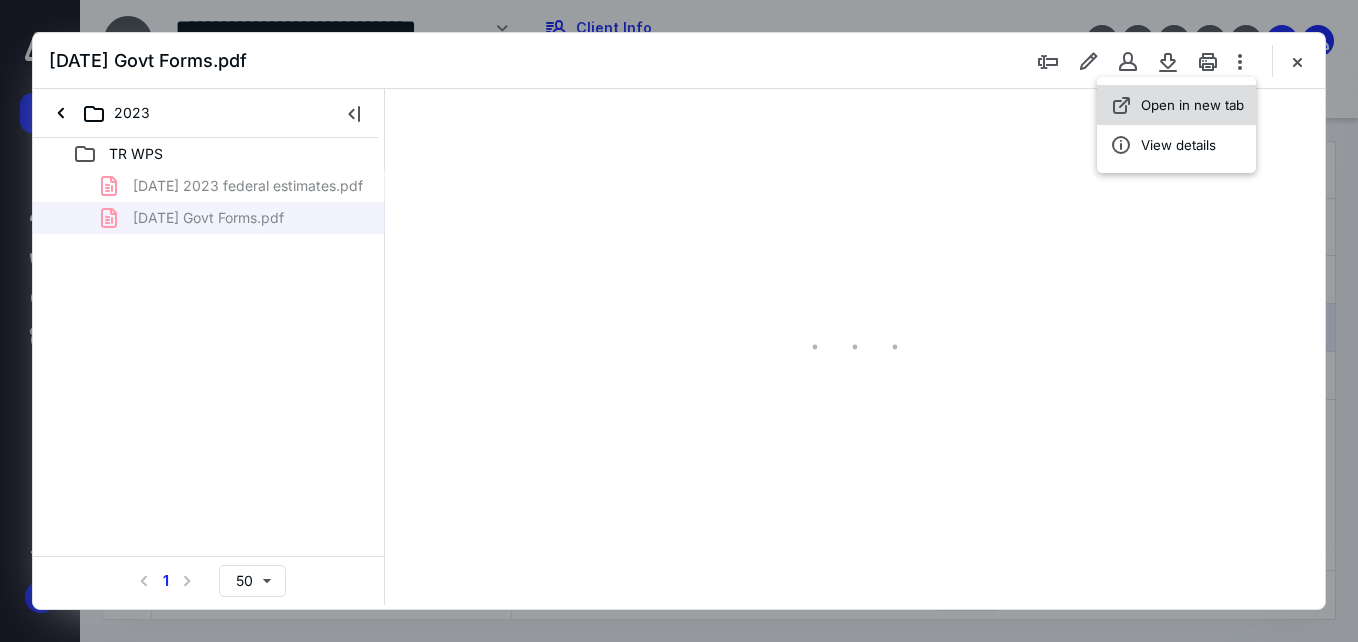 click on "Open in new tab" at bounding box center [1192, 105] 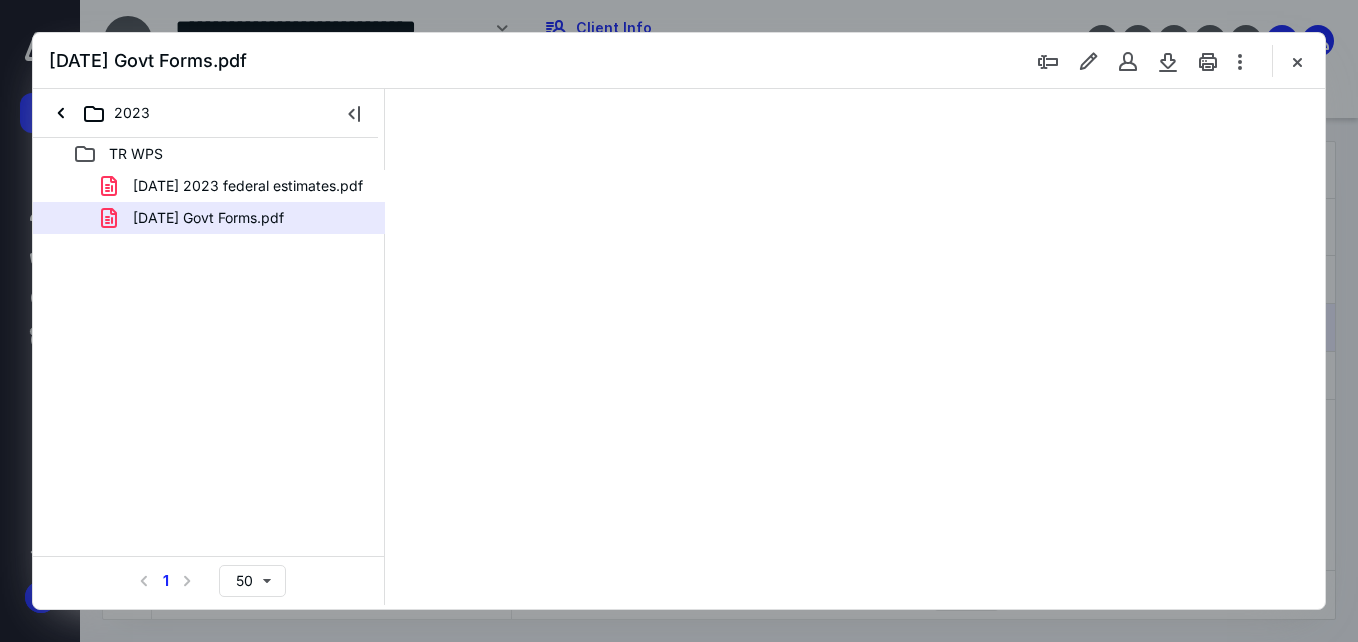 type on "56" 